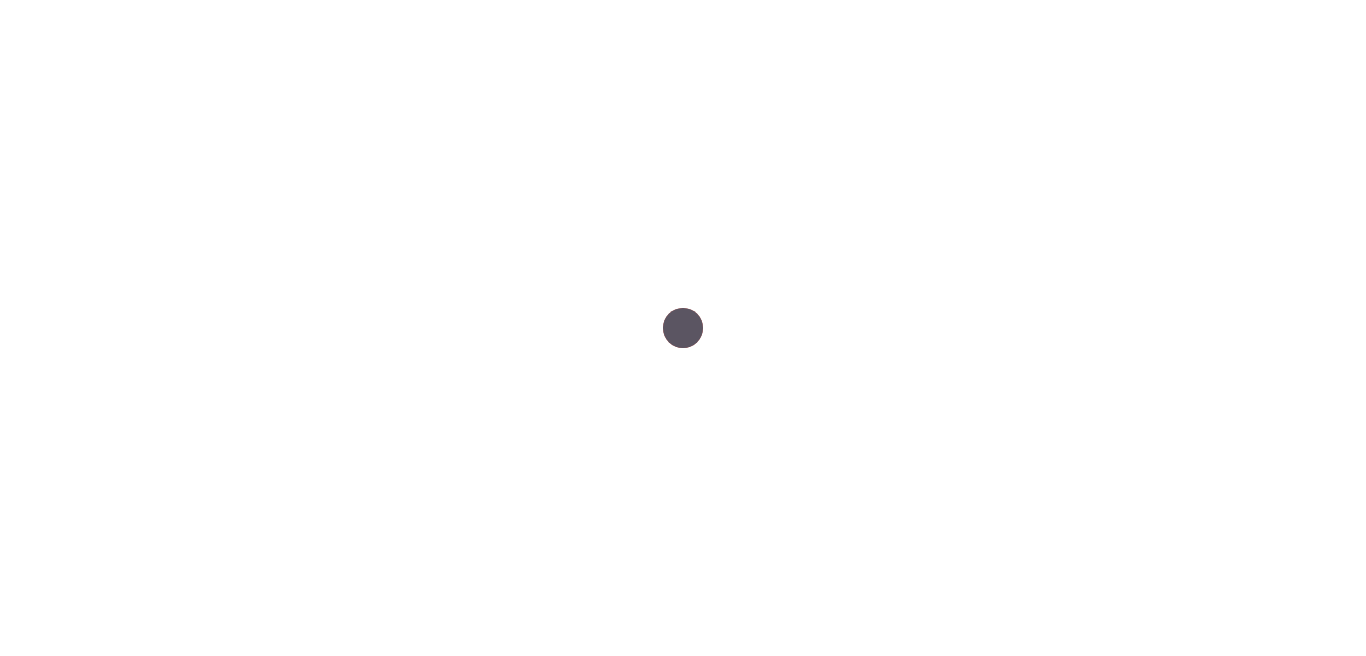 scroll, scrollTop: 0, scrollLeft: 0, axis: both 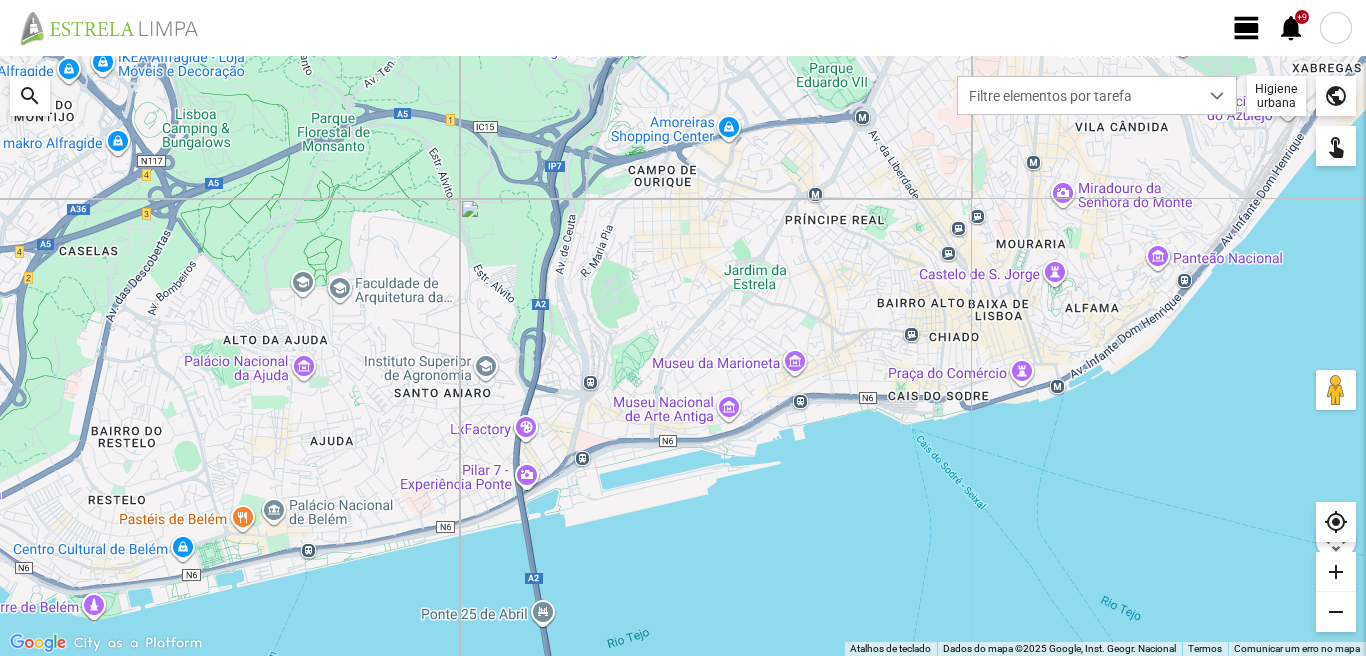 click on "view_day" 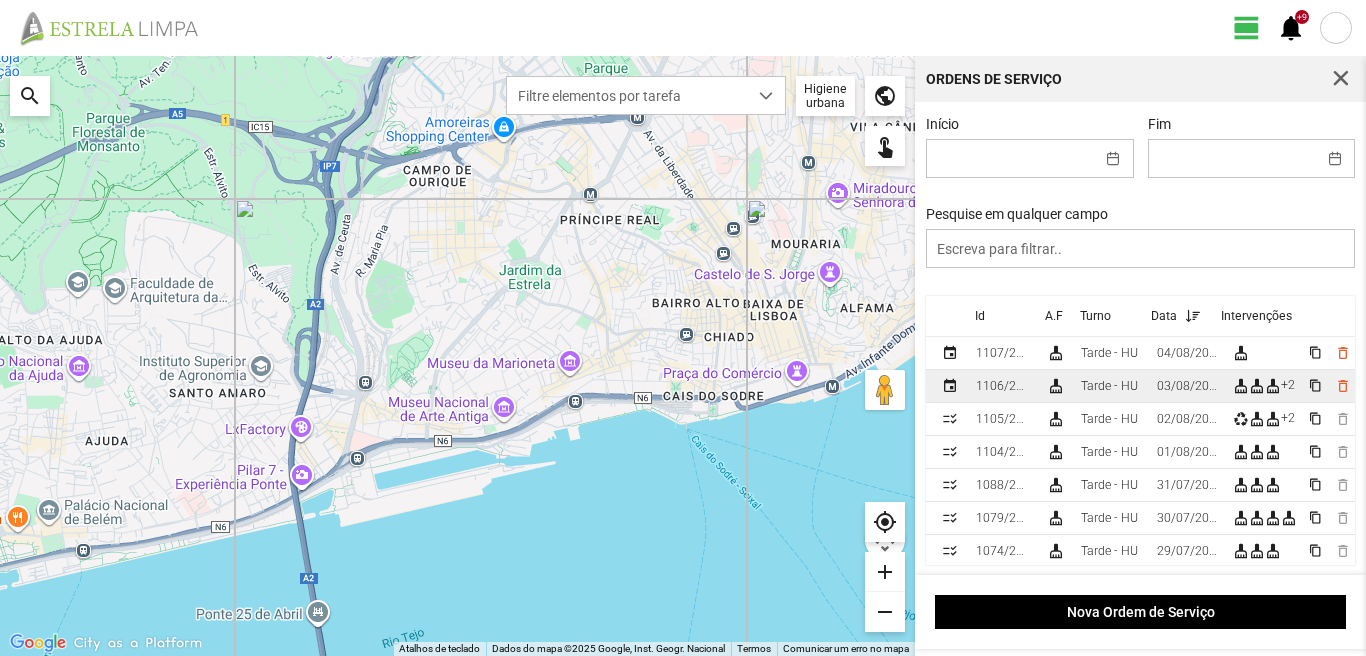 click on "03/08/2025" at bounding box center [1187, 386] 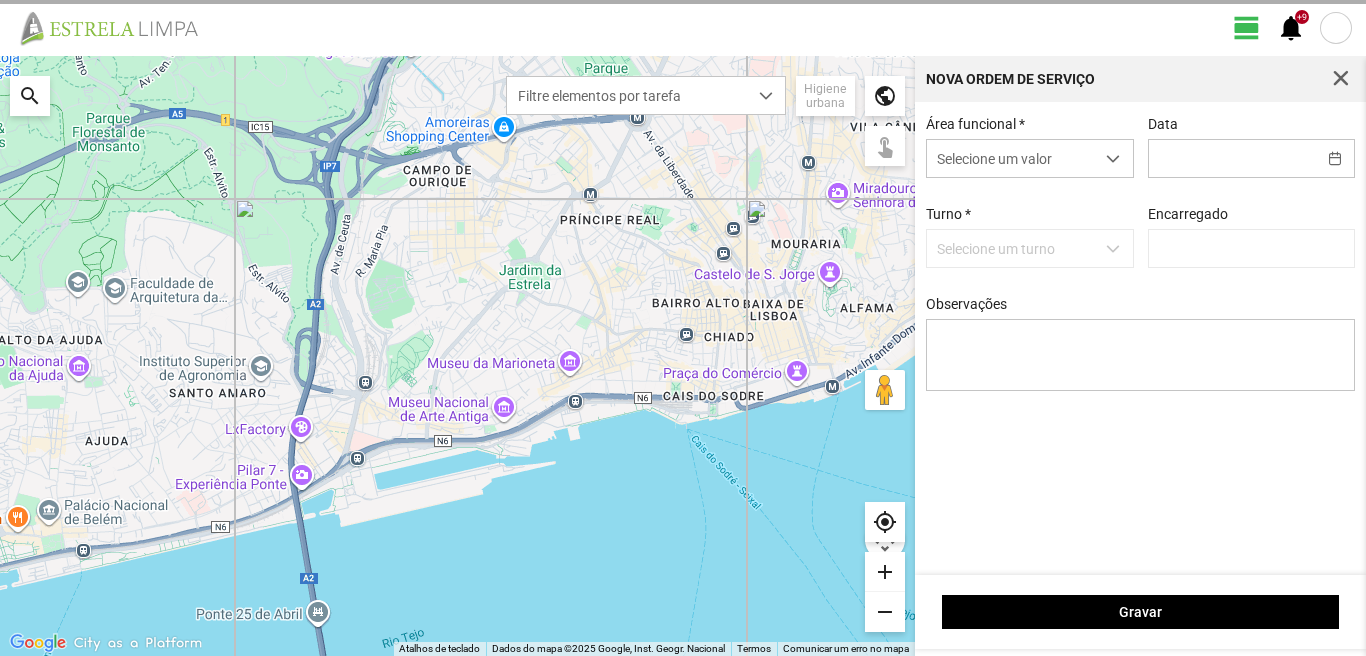 type on "03/08/2025" 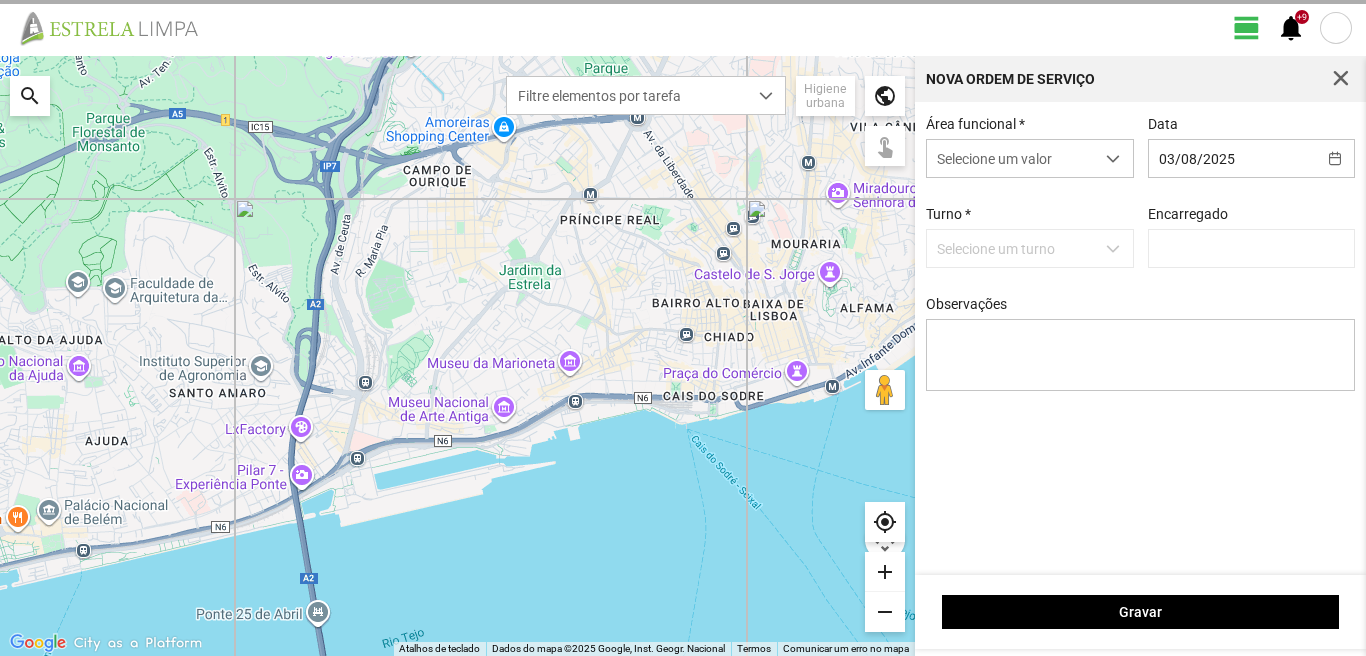 type on "[FIRST] [LAST]" 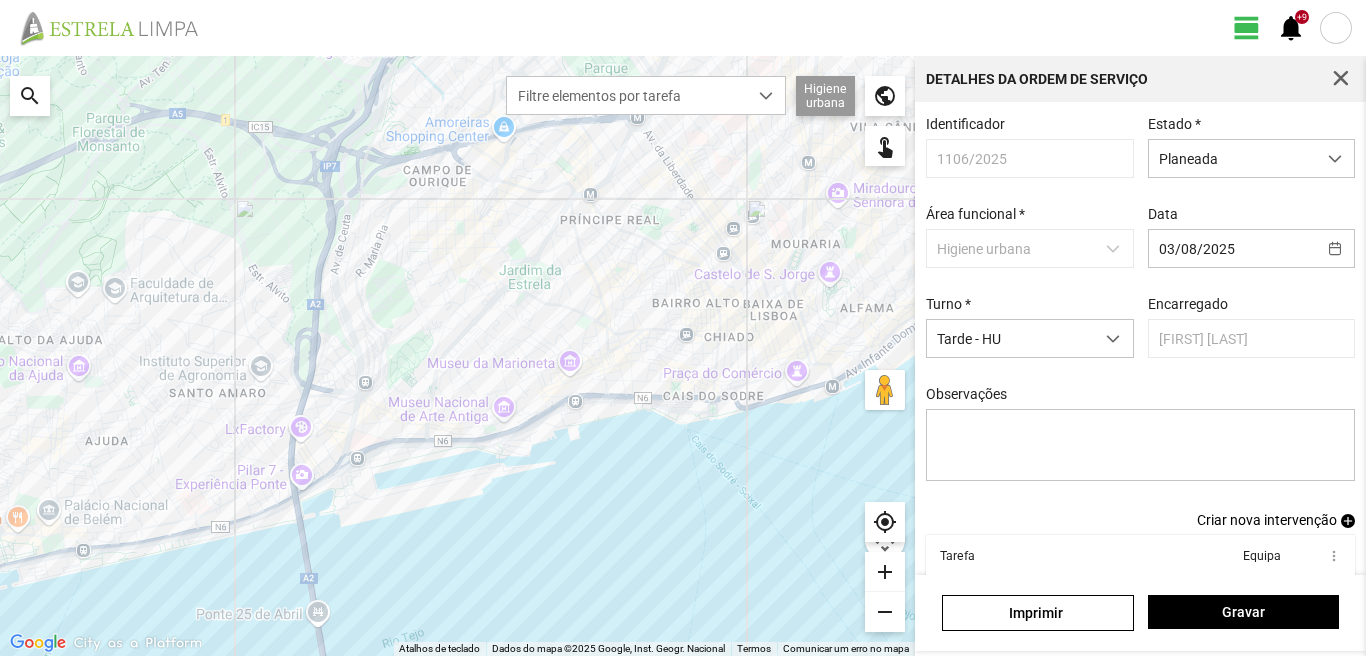 scroll, scrollTop: 109, scrollLeft: 0, axis: vertical 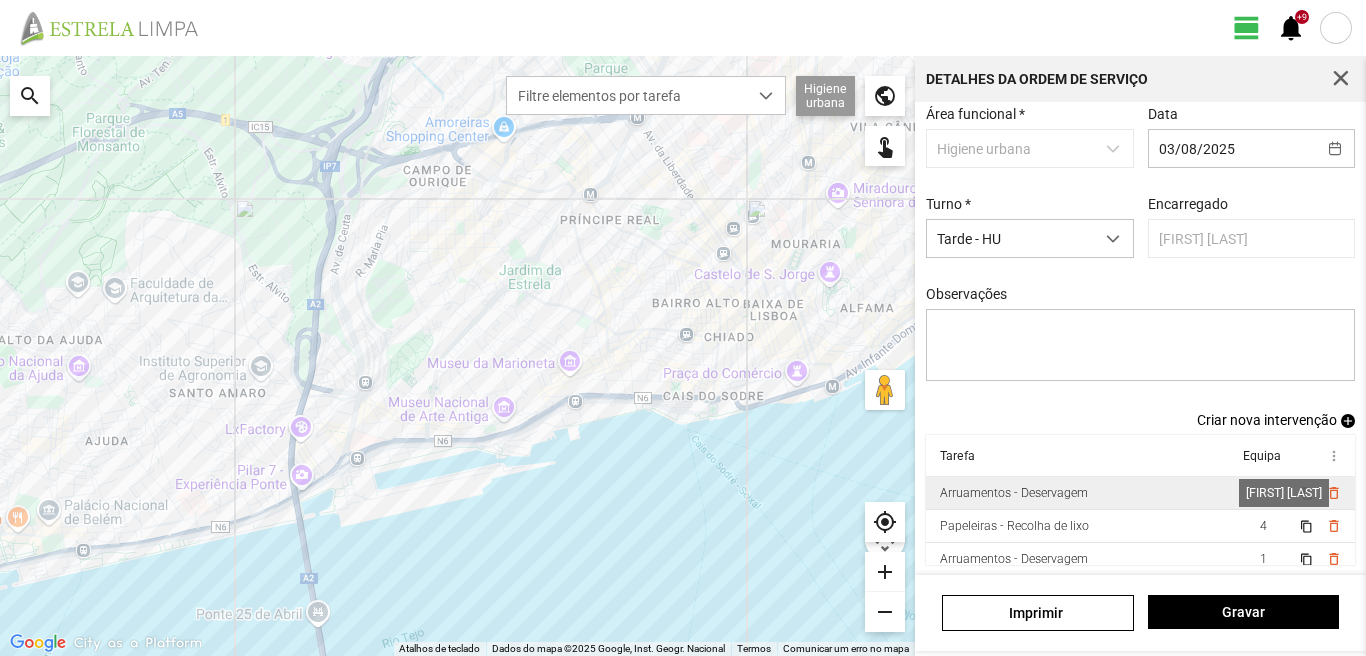 click on "1" at bounding box center [1263, 493] 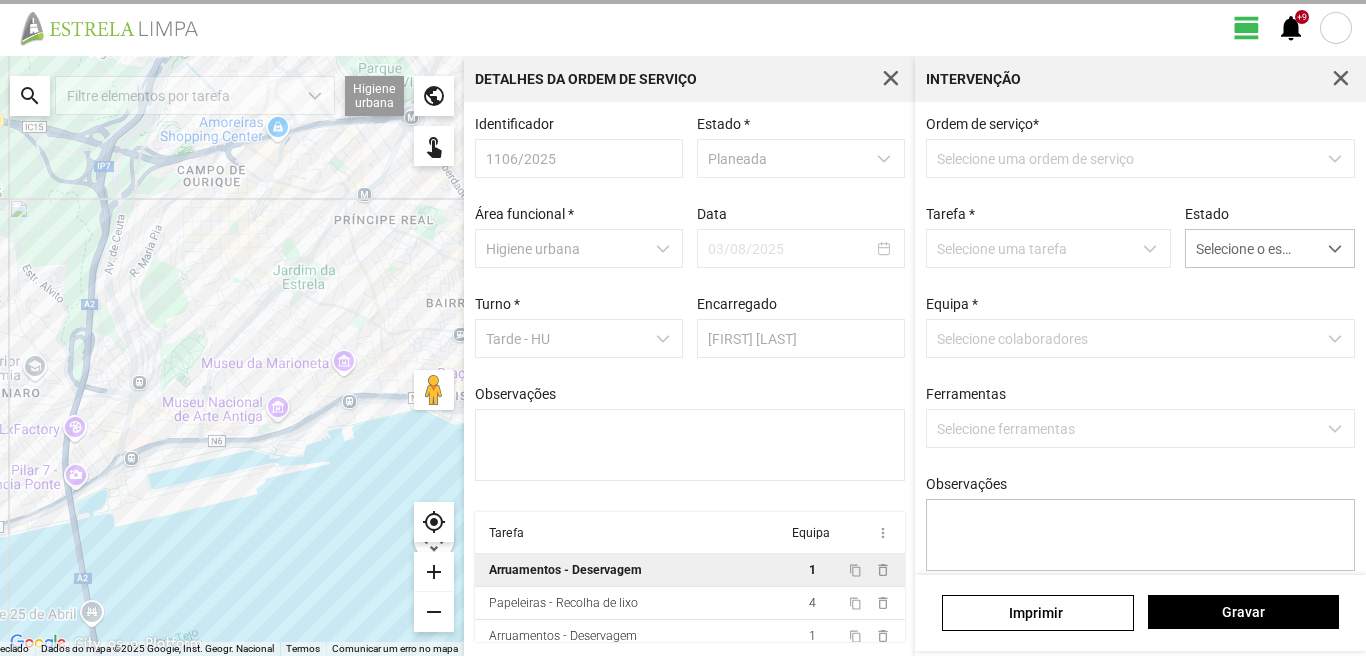 scroll, scrollTop: 4, scrollLeft: 0, axis: vertical 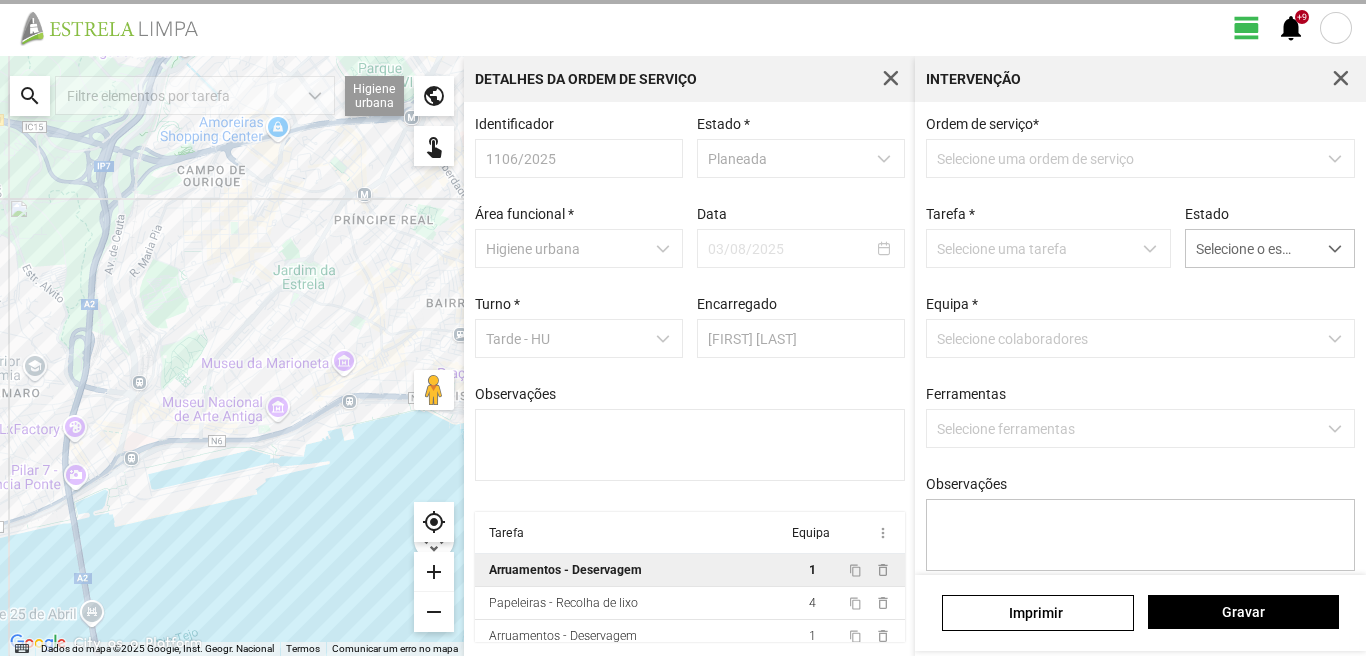 type on "[FIRST]. [FIRST]" 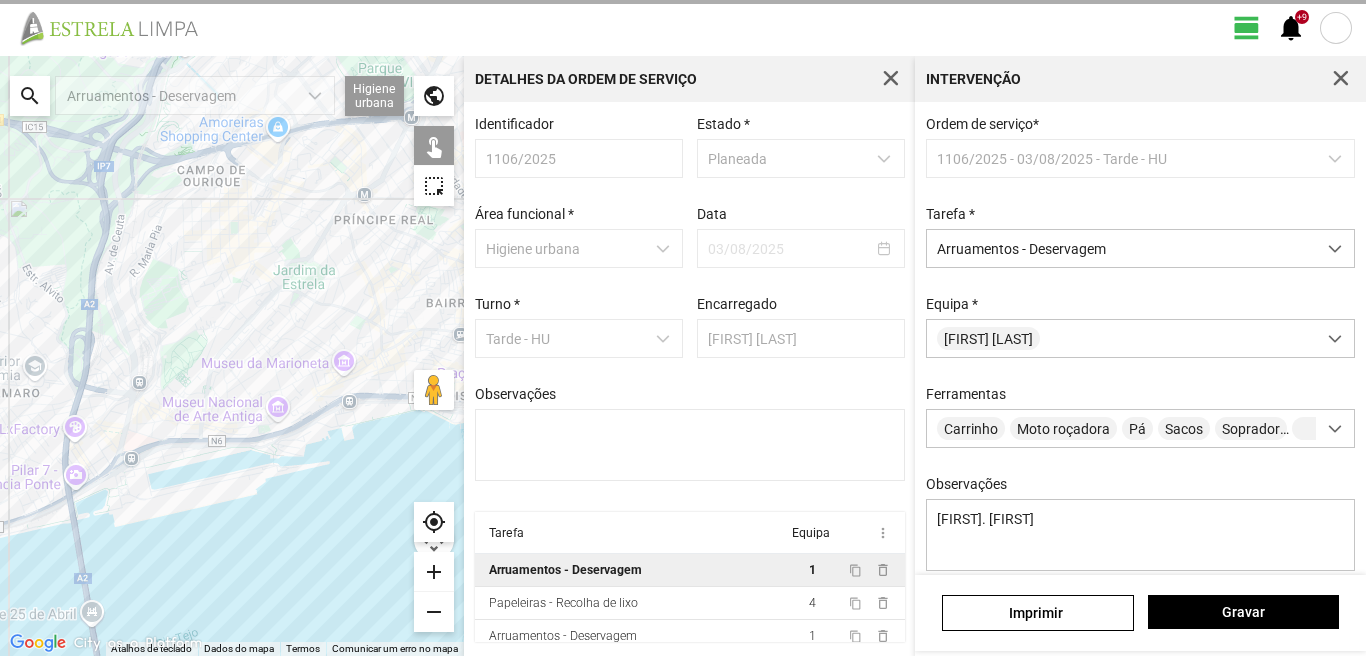 scroll, scrollTop: 177, scrollLeft: 0, axis: vertical 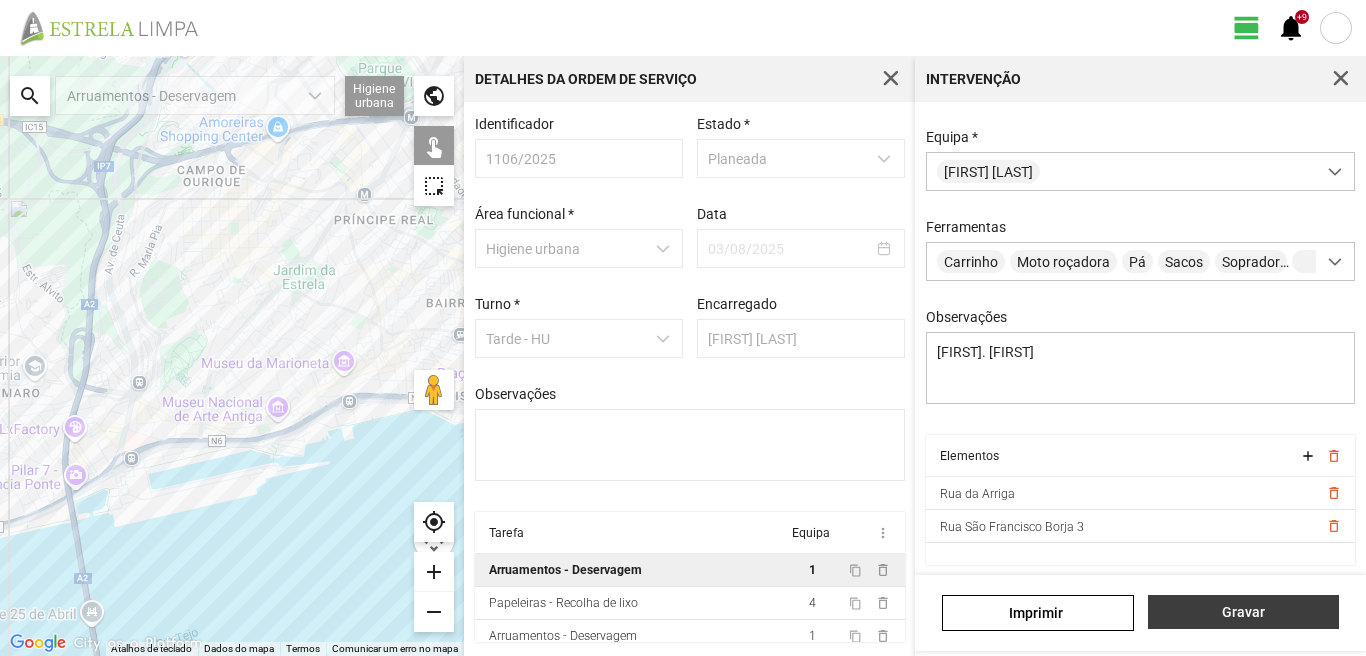 click on "Gravar" at bounding box center [1243, 612] 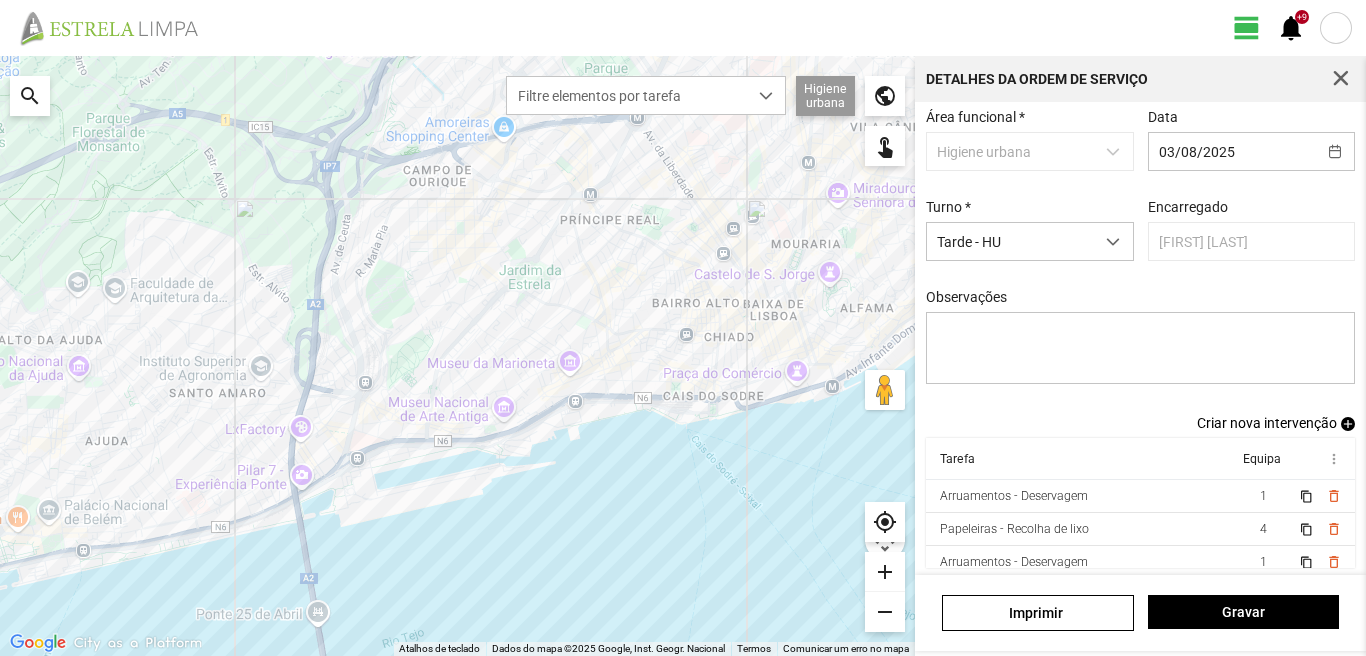 scroll, scrollTop: 109, scrollLeft: 0, axis: vertical 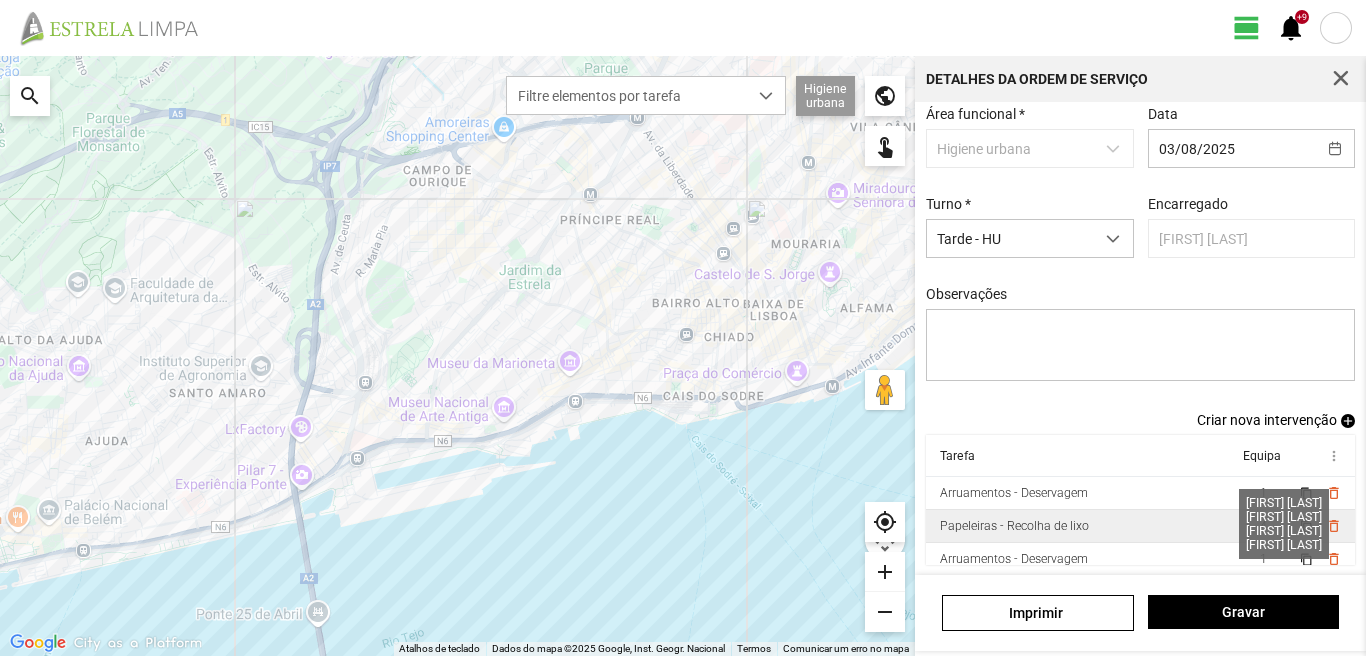 click on "4" at bounding box center [1263, 526] 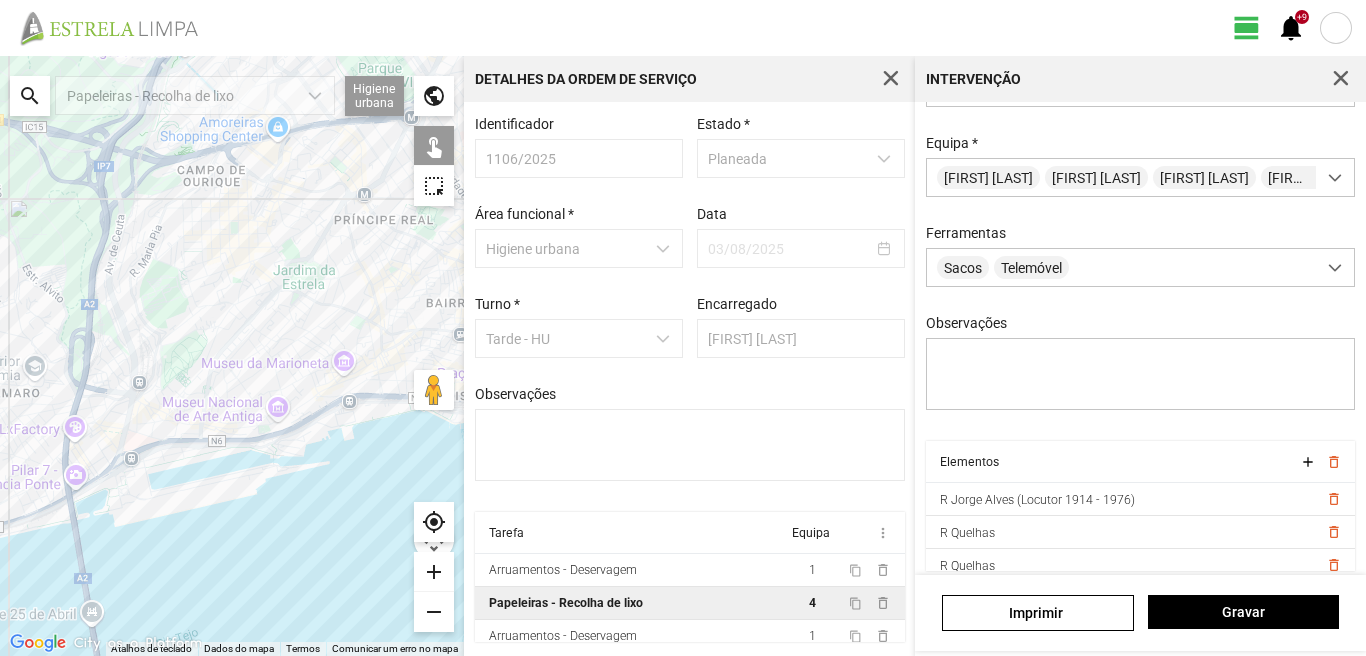 scroll, scrollTop: 177, scrollLeft: 0, axis: vertical 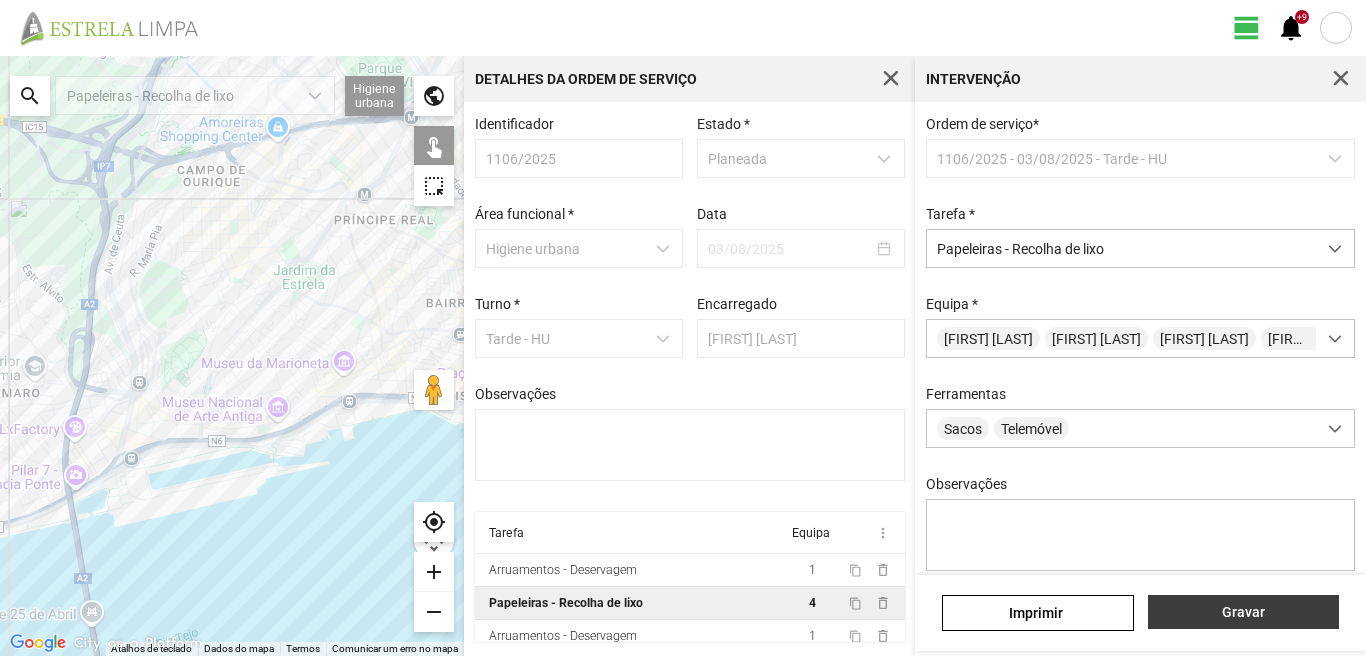 click on "Gravar" at bounding box center (1243, 612) 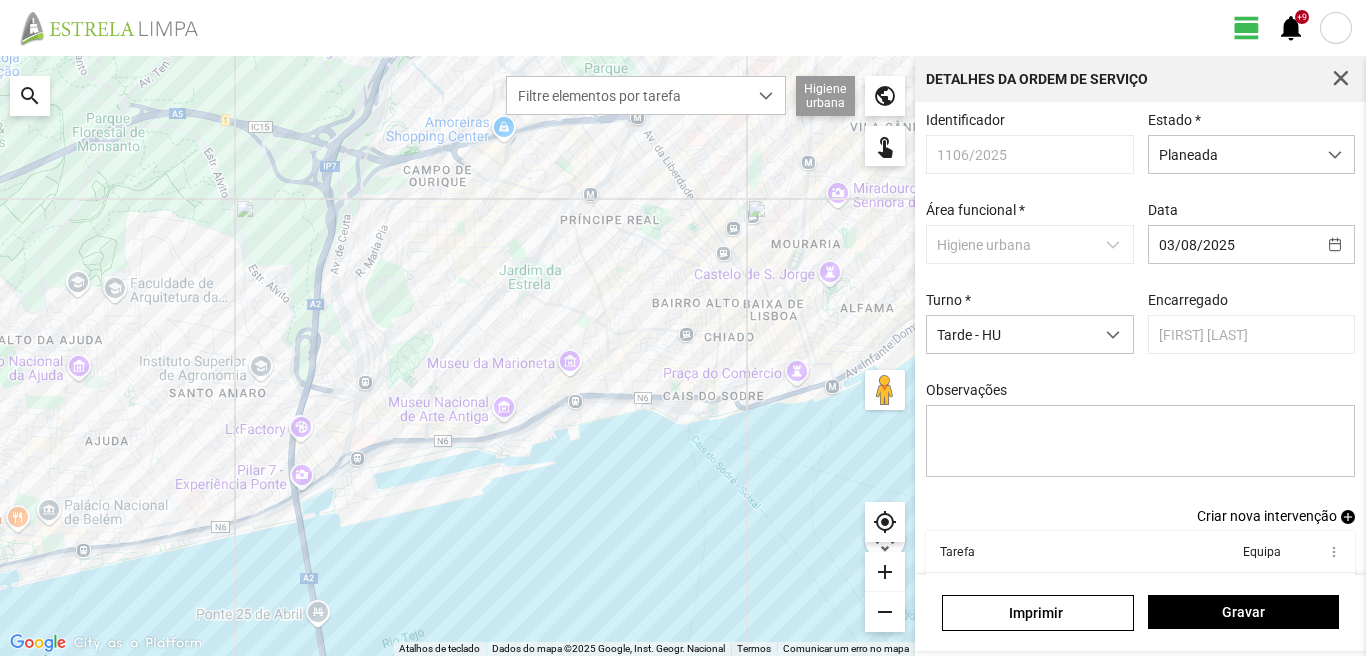 scroll, scrollTop: 109, scrollLeft: 0, axis: vertical 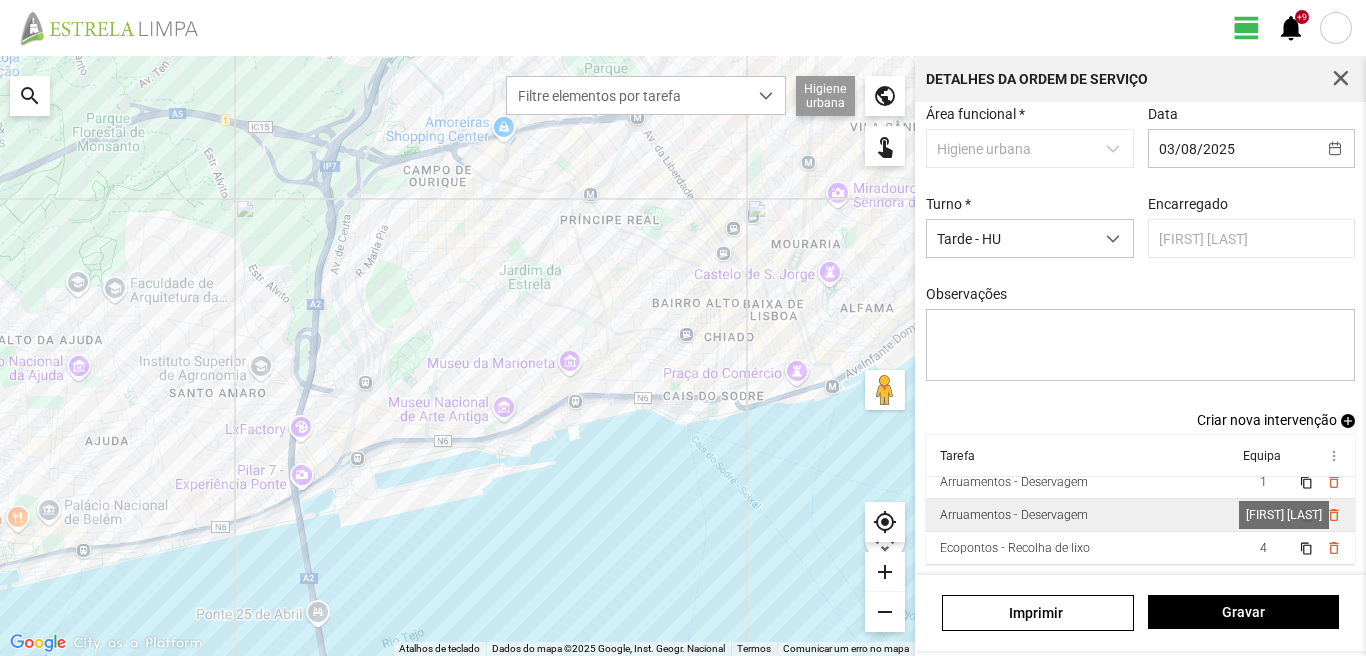 click on "1" at bounding box center [1263, 515] 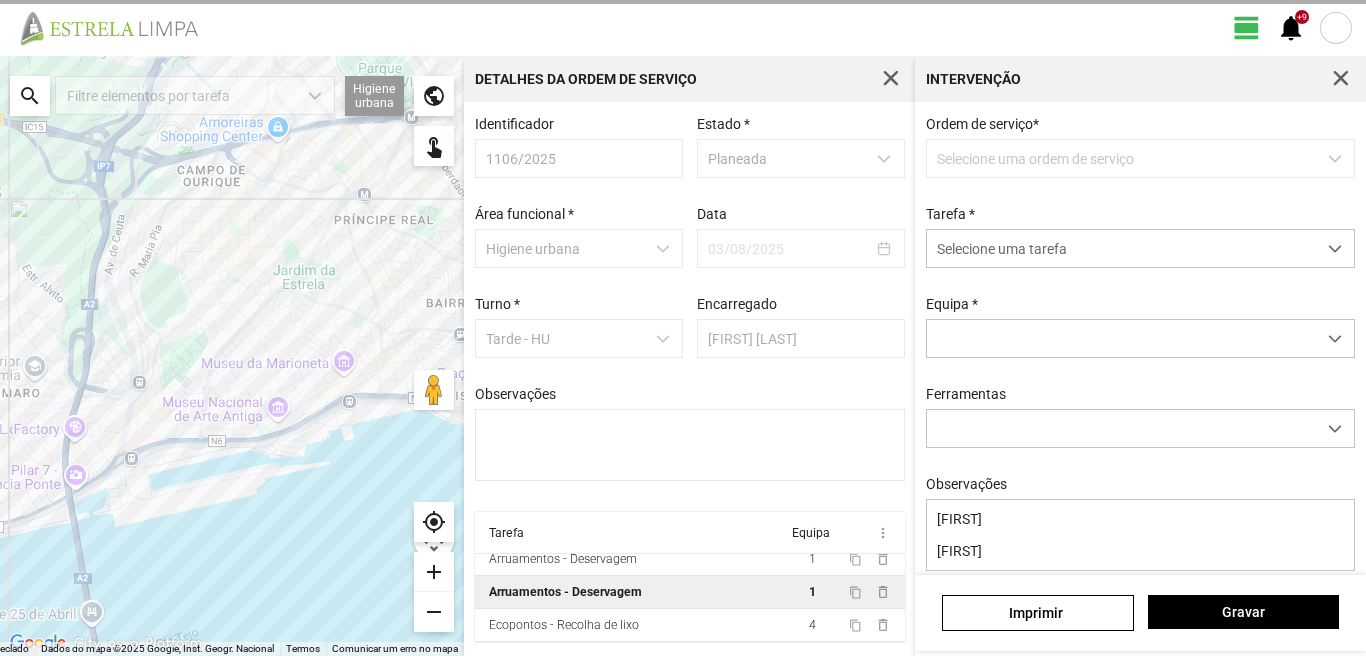 scroll, scrollTop: 4, scrollLeft: 0, axis: vertical 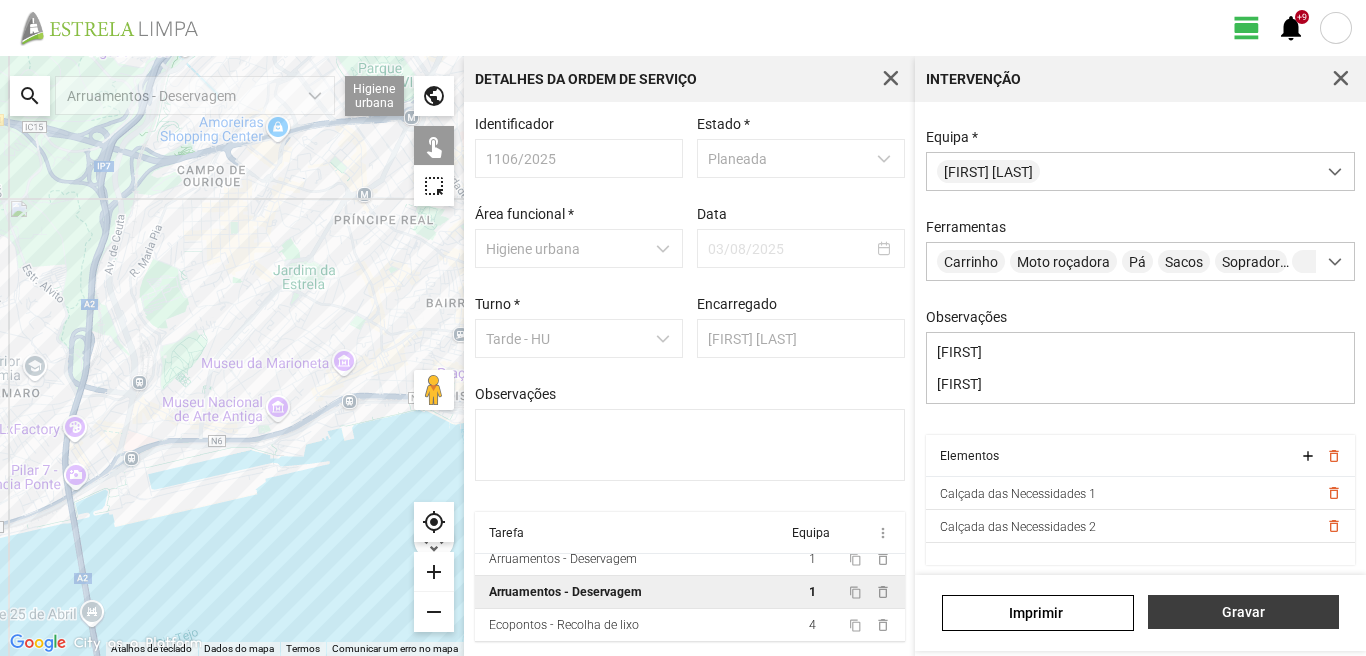 click on "Gravar" at bounding box center [1243, 612] 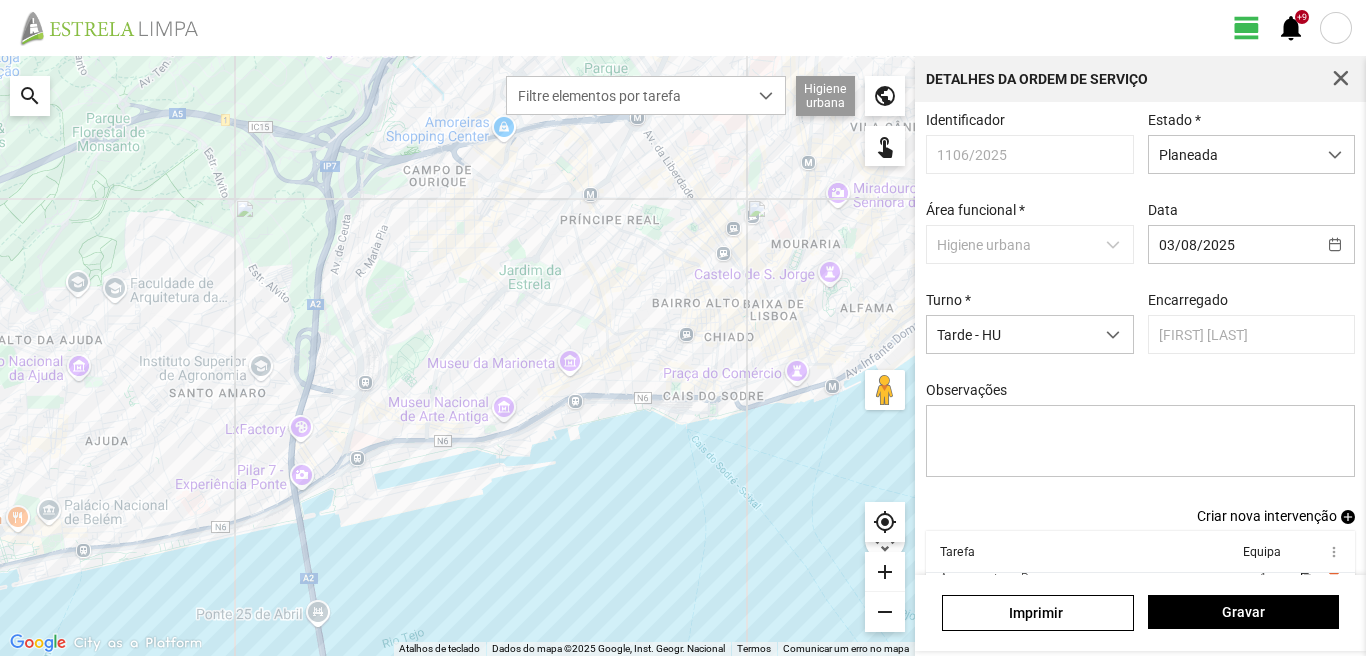 scroll, scrollTop: 109, scrollLeft: 0, axis: vertical 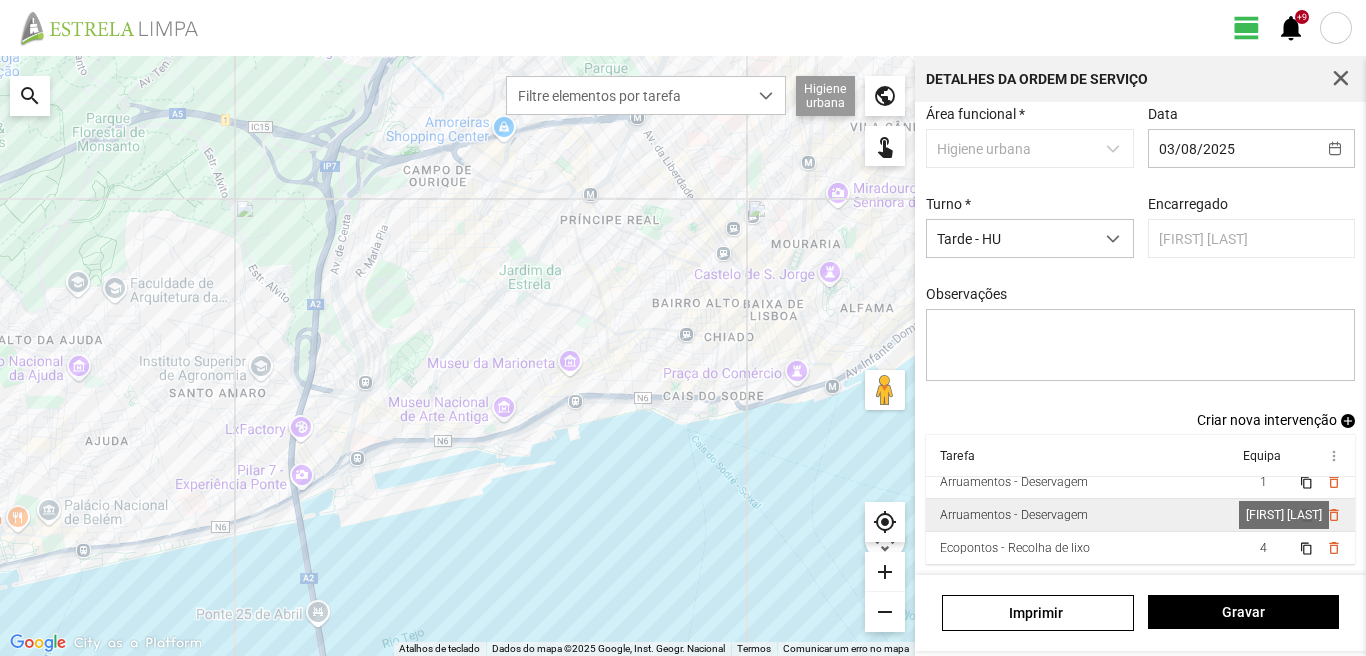 click on "1" at bounding box center [1263, 515] 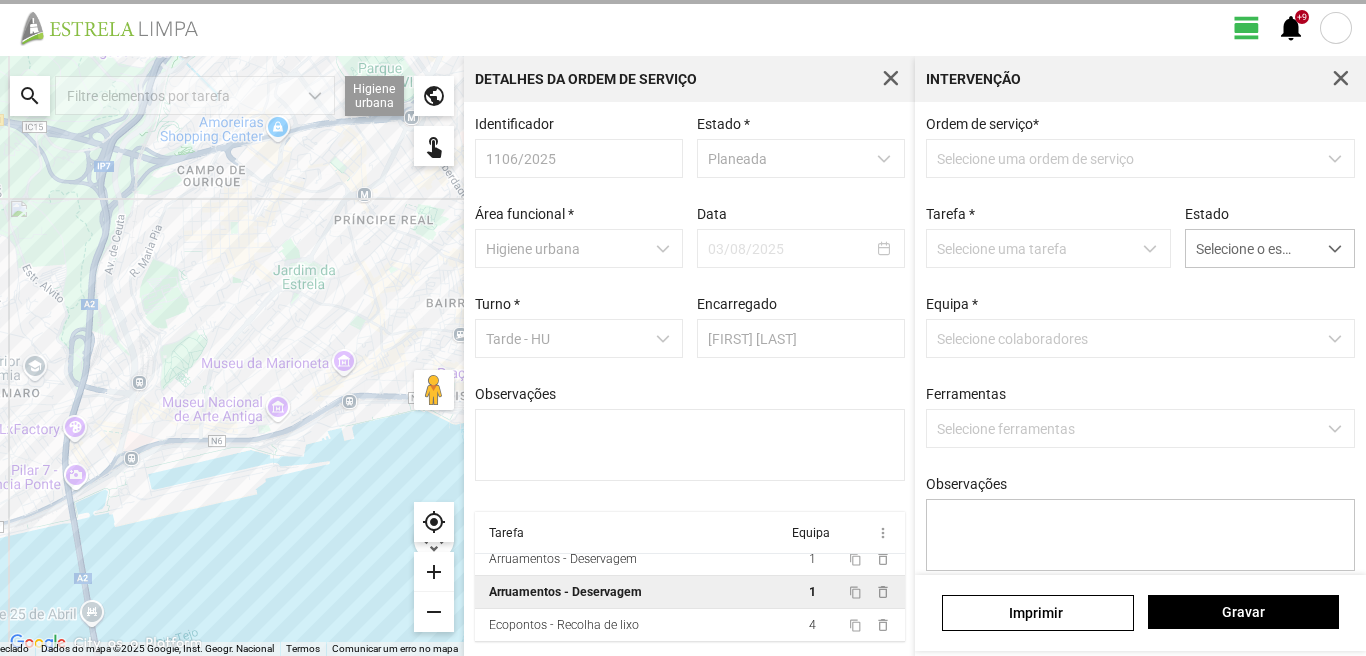 scroll, scrollTop: 4, scrollLeft: 0, axis: vertical 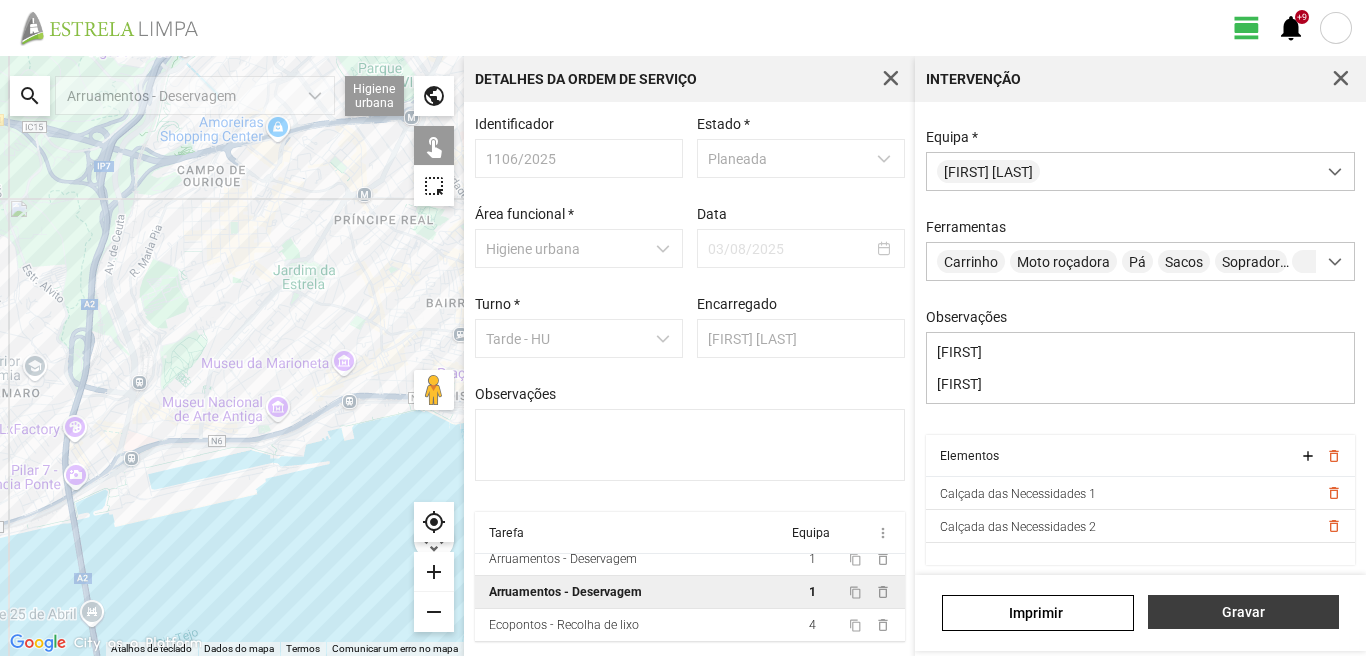 click on "Gravar" at bounding box center [1243, 612] 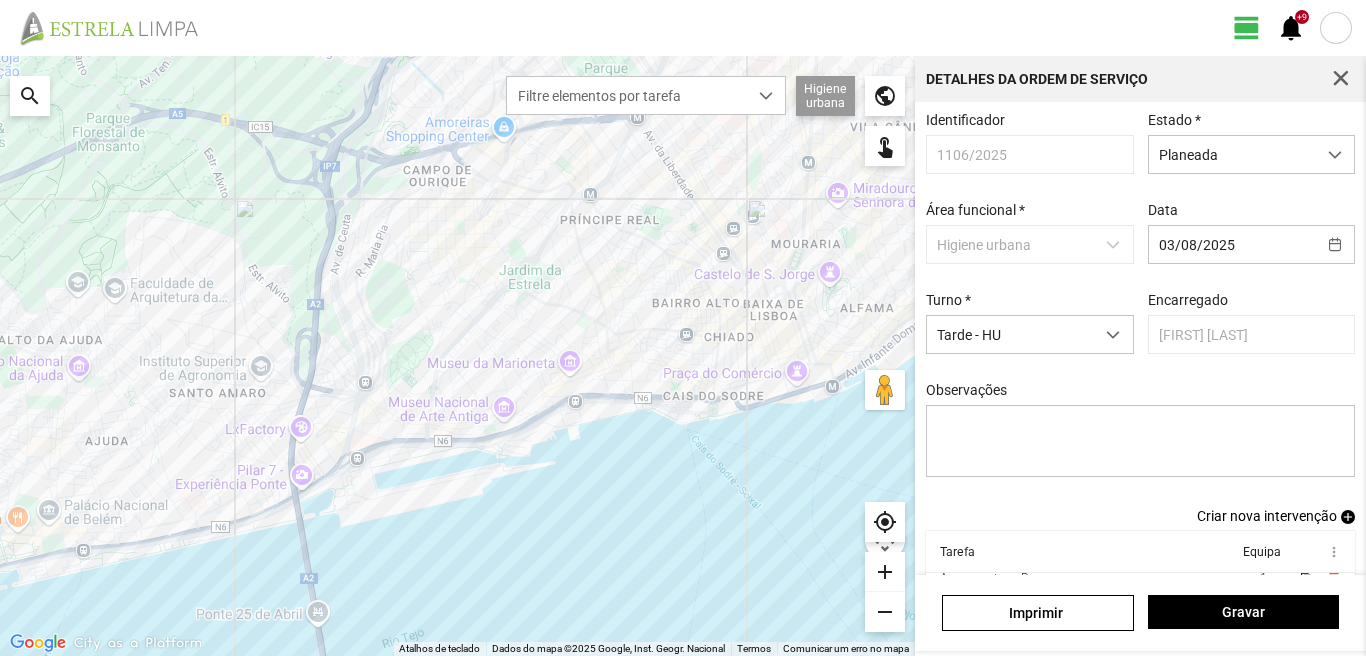 scroll, scrollTop: 109, scrollLeft: 0, axis: vertical 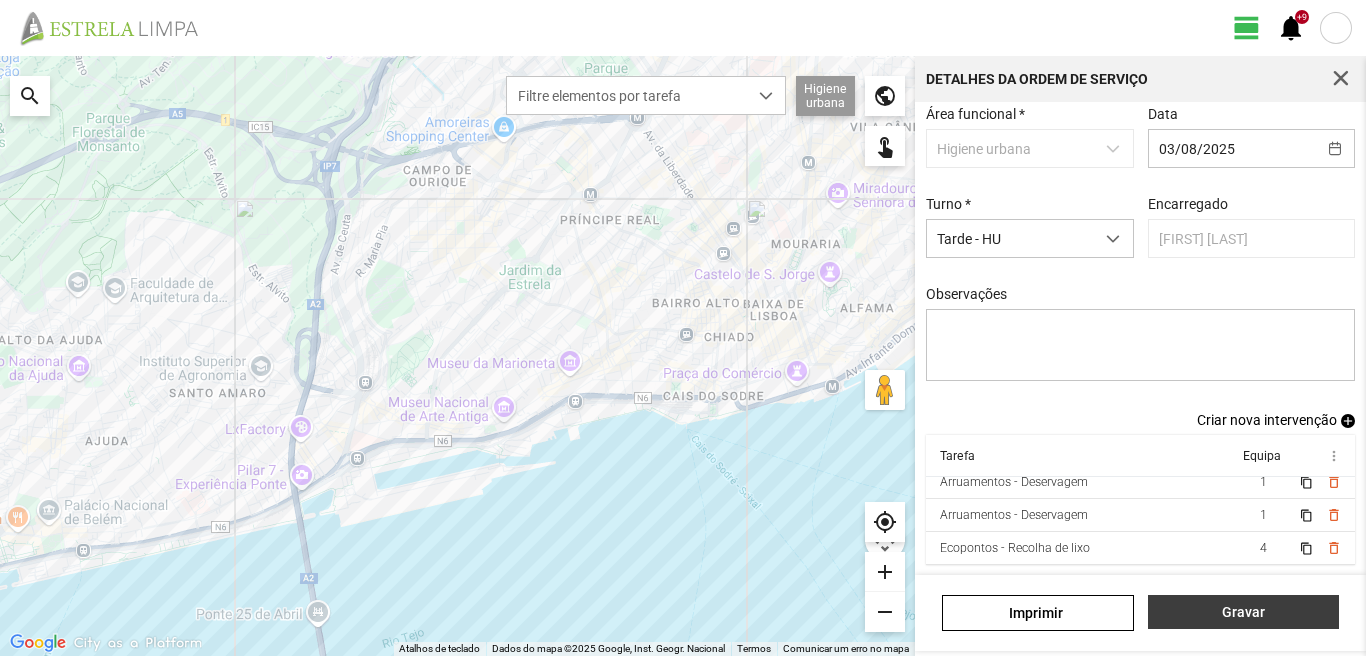click on "Gravar" at bounding box center [1243, 612] 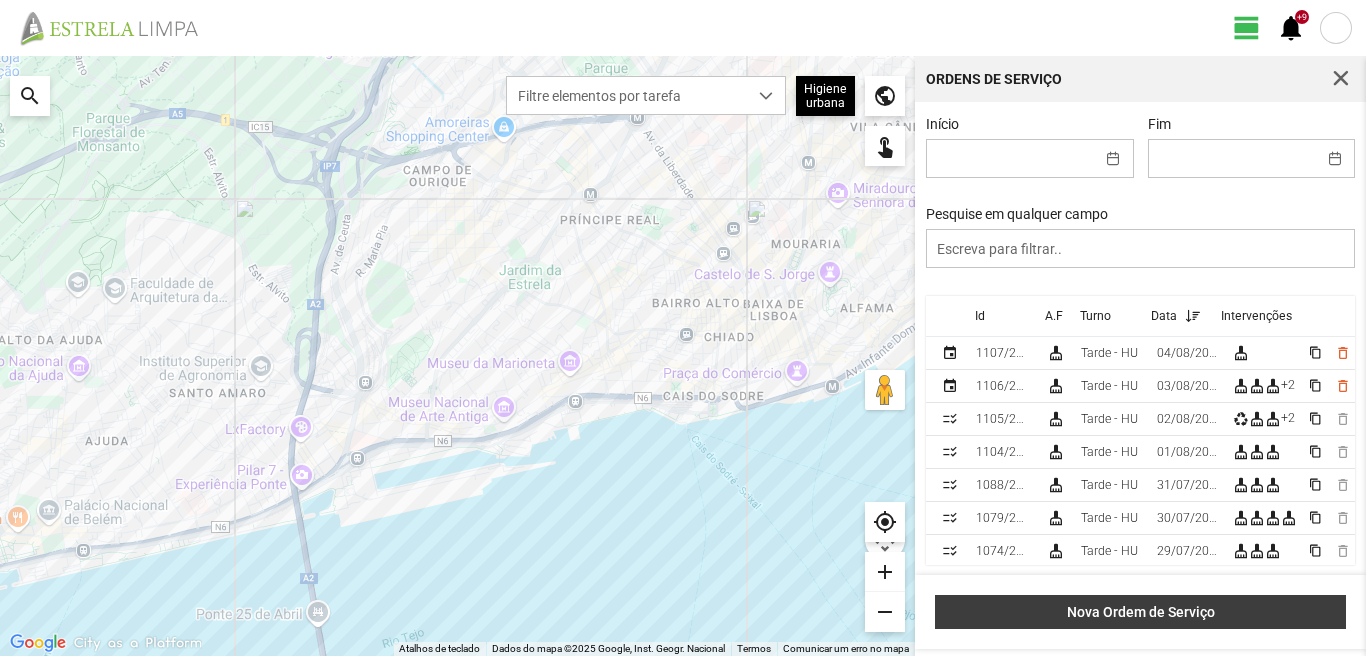 click on "Nova Ordem de Serviço" at bounding box center [1141, 612] 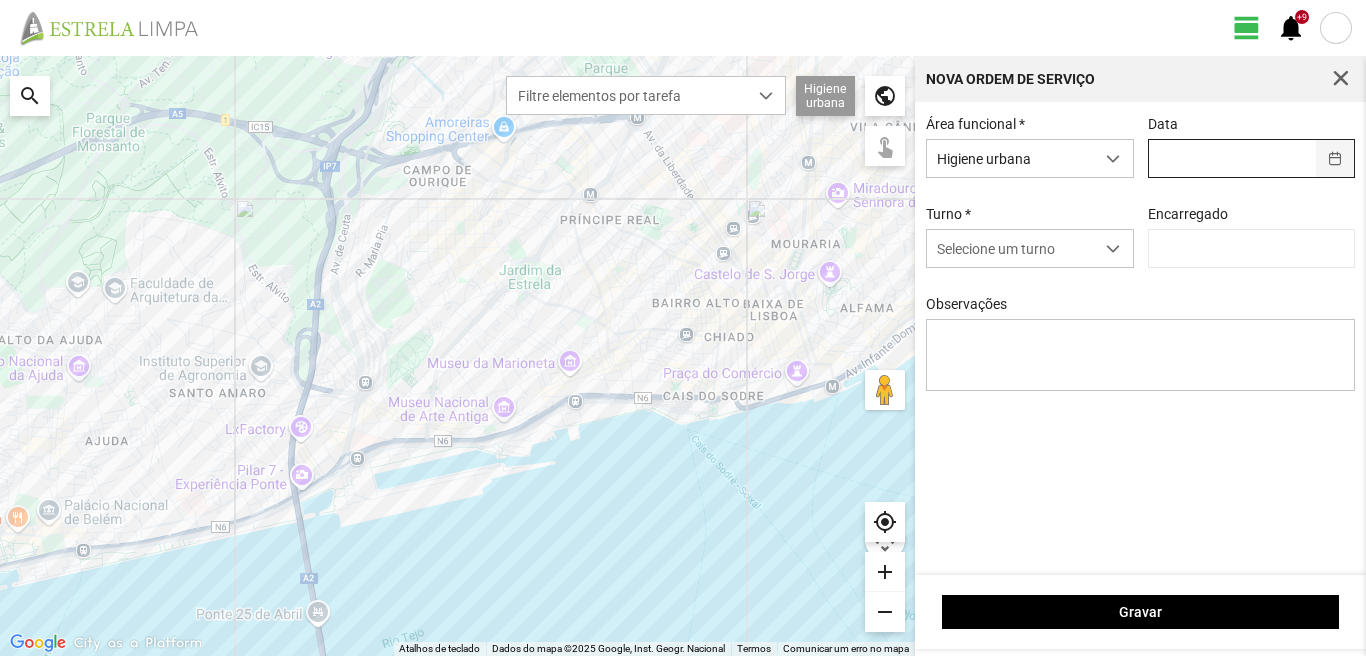 click at bounding box center (1335, 158) 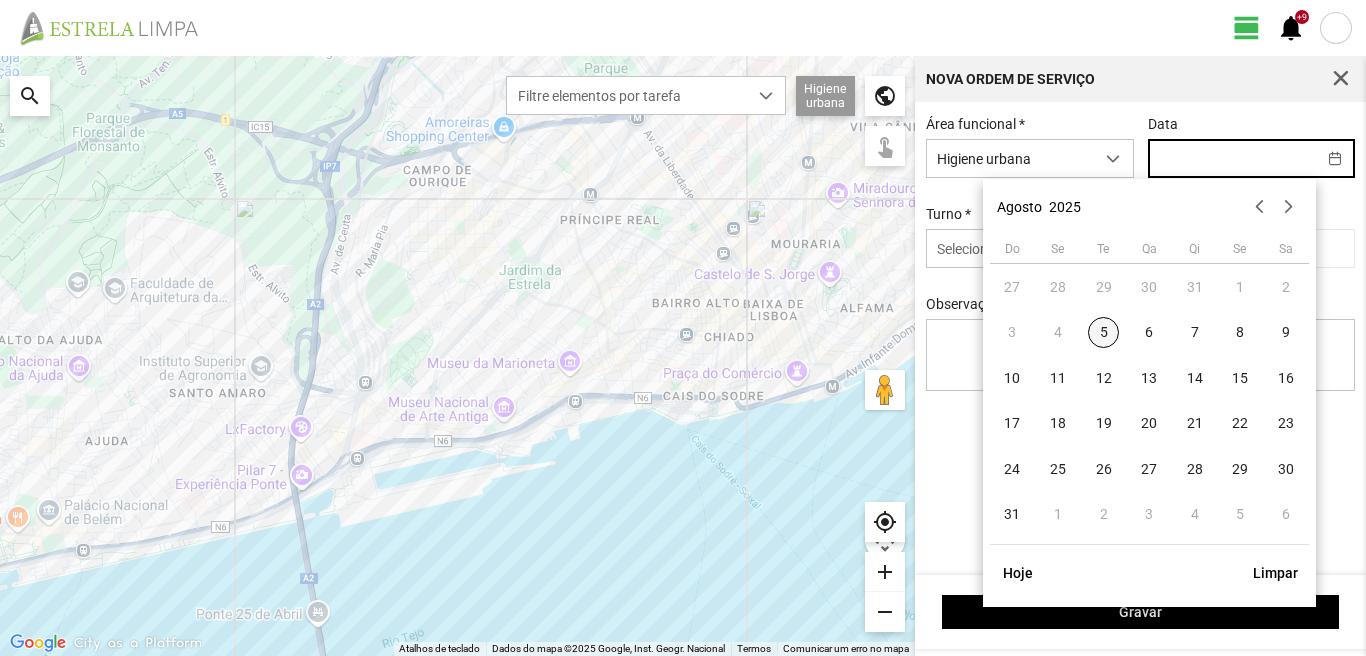 click on "5" at bounding box center (1104, 333) 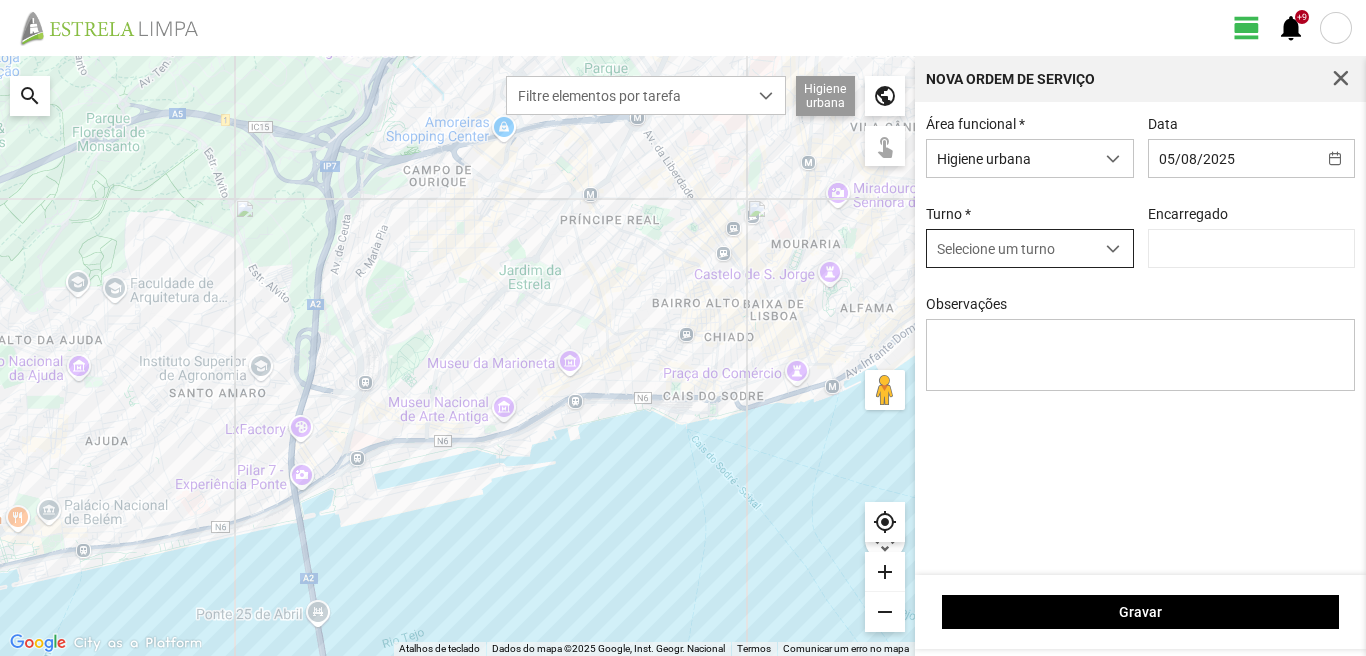 click at bounding box center (1113, 249) 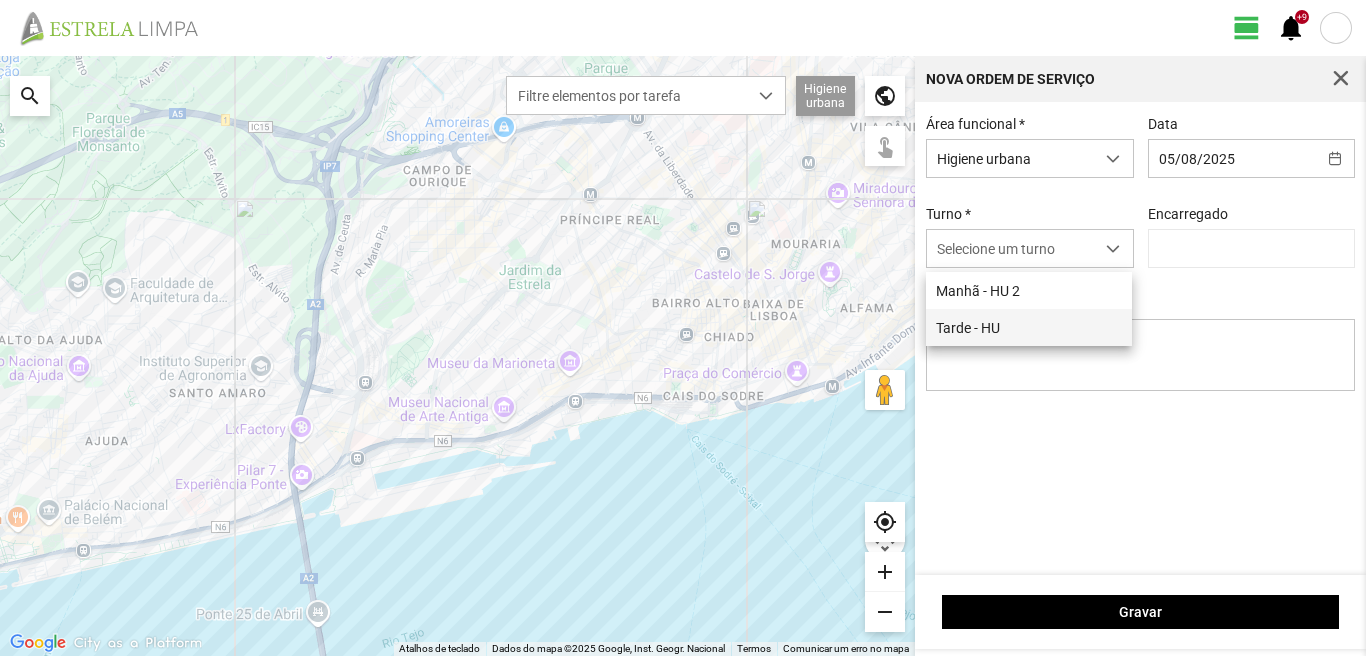 click on "Tarde - HU" at bounding box center (1029, 327) 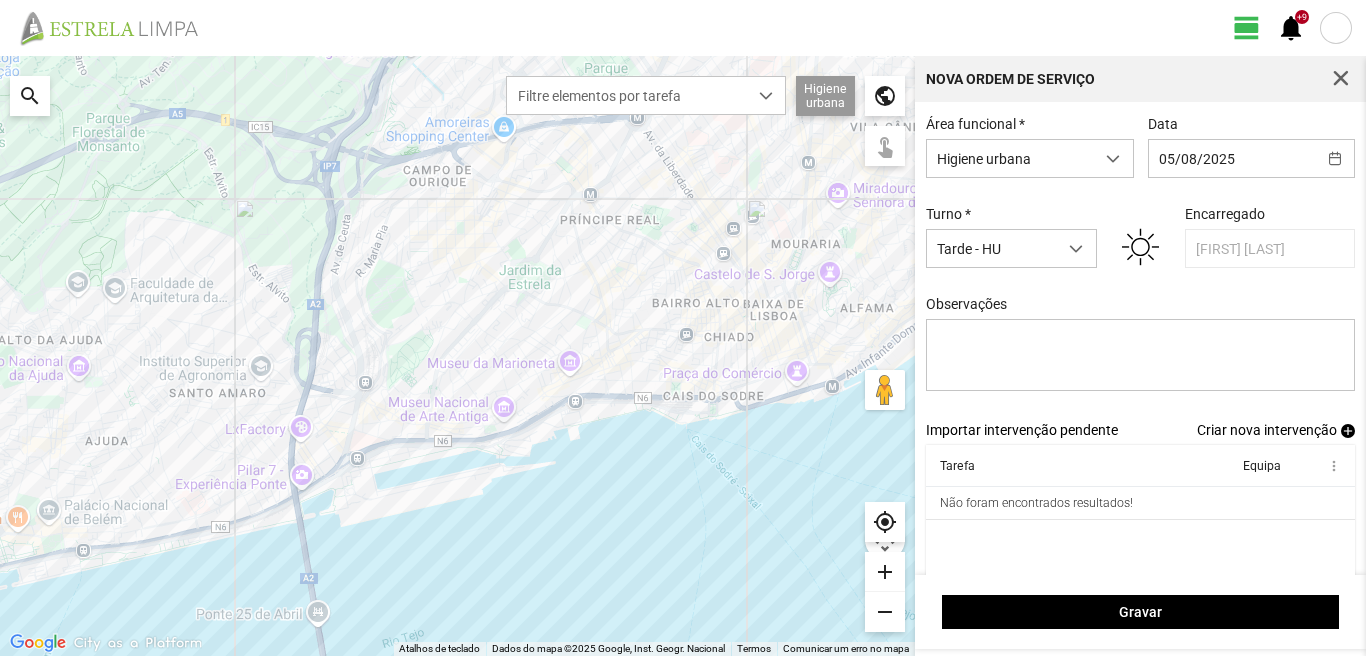 click on "Criar nova intervenção" at bounding box center (1267, 430) 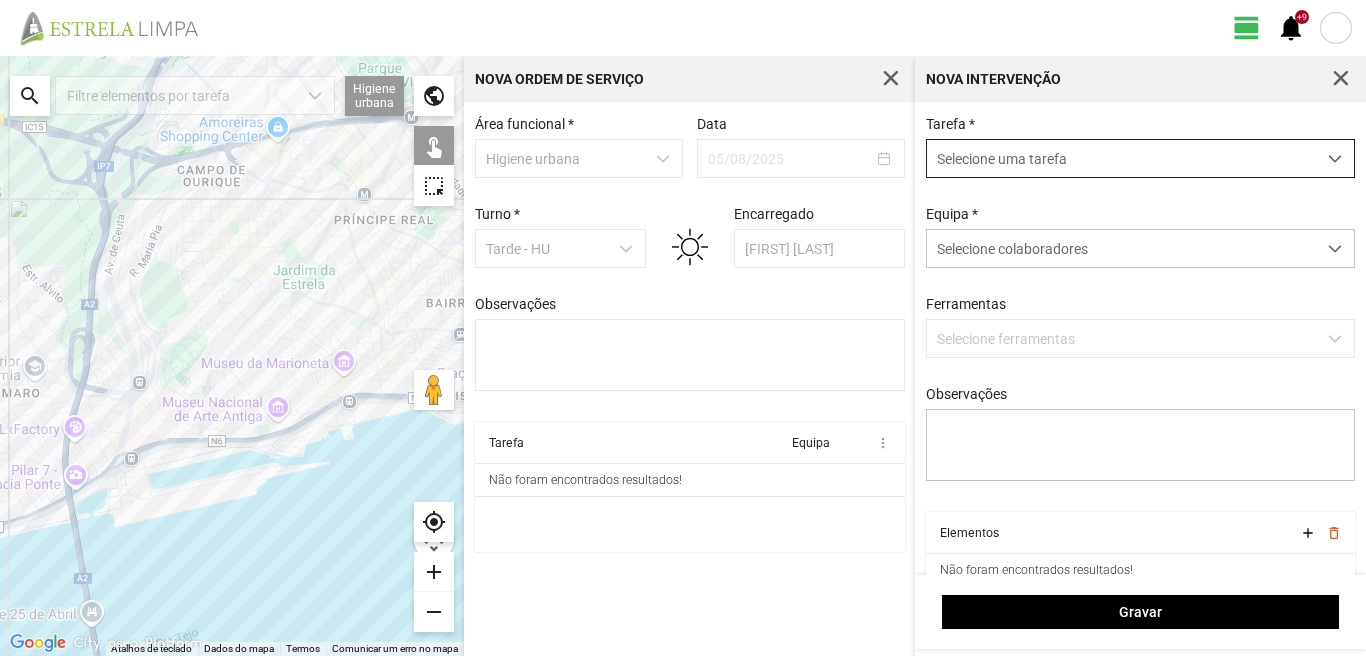 click at bounding box center [1335, 159] 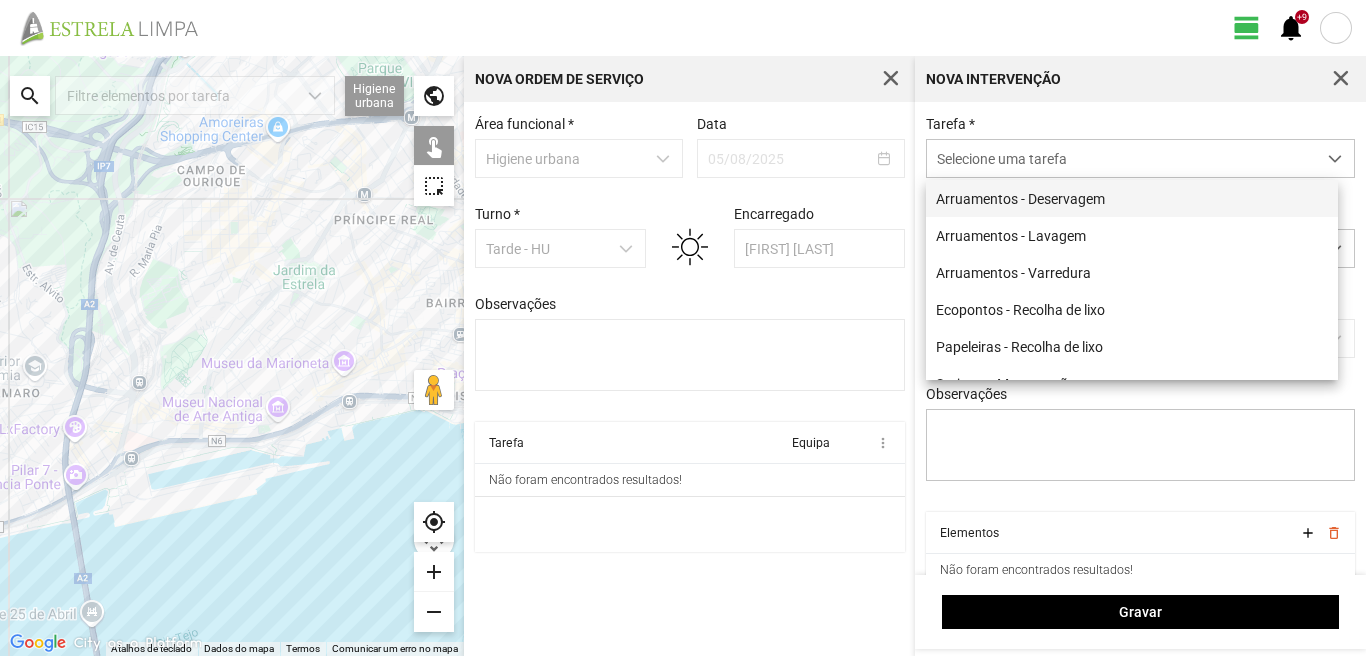 click on "Arruamentos - Deservagem" at bounding box center (1132, 198) 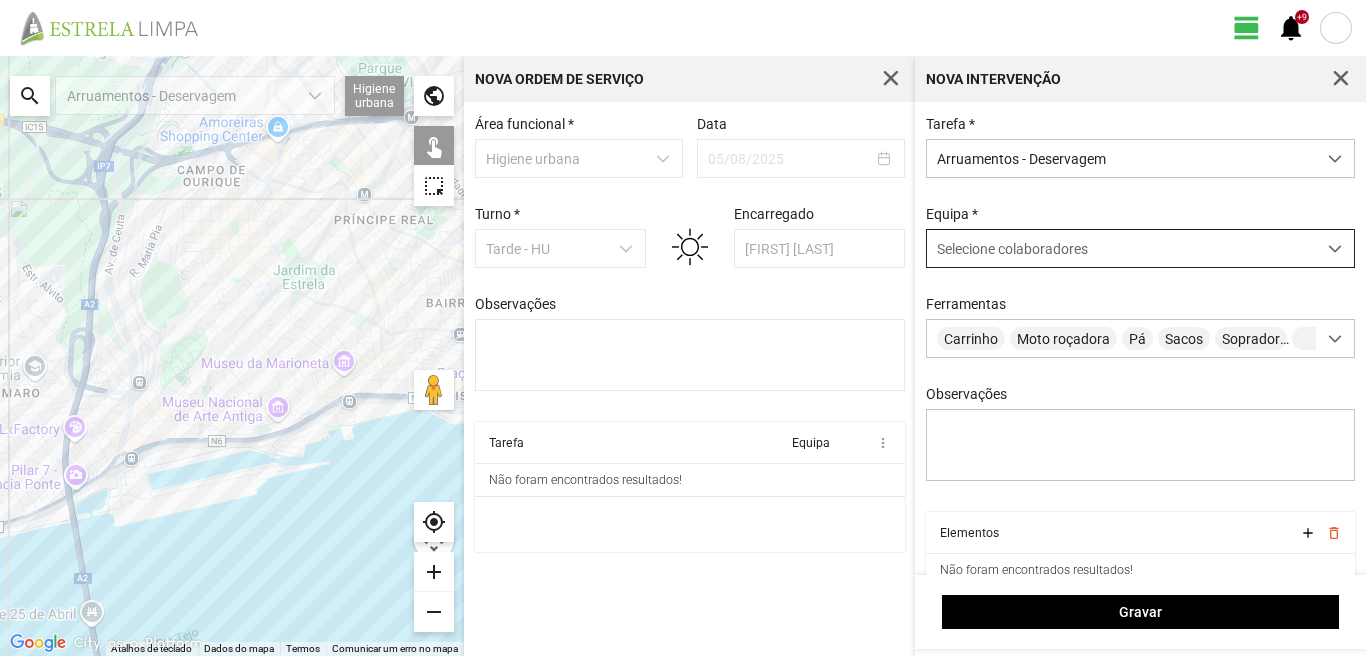 click at bounding box center (1335, 249) 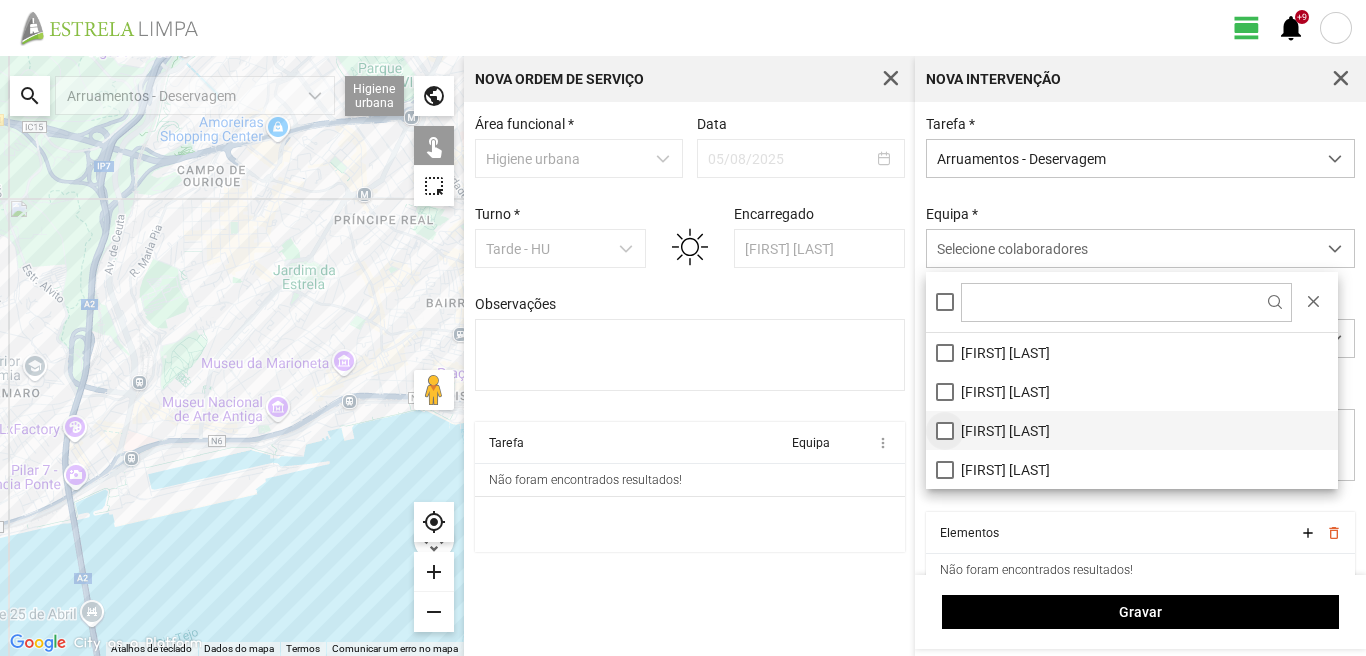 type 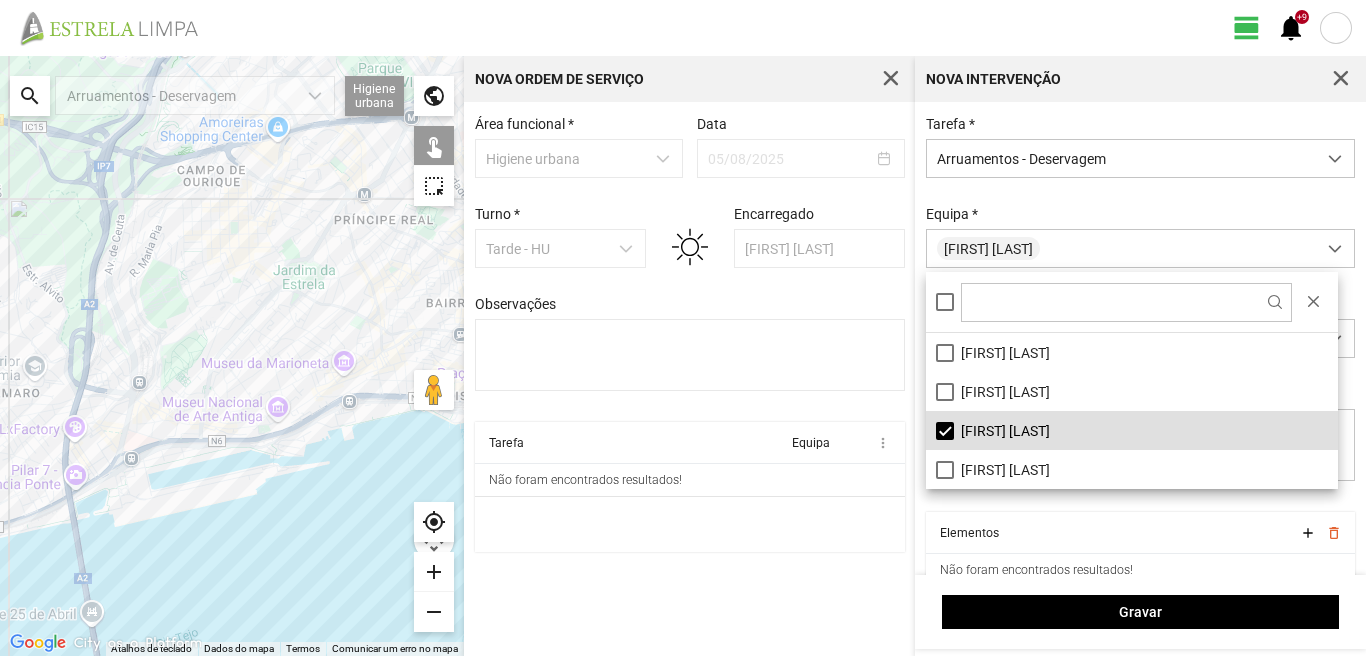 click on "Tarefa Equipa more_vert   Não foram encontrados resultados!" at bounding box center [690, 487] 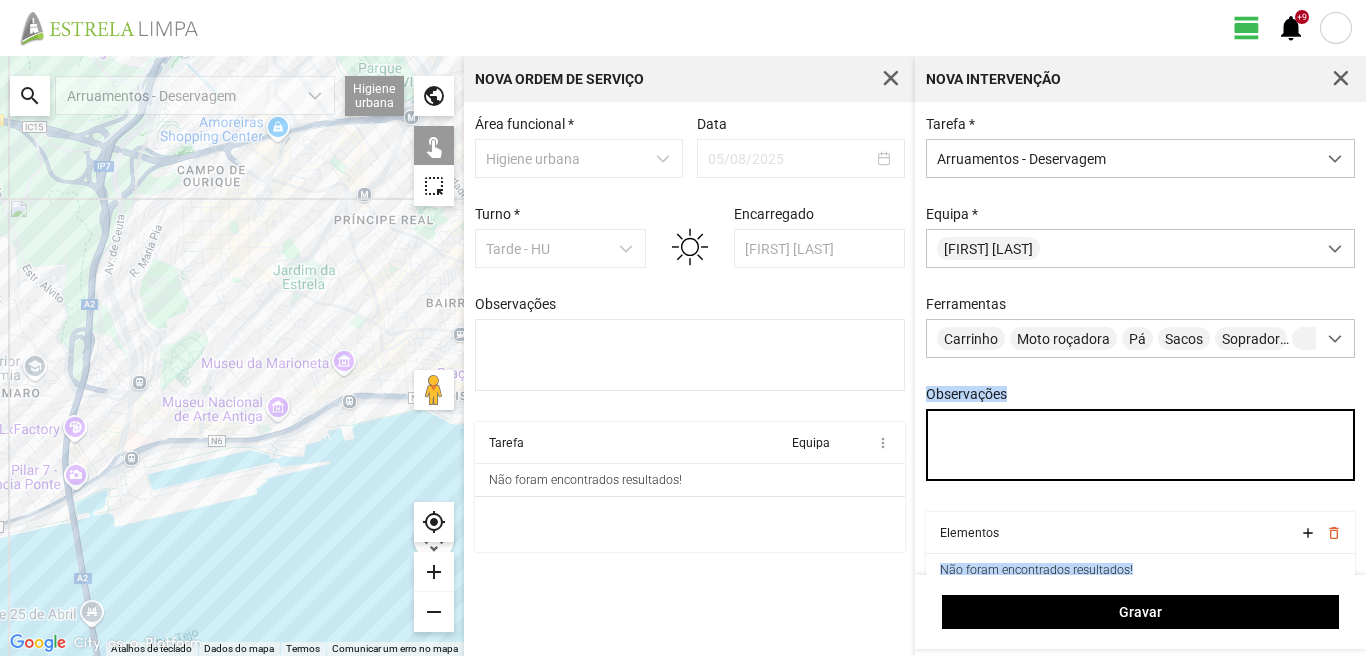 click on "Observações" at bounding box center (1141, 445) 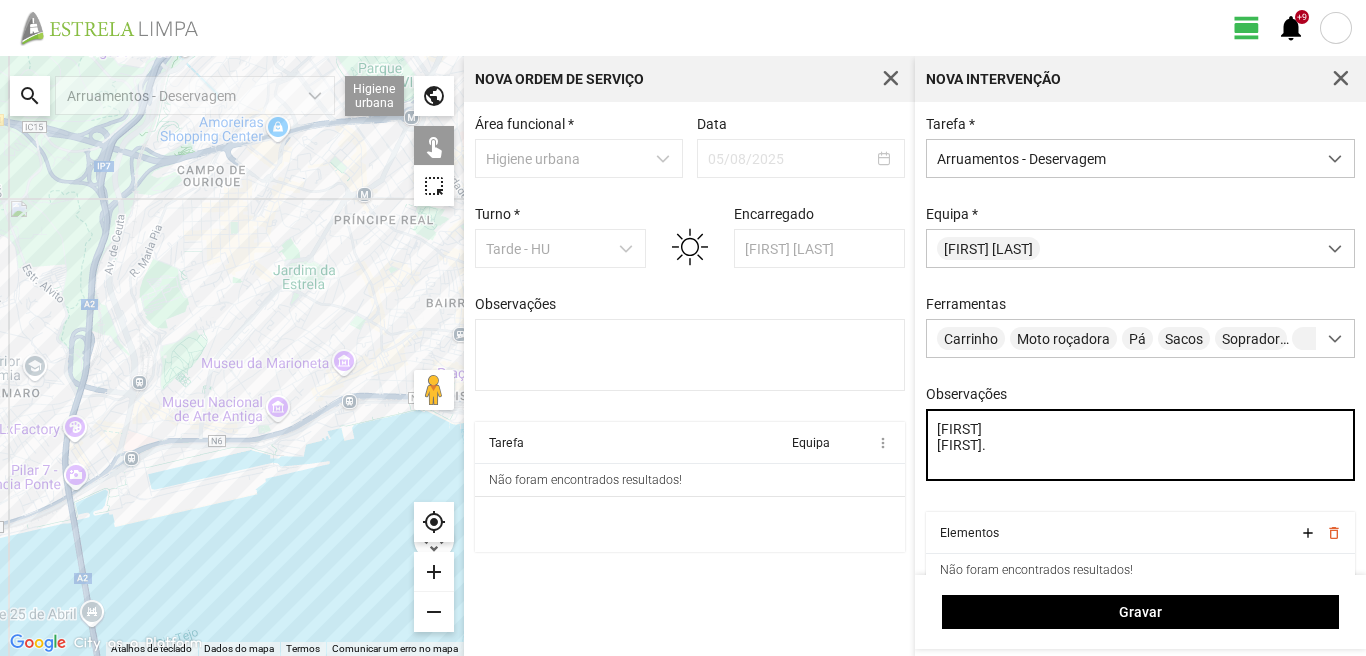 scroll, scrollTop: 85, scrollLeft: 0, axis: vertical 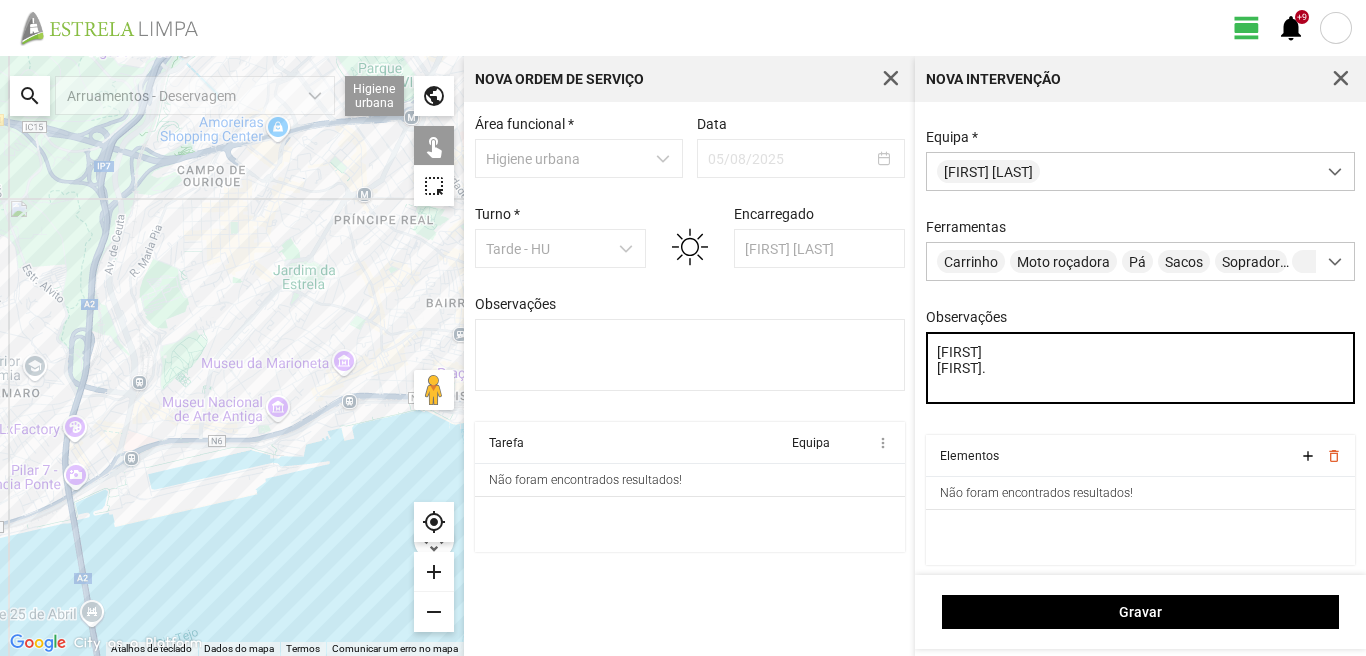 type on "[FIRST]
[FIRST]." 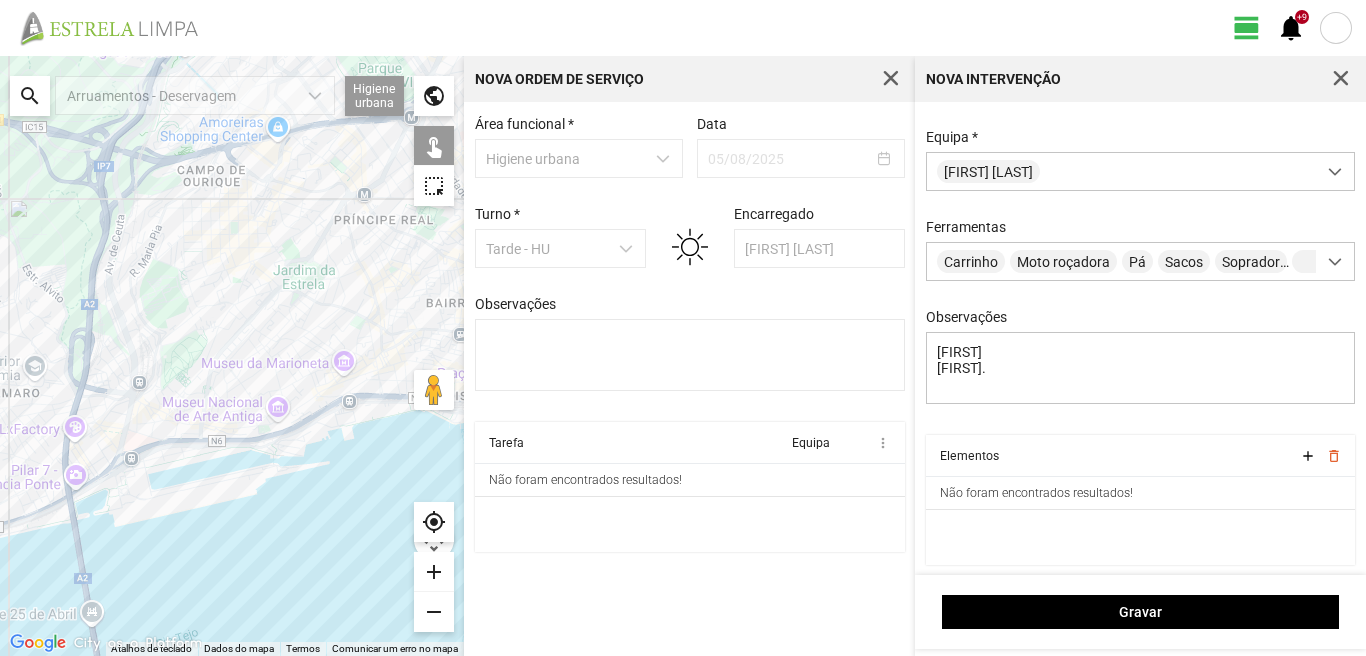 click on "search" 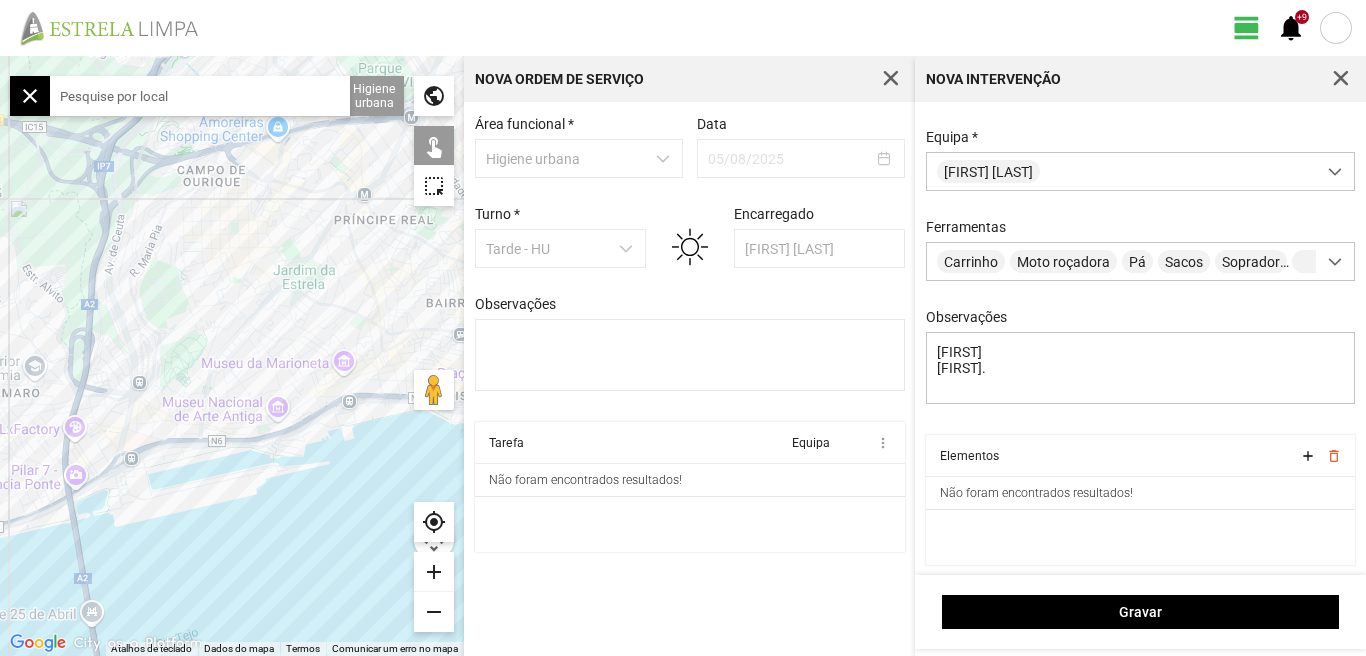 click 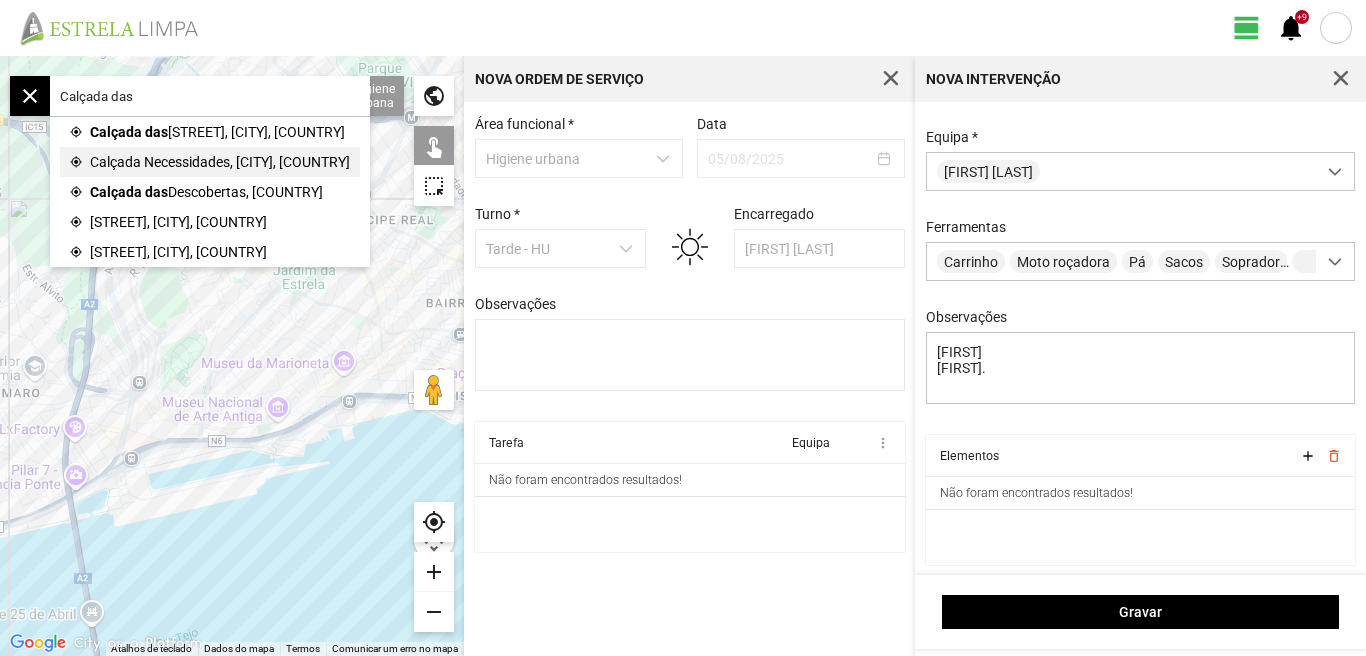click on "Calçada Necessidades, [CITY], [COUNTRY]" 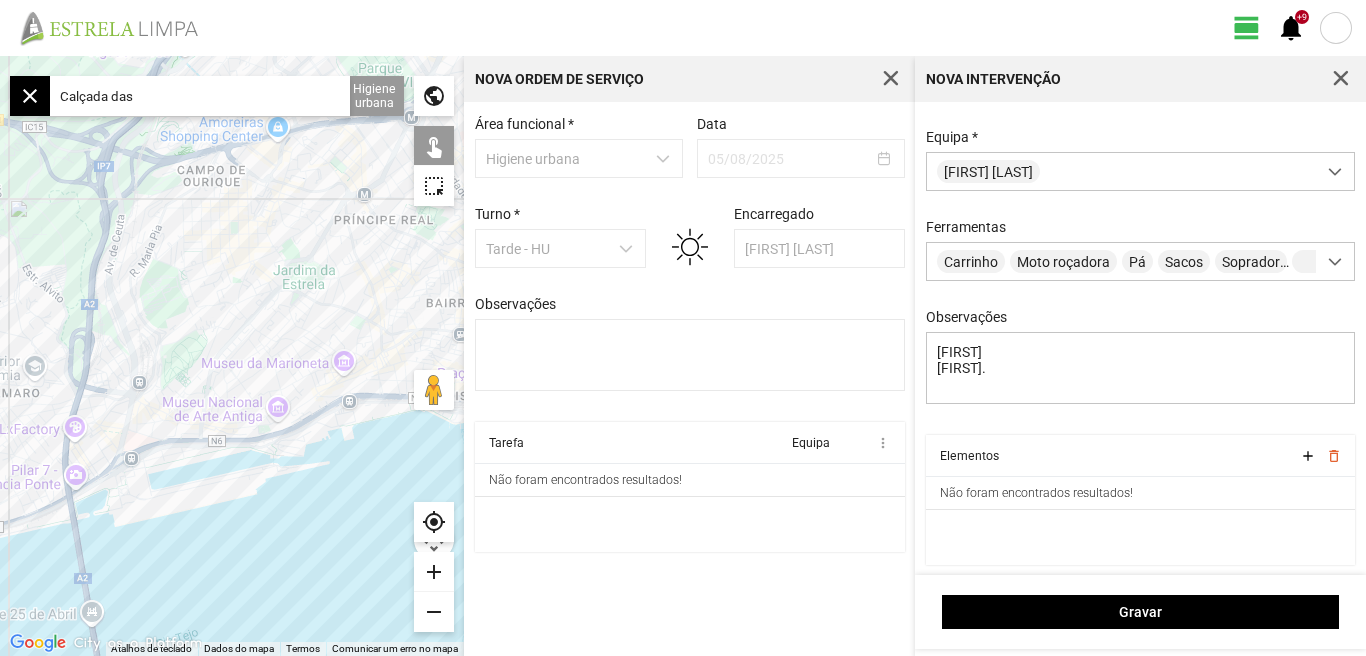 type on "Calçada Necessidades, 1350 [CITY], [COUNTRY]" 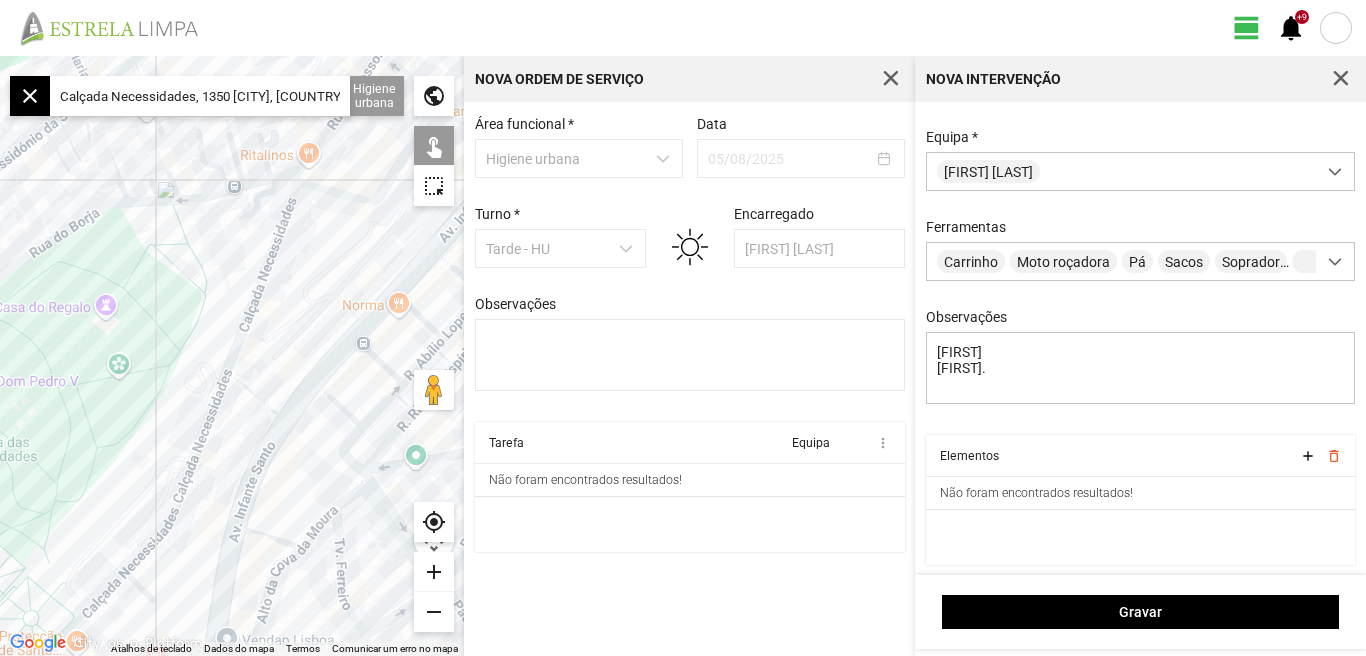 click 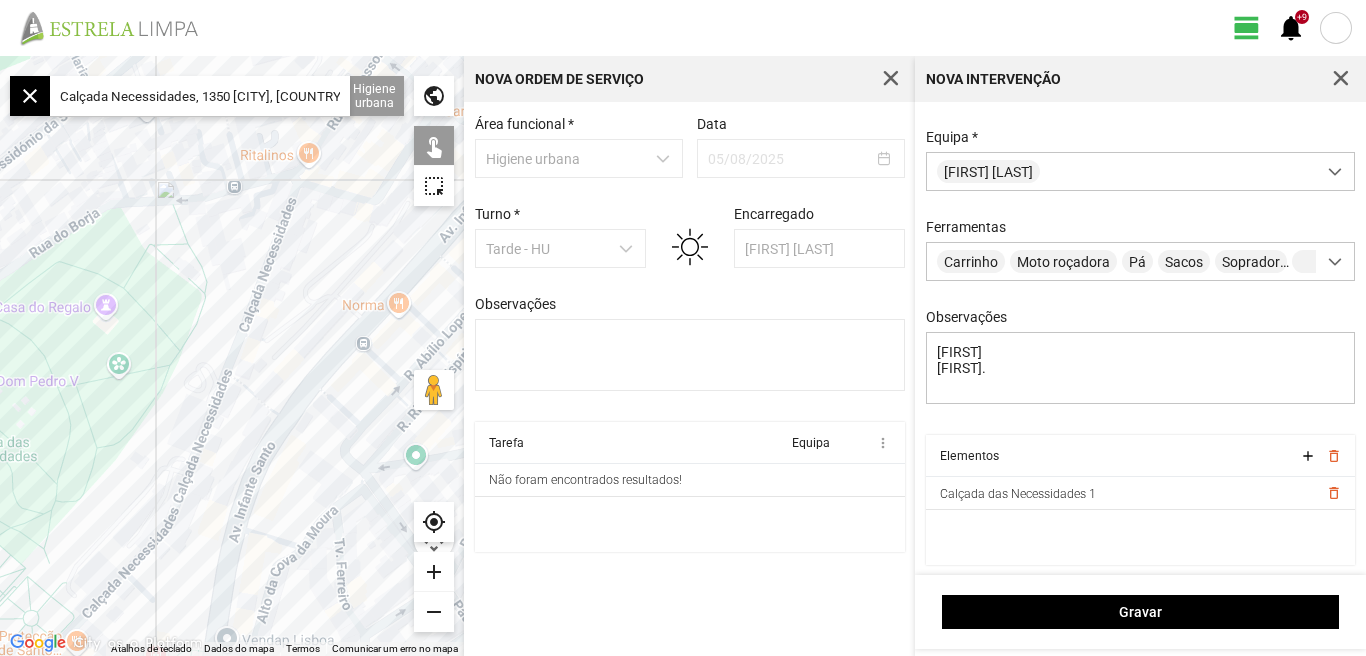 click 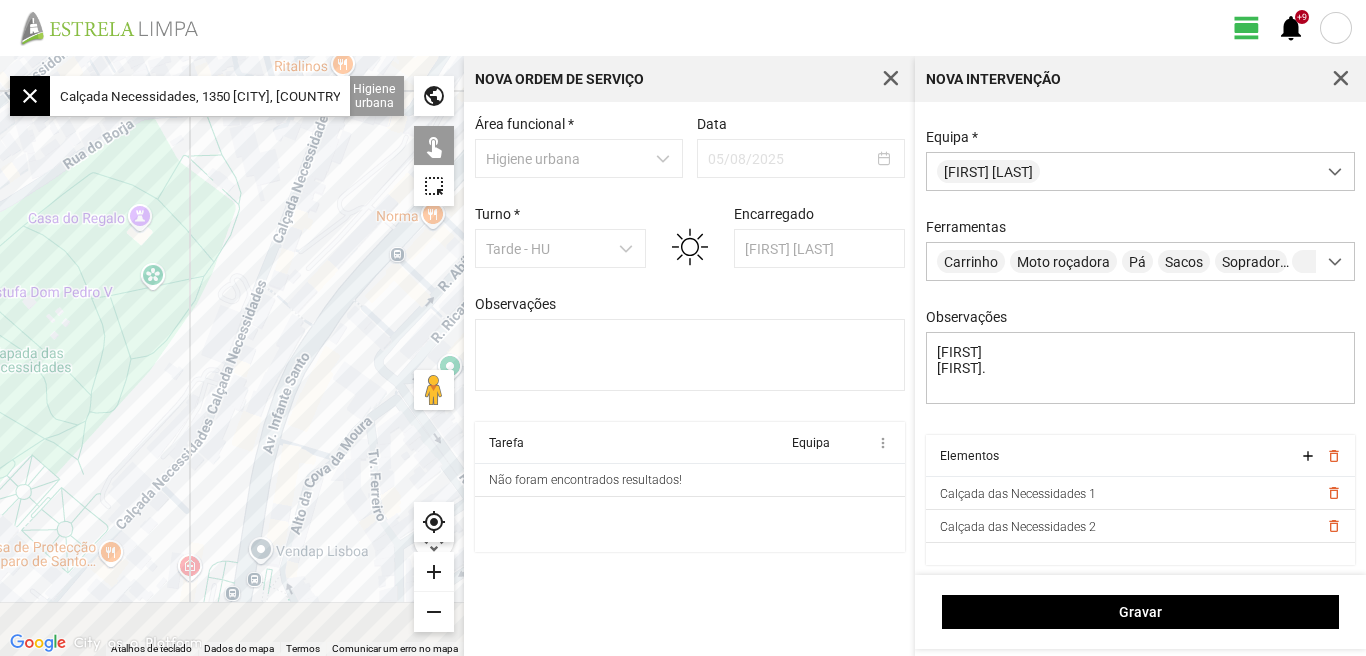 drag, startPoint x: 260, startPoint y: 383, endPoint x: 321, endPoint y: 228, distance: 166.5713 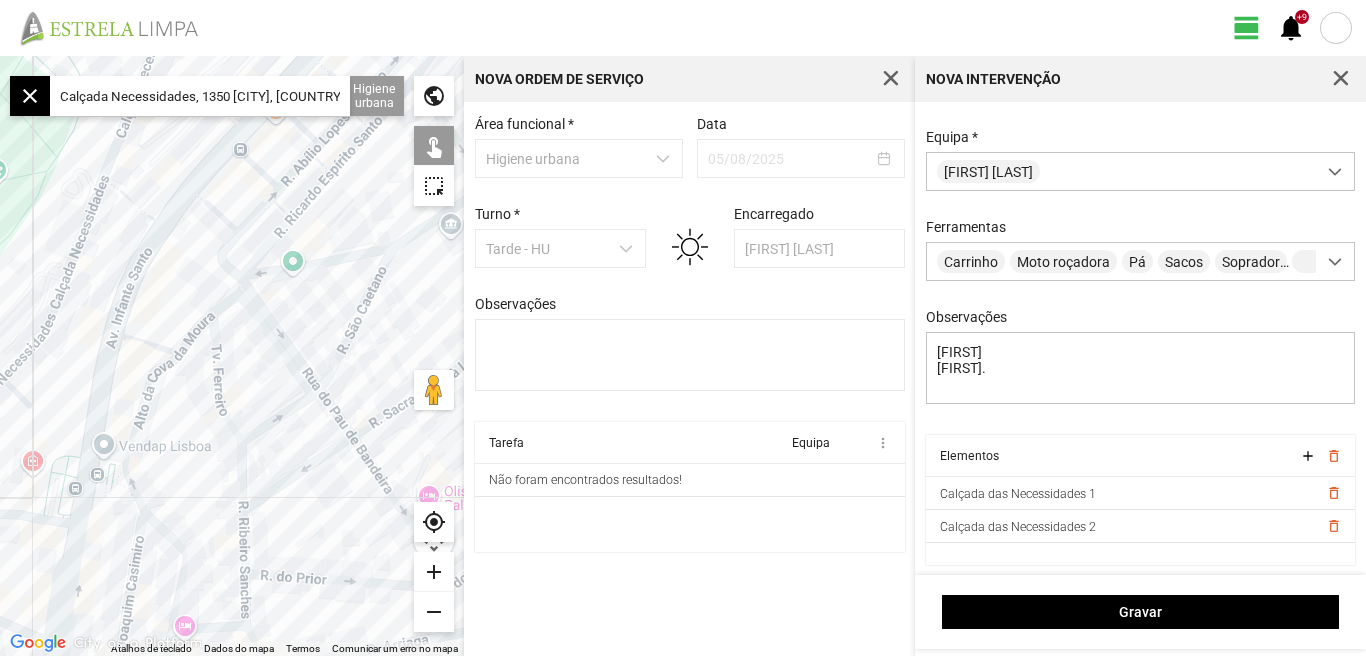 drag, startPoint x: 229, startPoint y: 392, endPoint x: 18, endPoint y: 397, distance: 211.05923 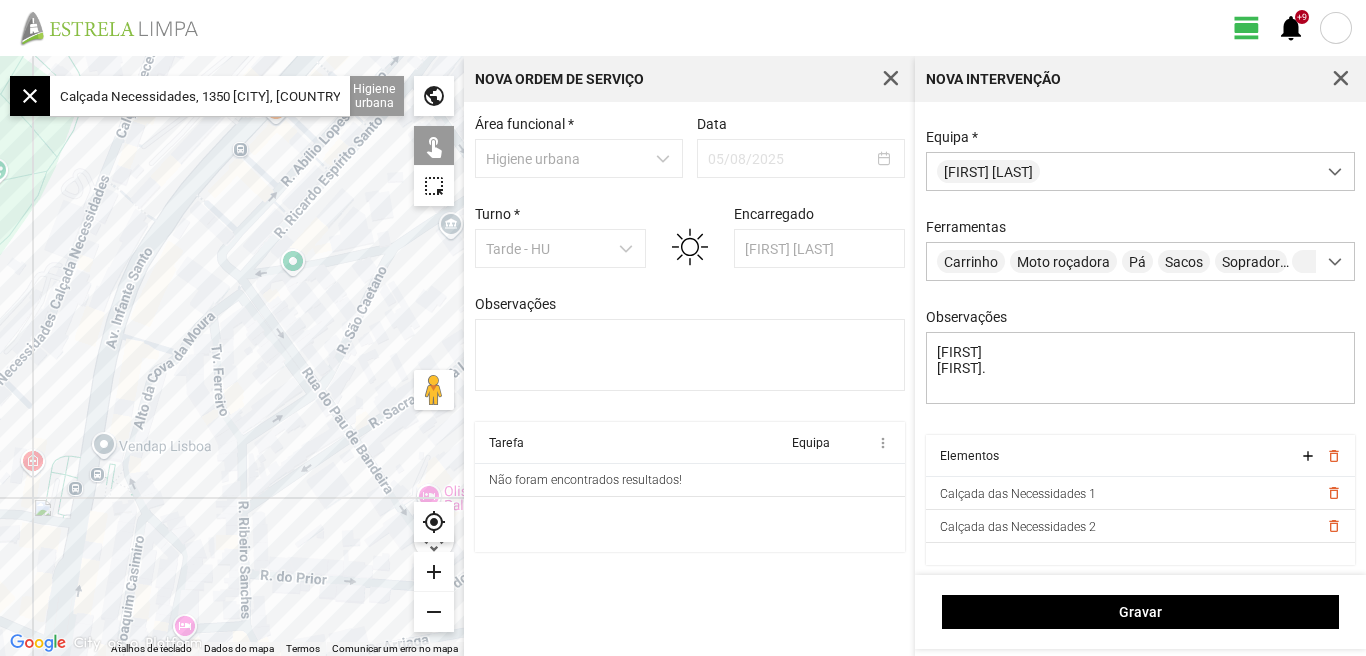 click 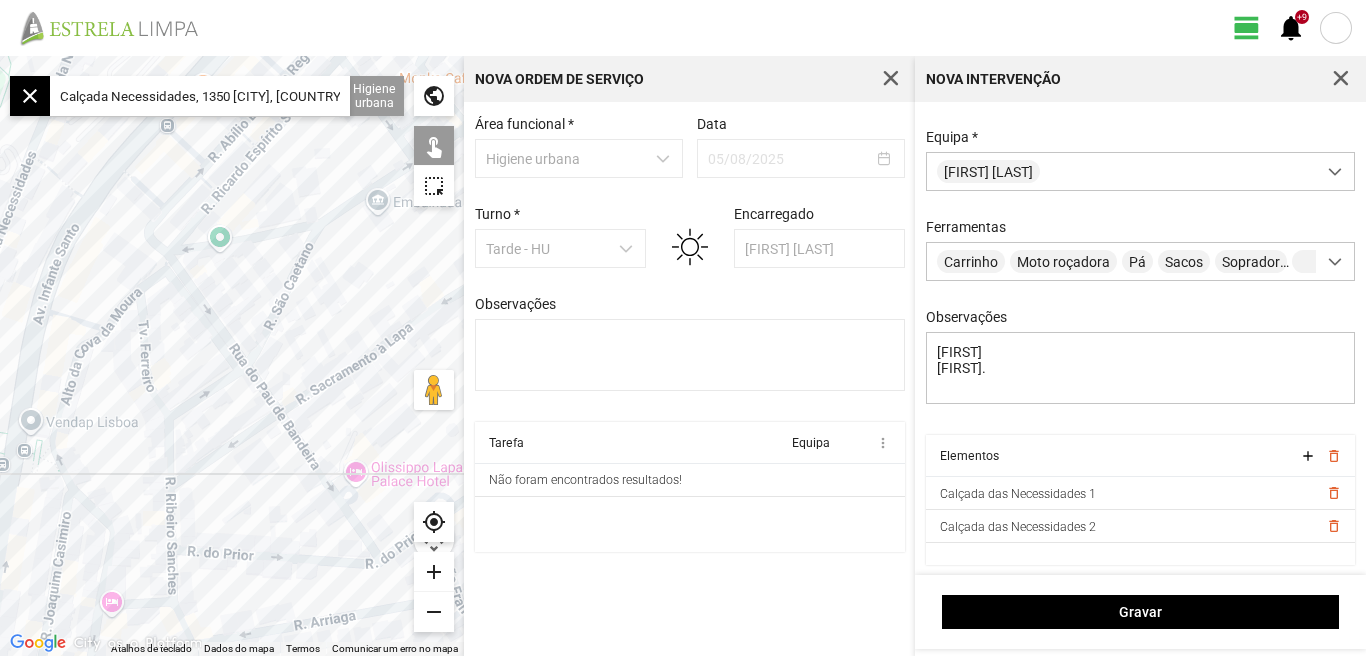 drag, startPoint x: 170, startPoint y: 309, endPoint x: 90, endPoint y: 274, distance: 87.32124 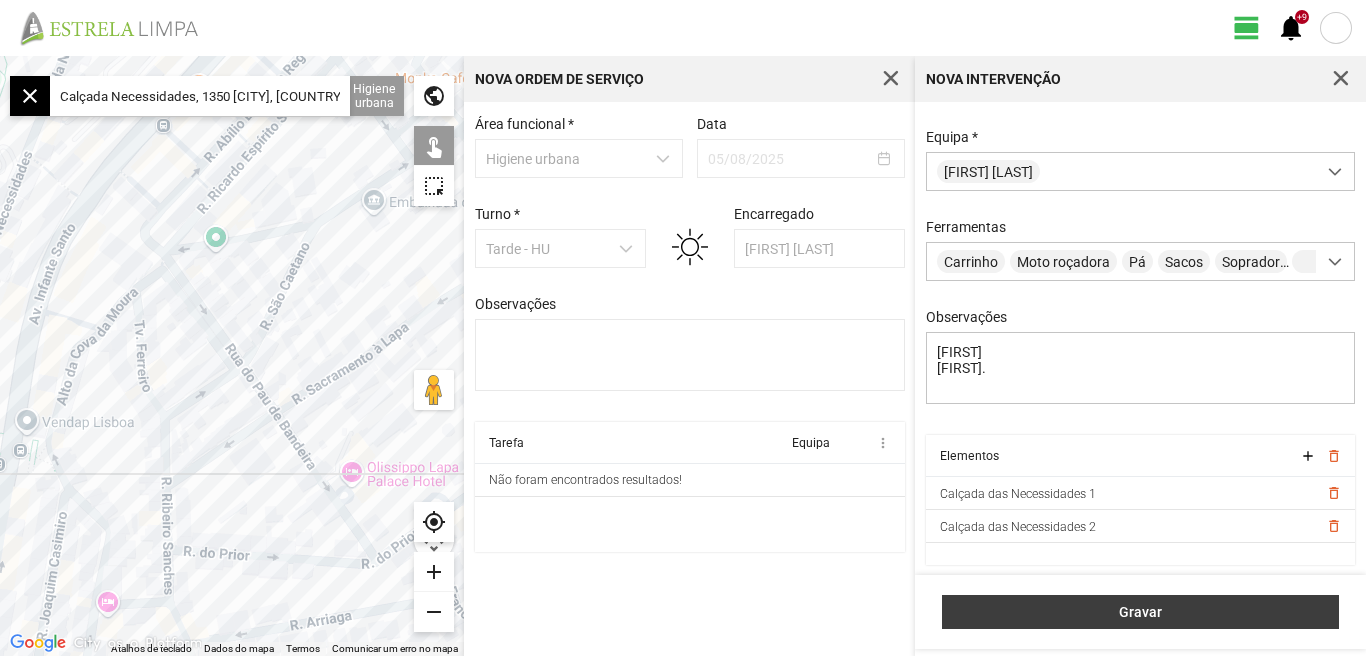 click on "Gravar" at bounding box center (1141, 612) 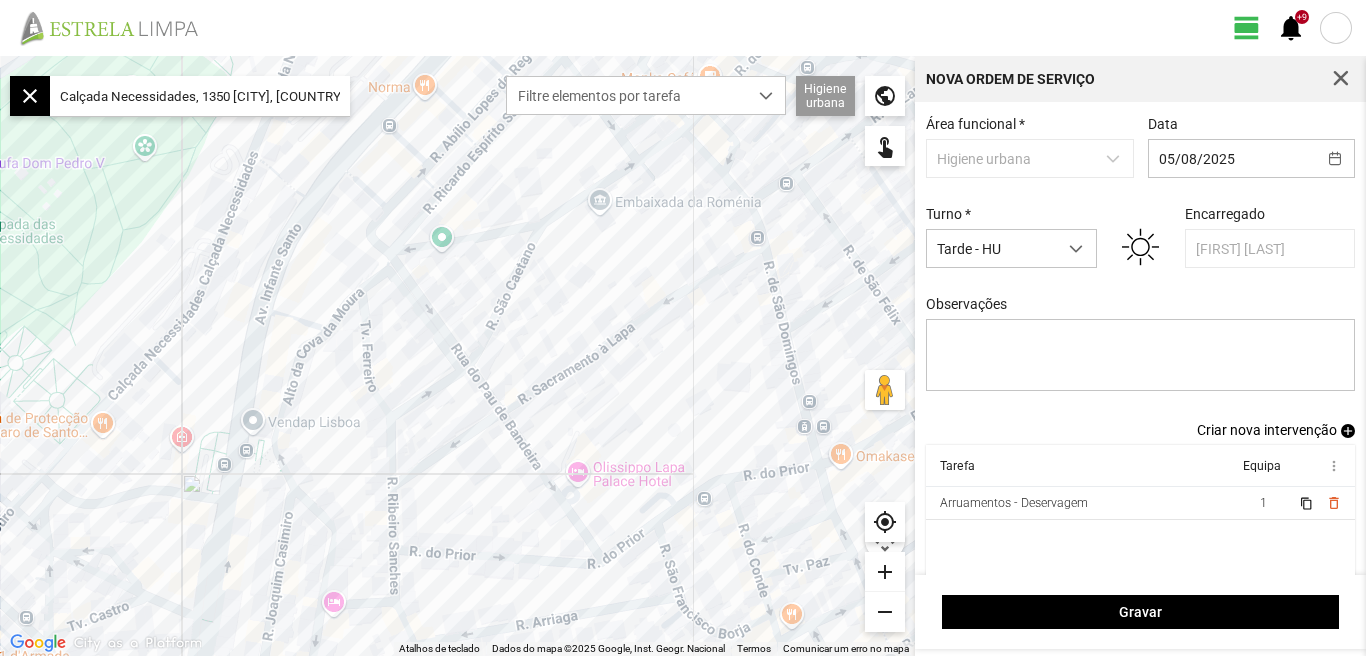 click on "Criar nova intervenção" at bounding box center (1267, 430) 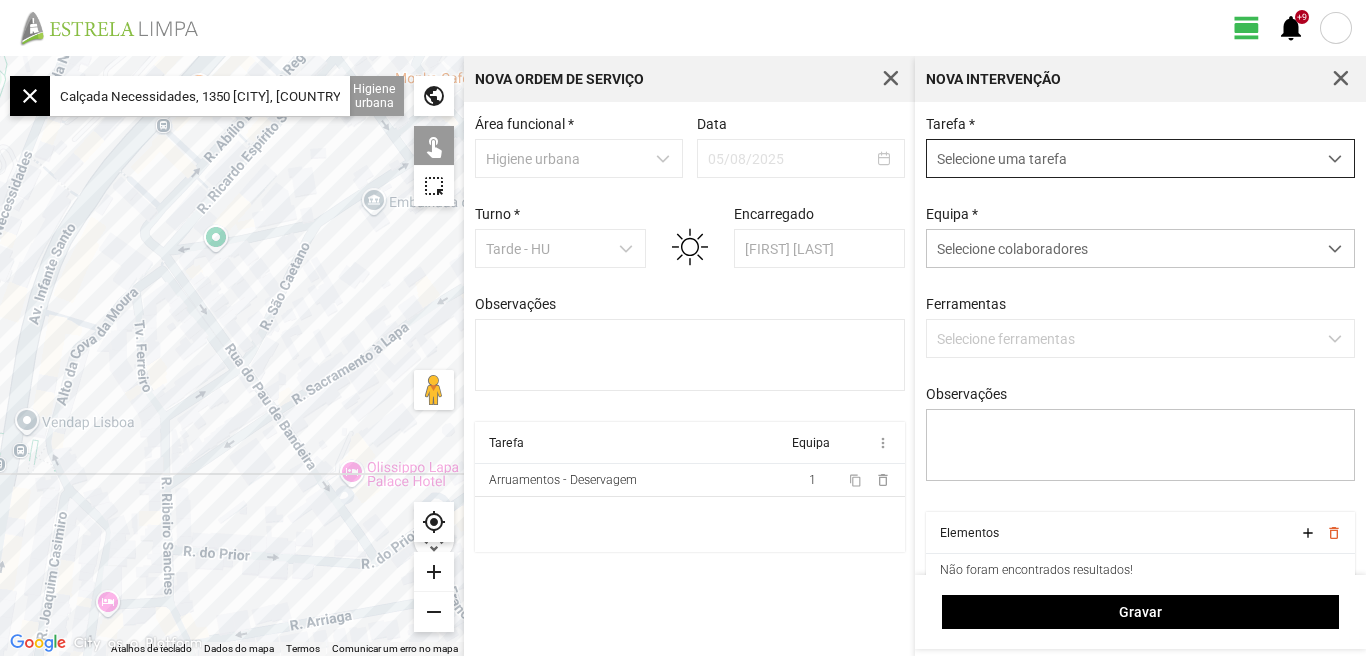 click at bounding box center [1335, 159] 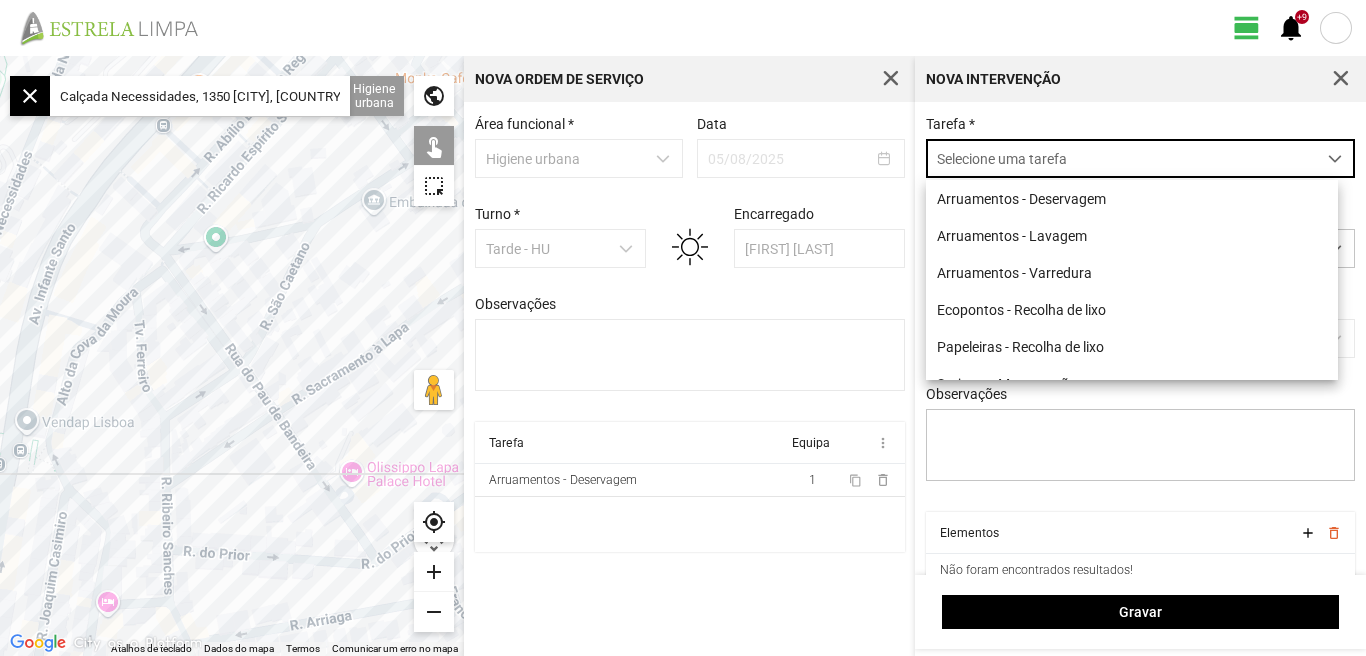 scroll, scrollTop: 11, scrollLeft: 89, axis: both 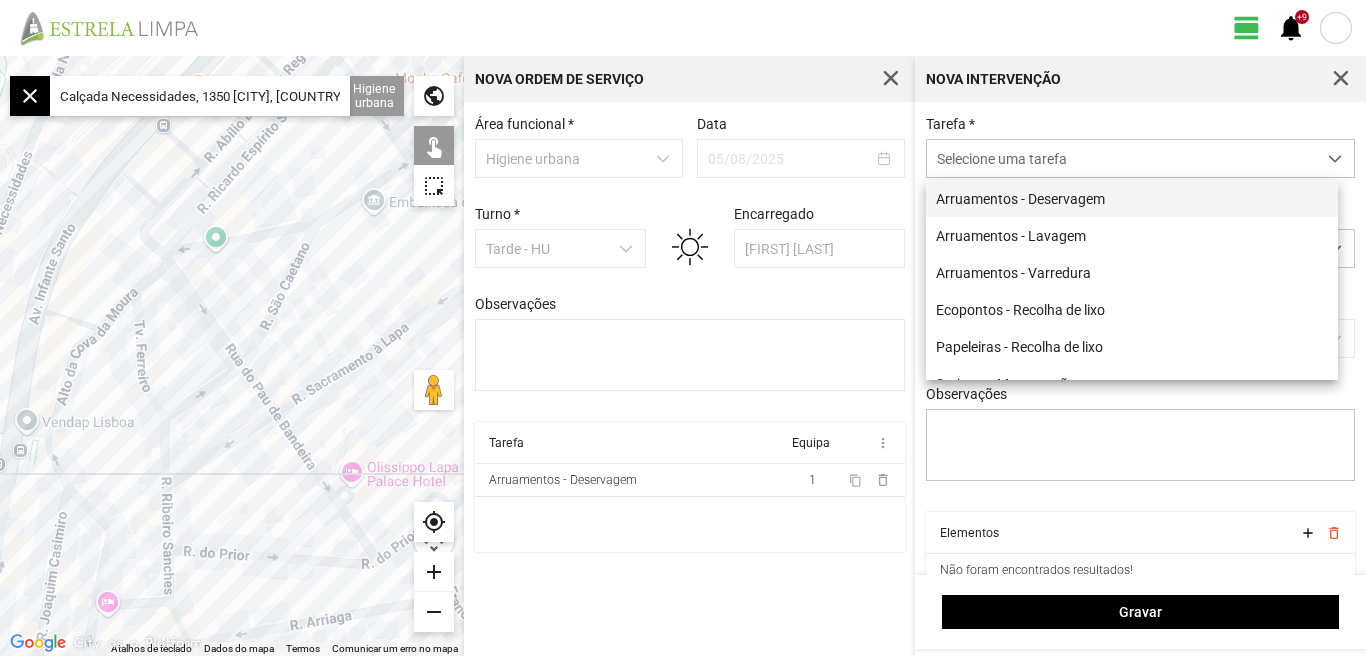 click on "Arruamentos - Deservagem" at bounding box center [1132, 198] 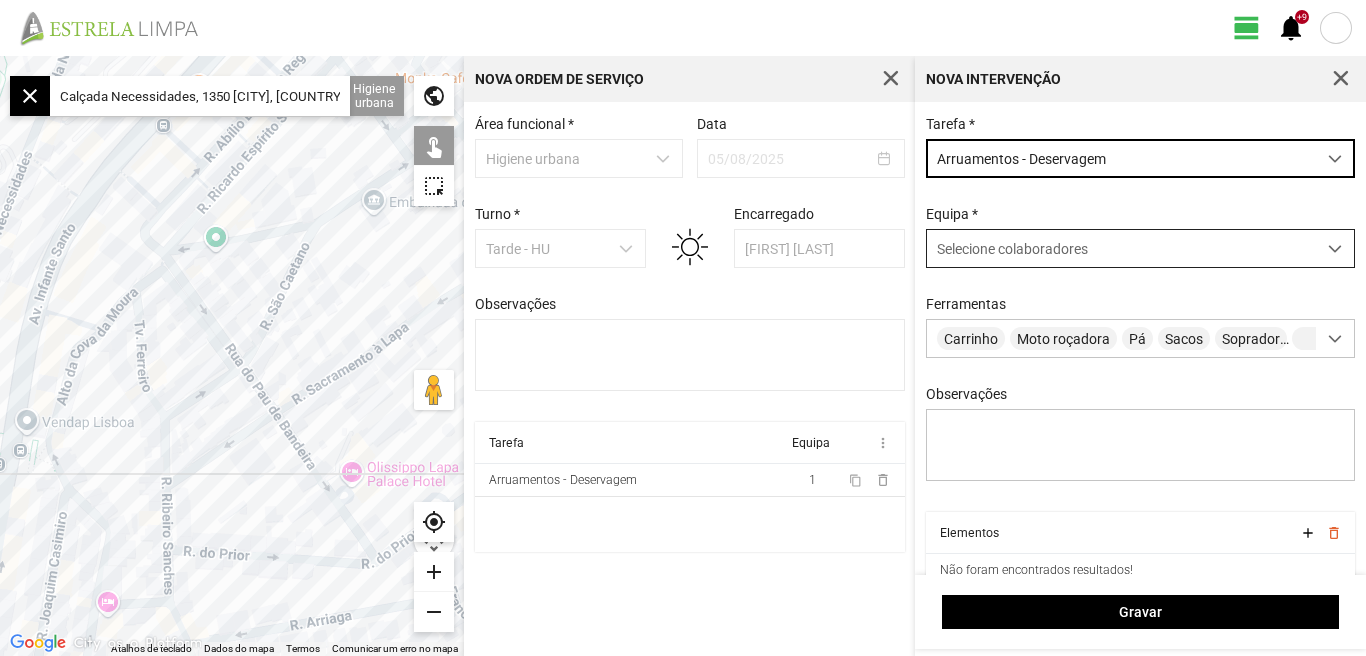 click at bounding box center (1335, 249) 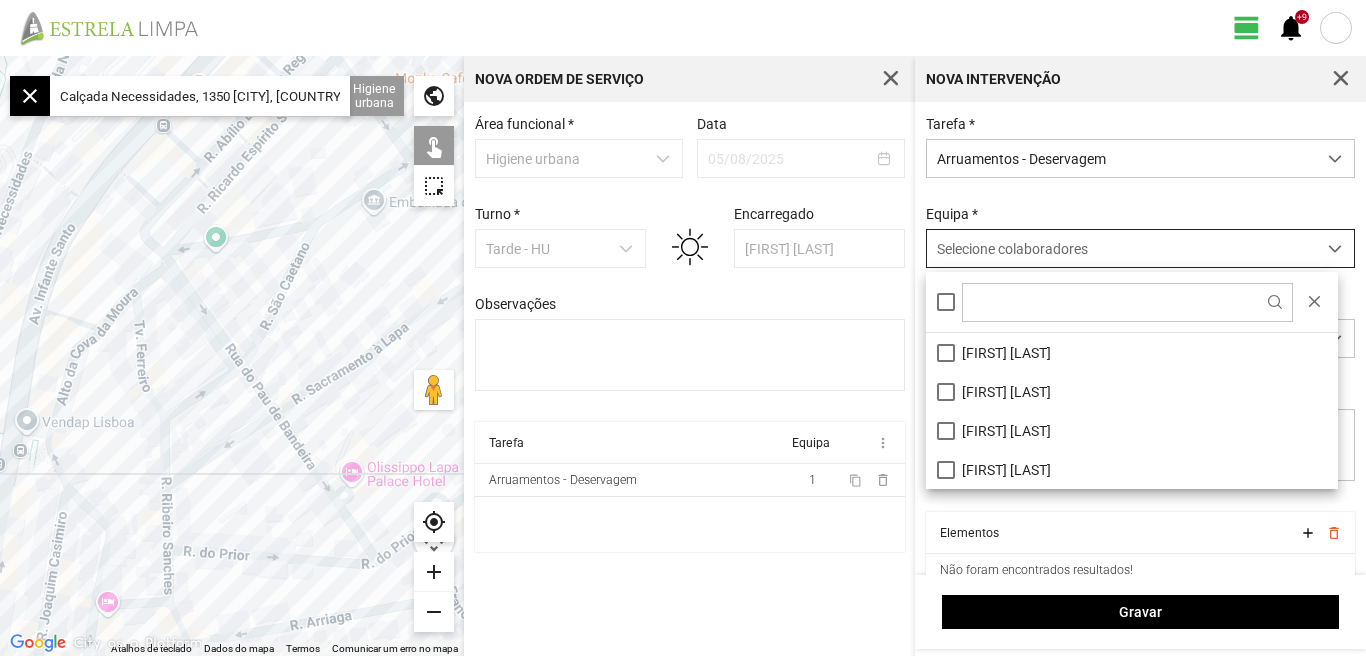 scroll, scrollTop: 11, scrollLeft: 89, axis: both 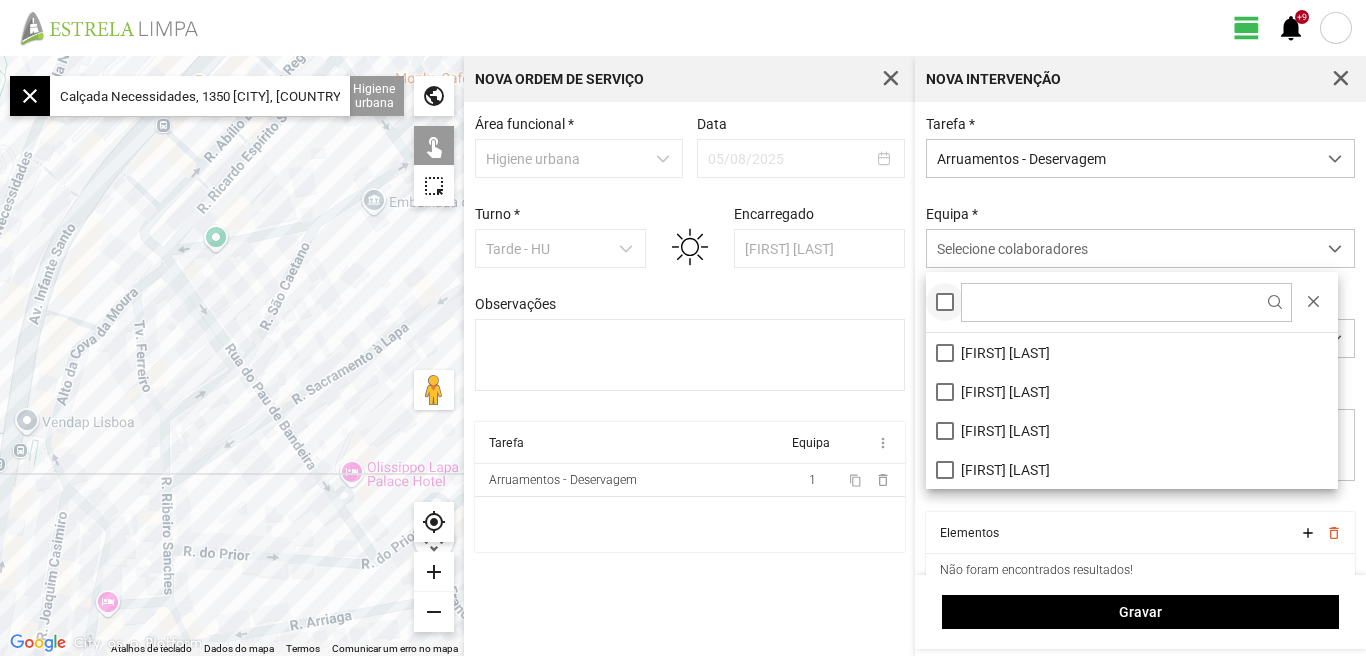 click at bounding box center [945, 302] 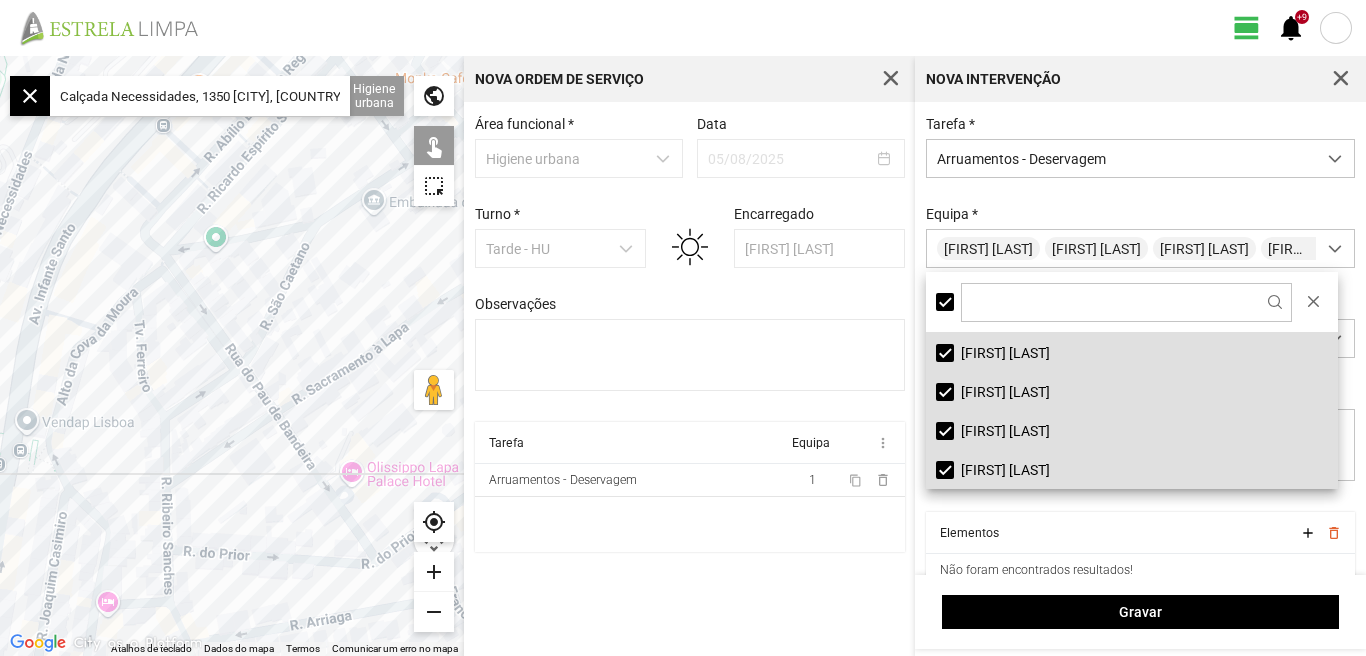 click on "Área funcional * Higiene urbana Data 05/08/2025 Turno * Tarde - HU Encarregado [LAST], [LAST] Observações Tarefa Equipa more_vert Arruamentos - Deservagem 1 content_copy delete_outline" at bounding box center [689, 379] 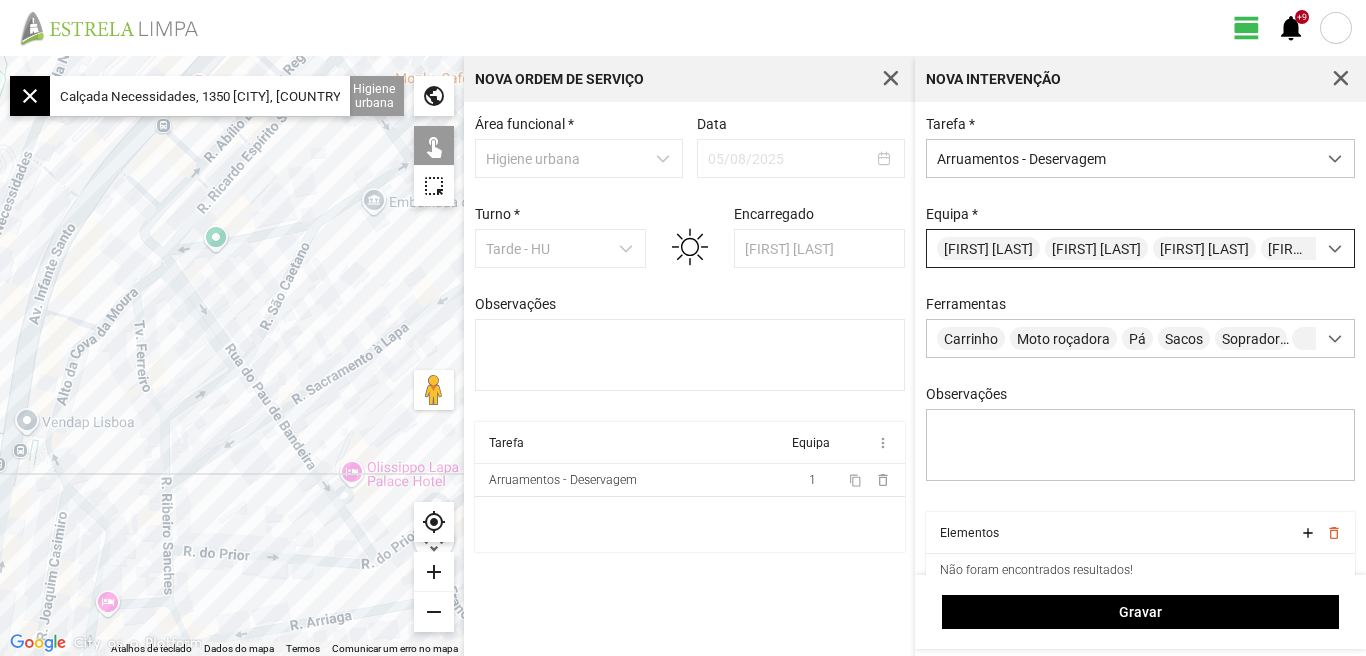 click at bounding box center (1335, 249) 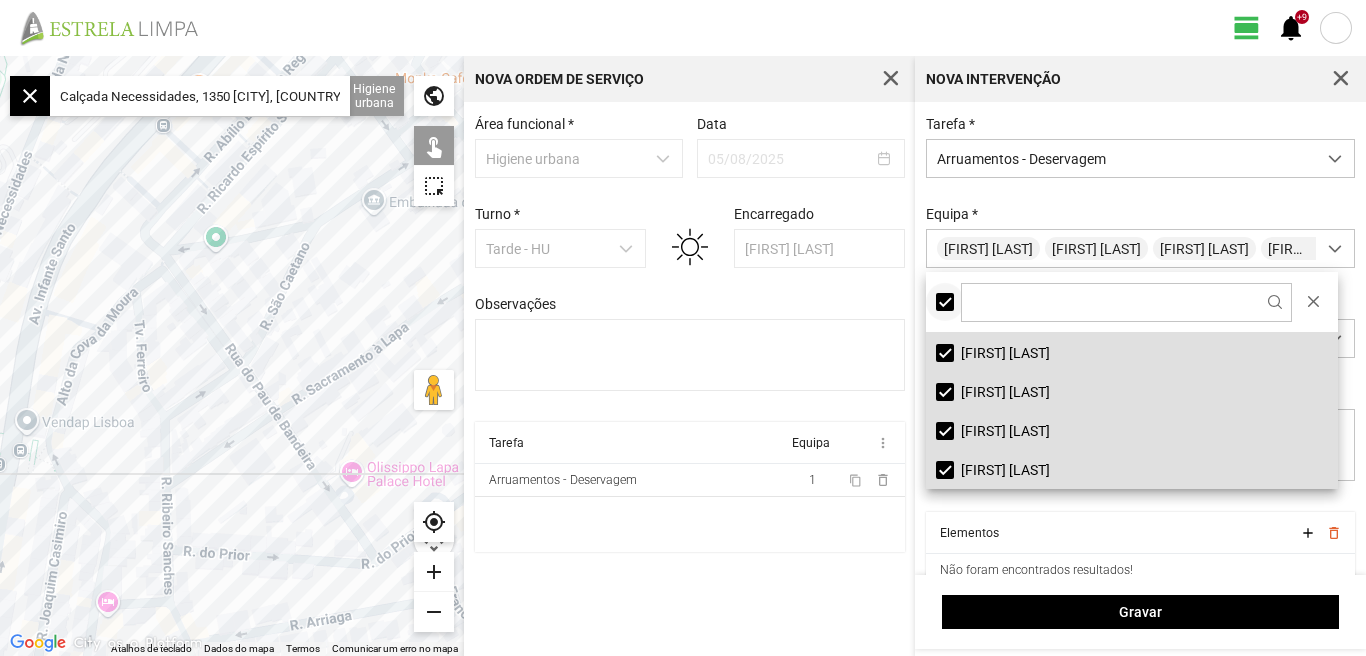 click at bounding box center (945, 302) 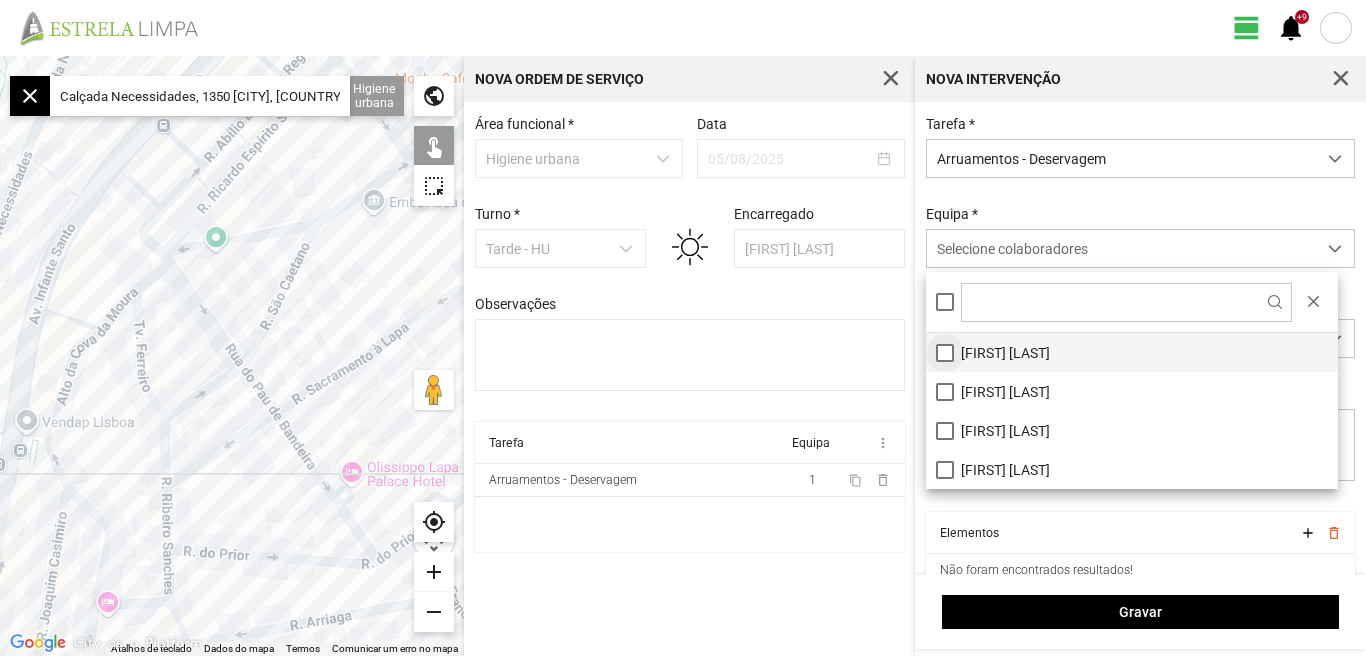 click on "[FIRST] [LAST]" at bounding box center [1132, 352] 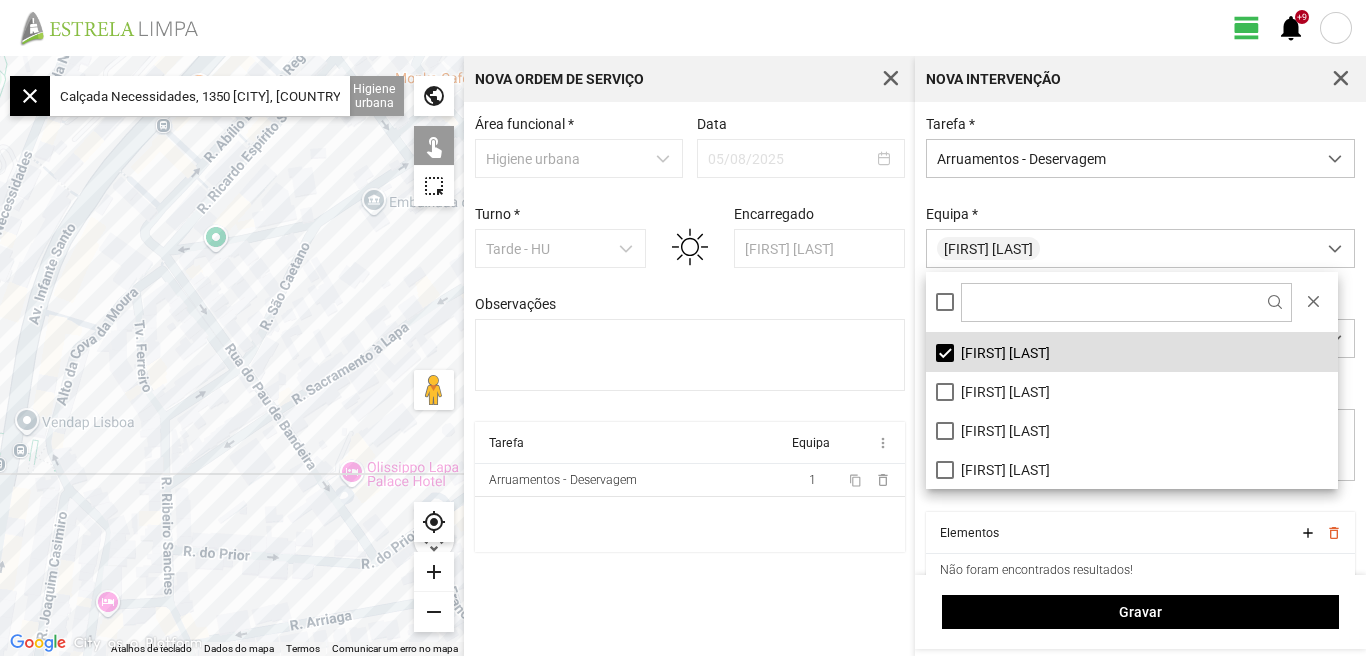 click on "Área funcional * Higiene urbana Data 05/08/2025 Turno * Tarde - HU Encarregado [LAST], [LAST] Observações Tarefa Equipa more_vert Arruamentos - Deservagem 1 content_copy delete_outline" at bounding box center [689, 379] 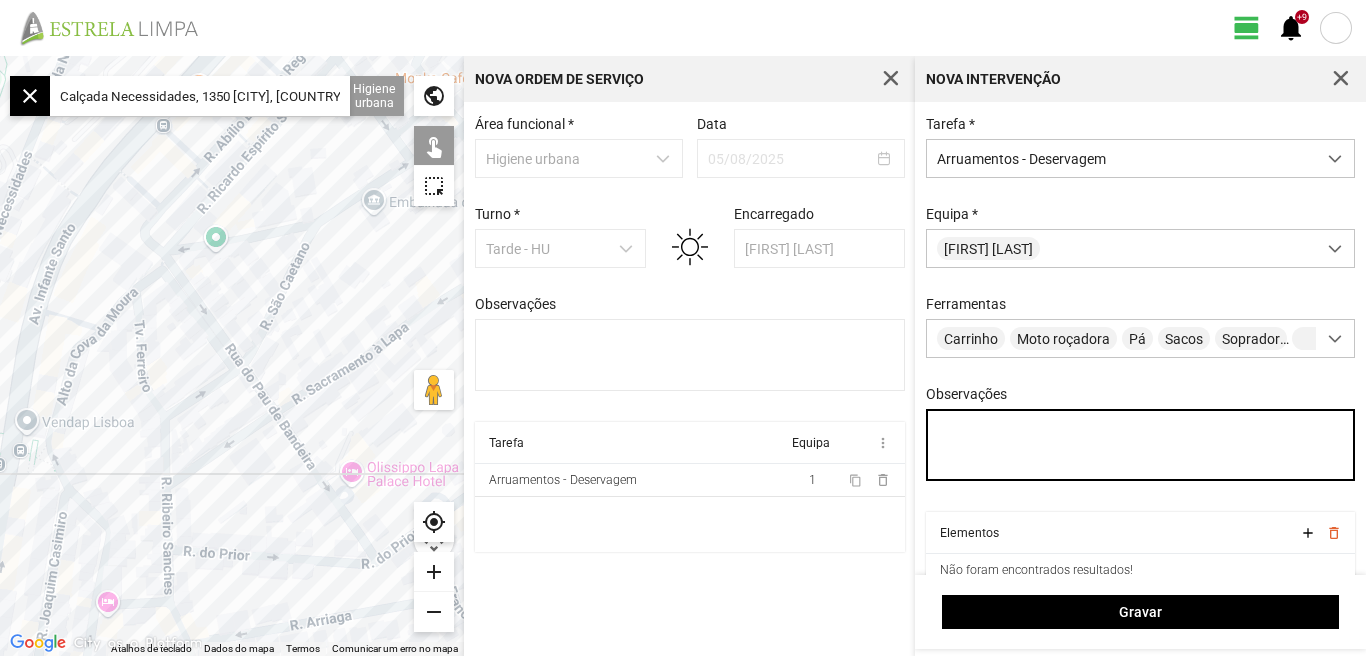 click on "Observações" at bounding box center (1141, 445) 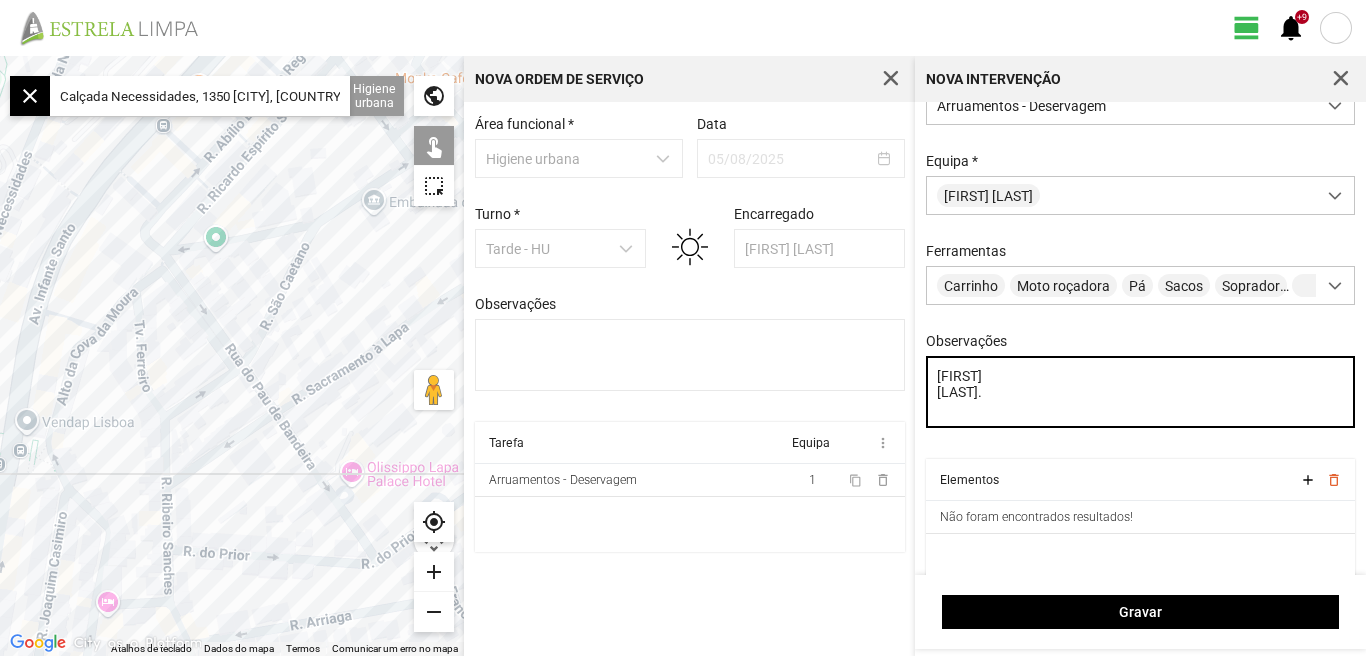 scroll, scrollTop: 85, scrollLeft: 0, axis: vertical 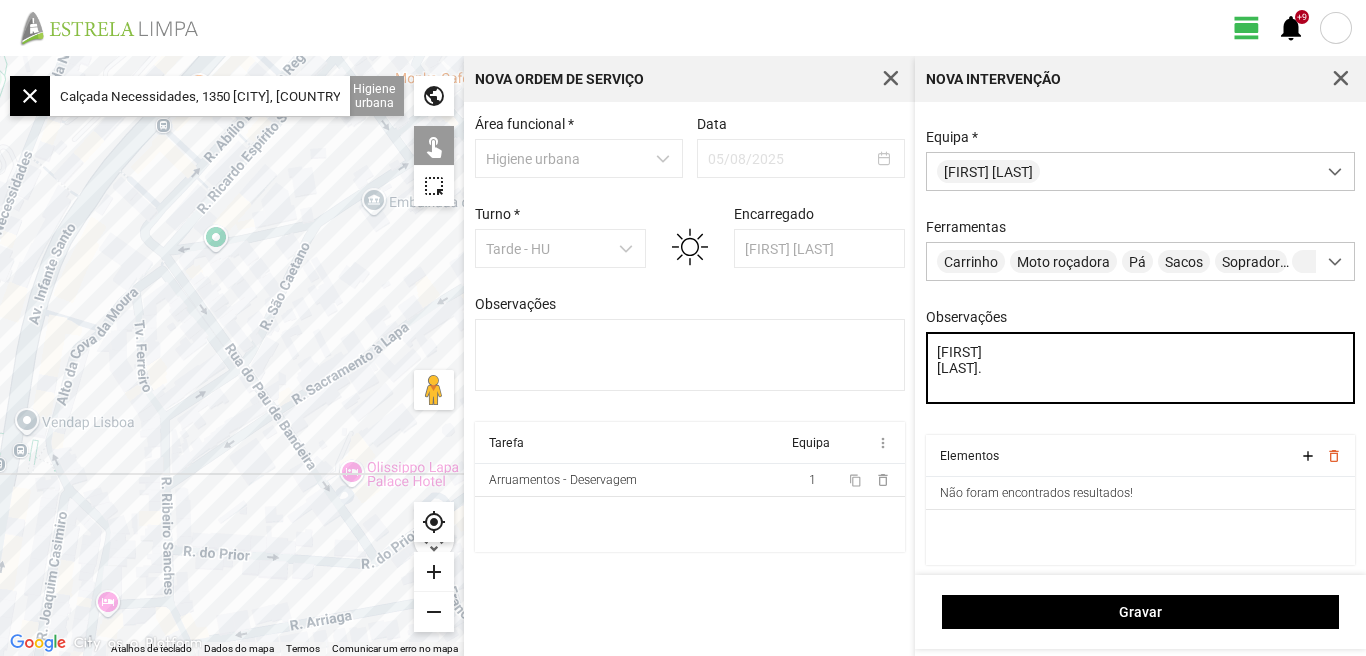 type on "[FIRST]
[LAST]." 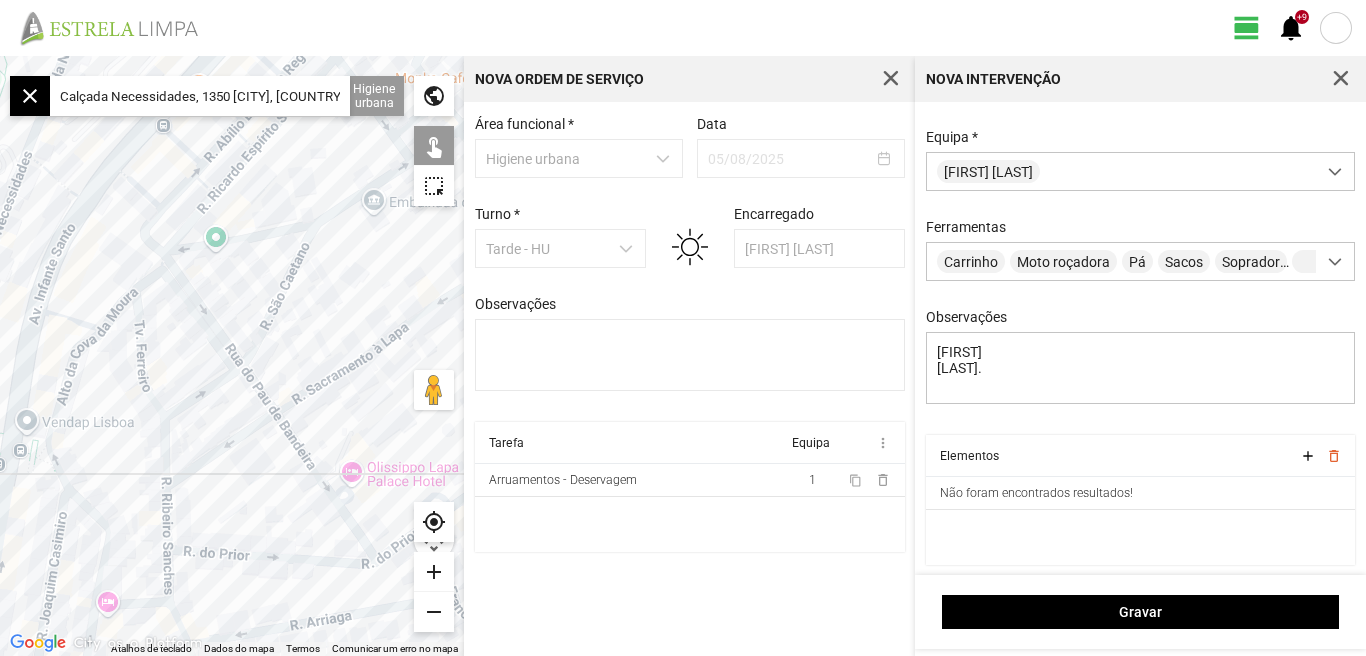 click on "add" 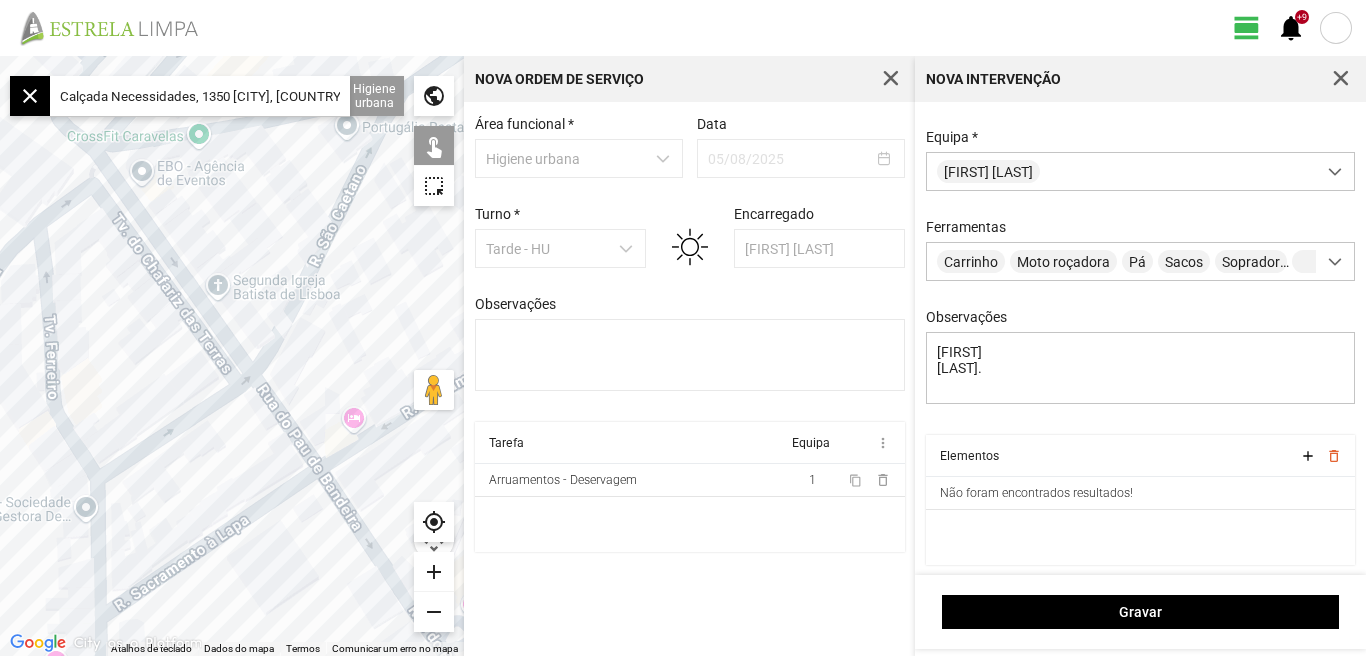 click on "add" 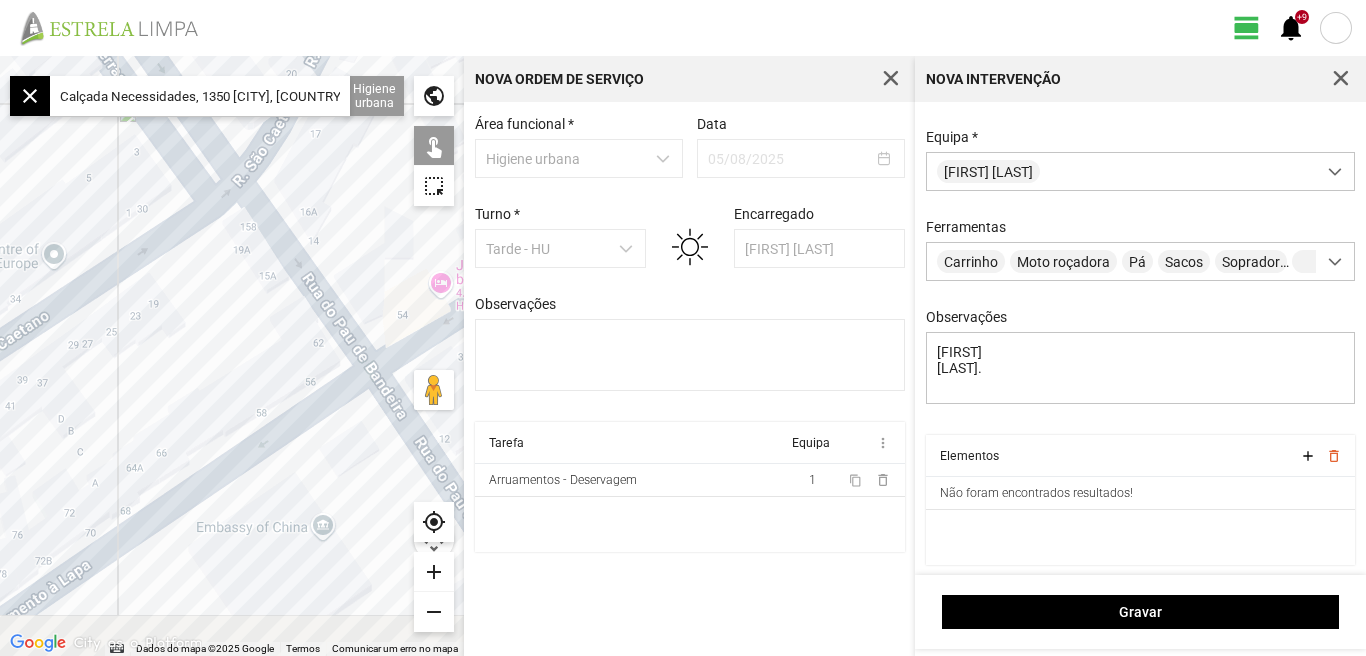 drag, startPoint x: 215, startPoint y: 525, endPoint x: 182, endPoint y: 297, distance: 230.37578 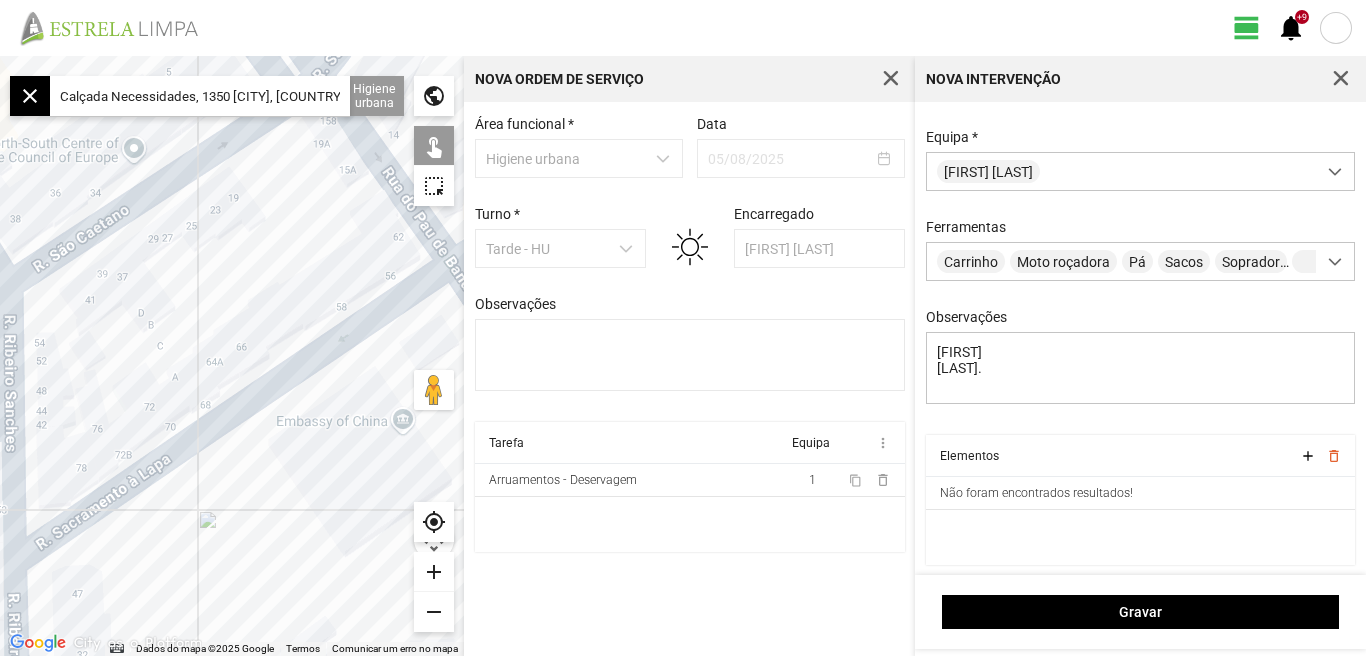 drag, startPoint x: 175, startPoint y: 366, endPoint x: 252, endPoint y: 285, distance: 111.75867 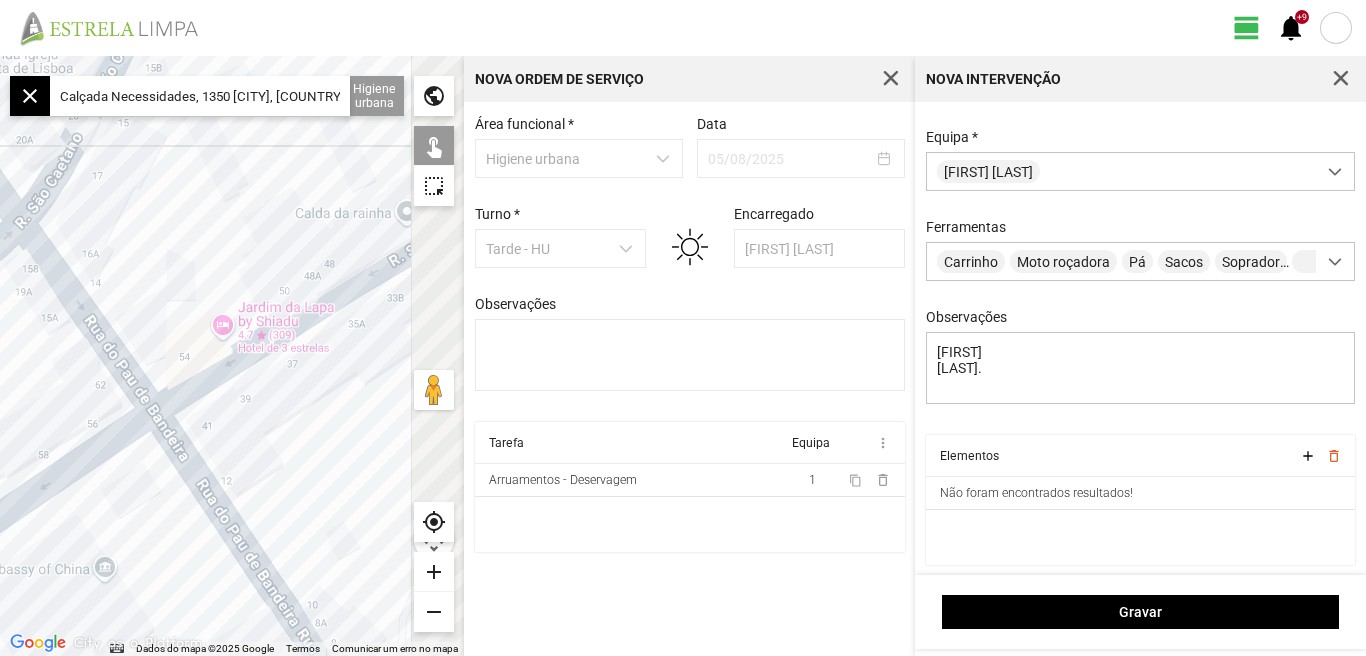 drag, startPoint x: 298, startPoint y: 269, endPoint x: 0, endPoint y: 428, distance: 337.7647 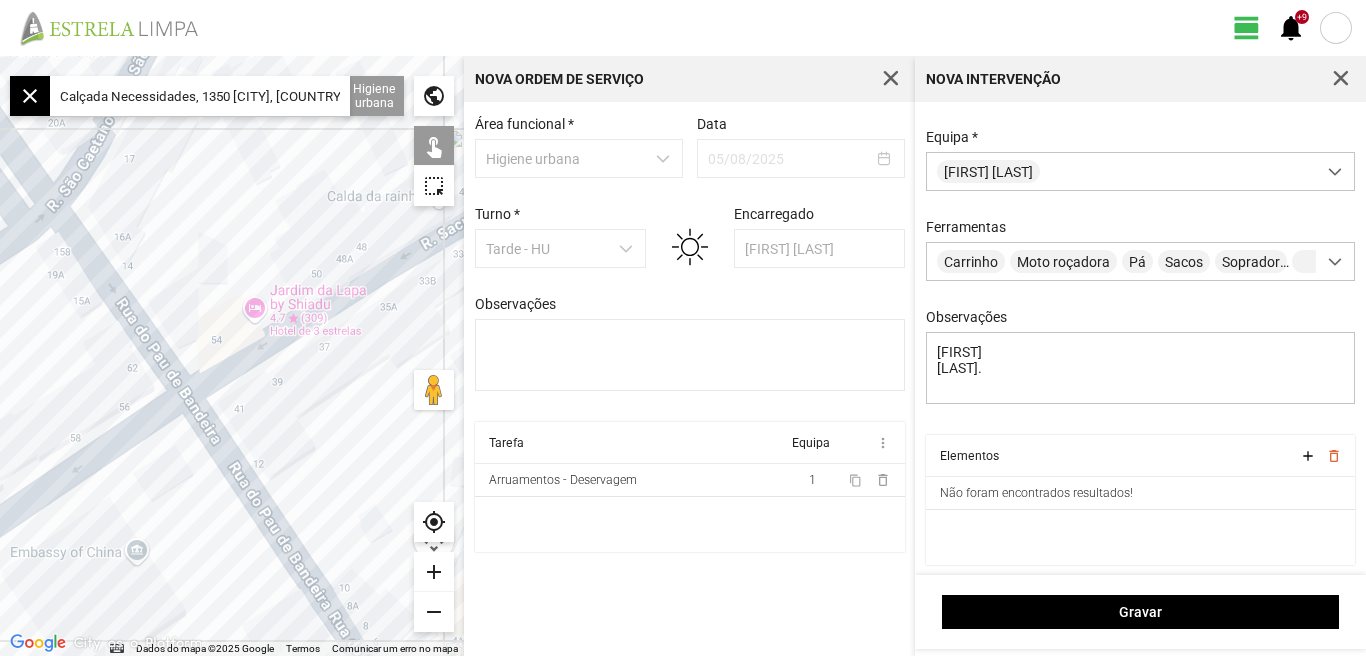 drag, startPoint x: 0, startPoint y: 470, endPoint x: 162, endPoint y: 381, distance: 184.83777 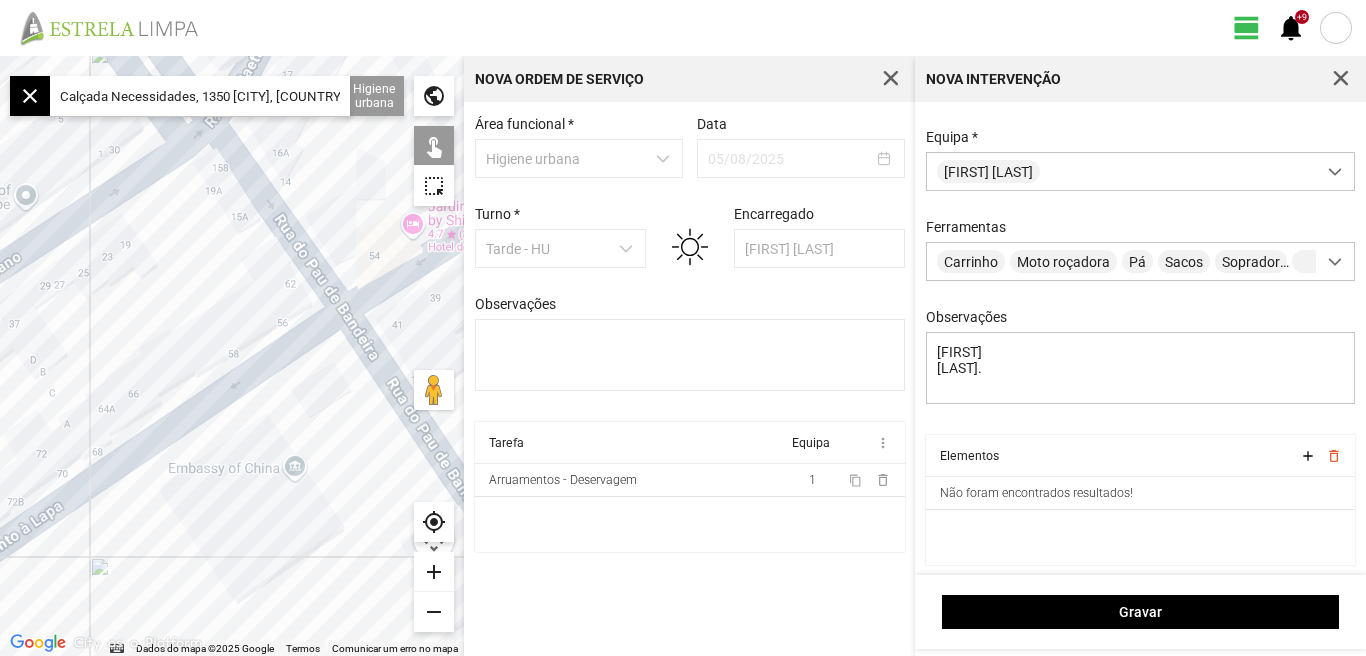 click 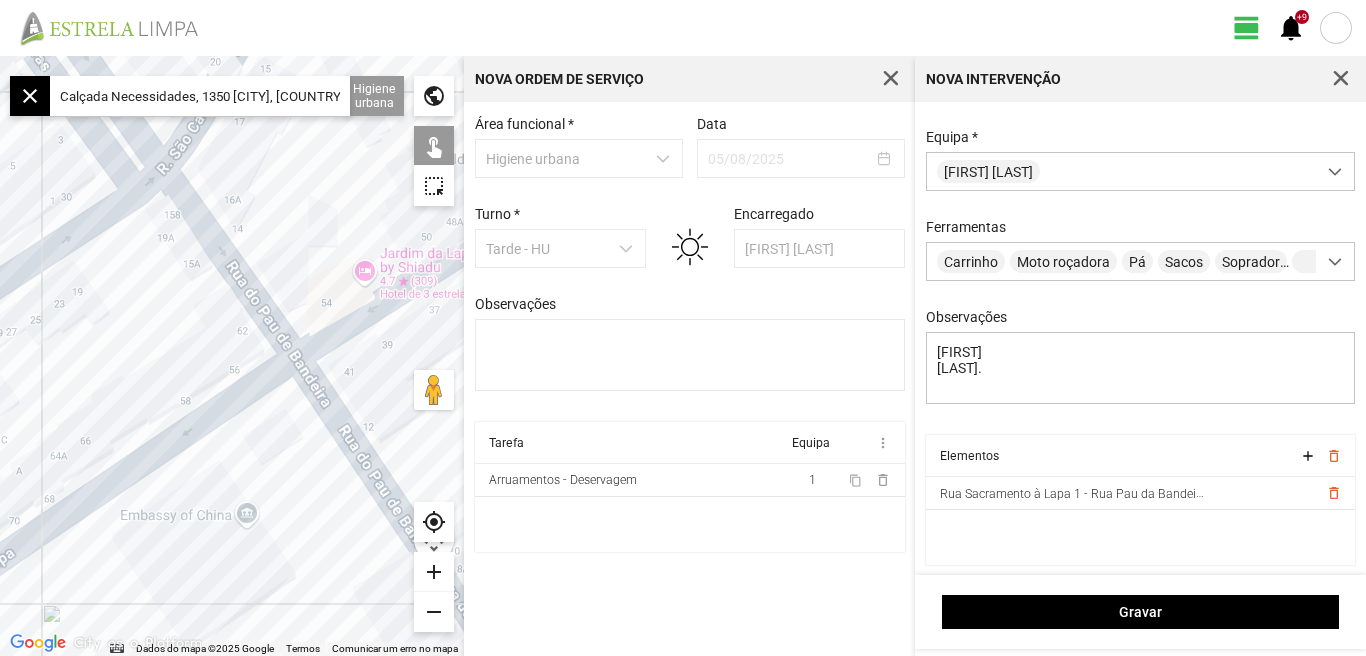 drag, startPoint x: 167, startPoint y: 337, endPoint x: 32, endPoint y: 387, distance: 143.9618 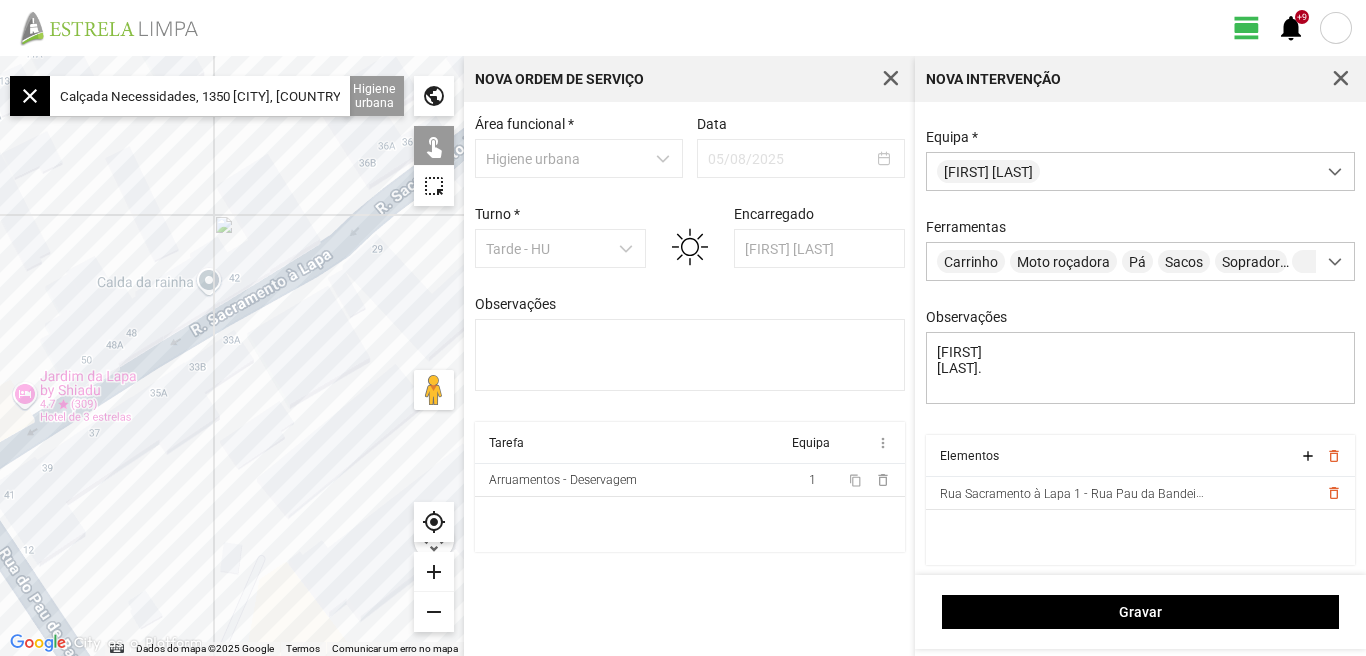 click 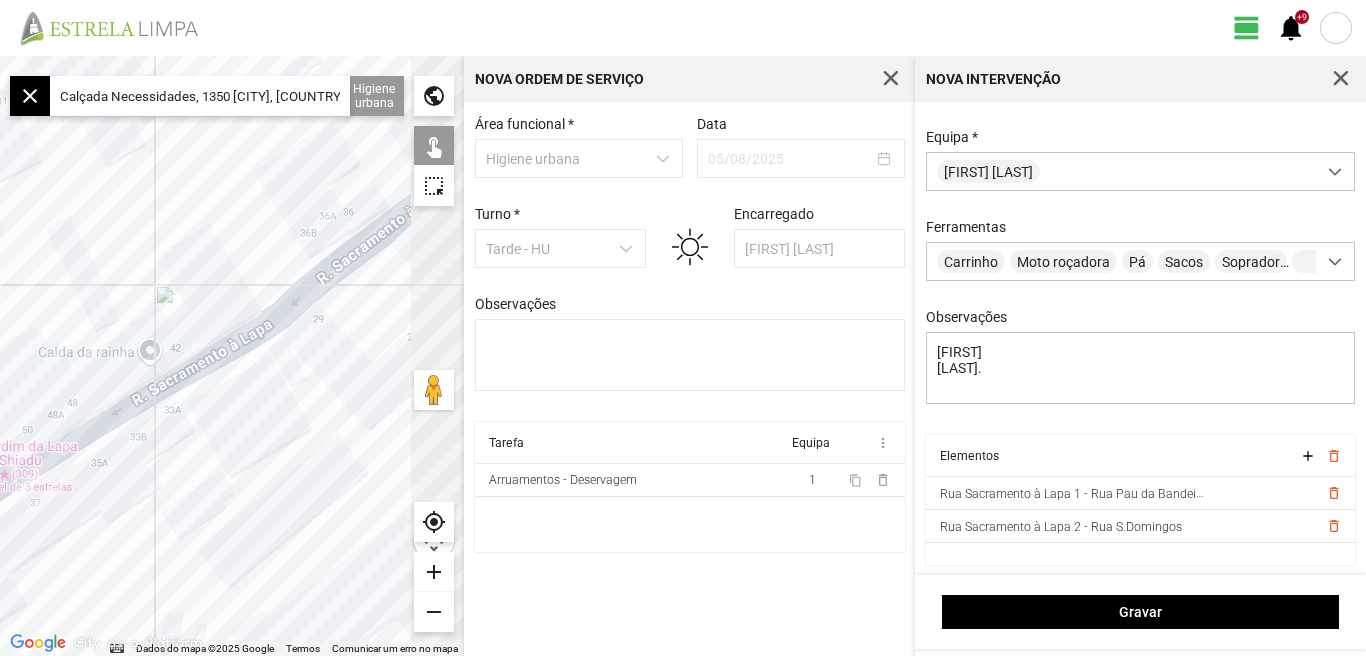 drag, startPoint x: 217, startPoint y: 485, endPoint x: 167, endPoint y: 510, distance: 55.9017 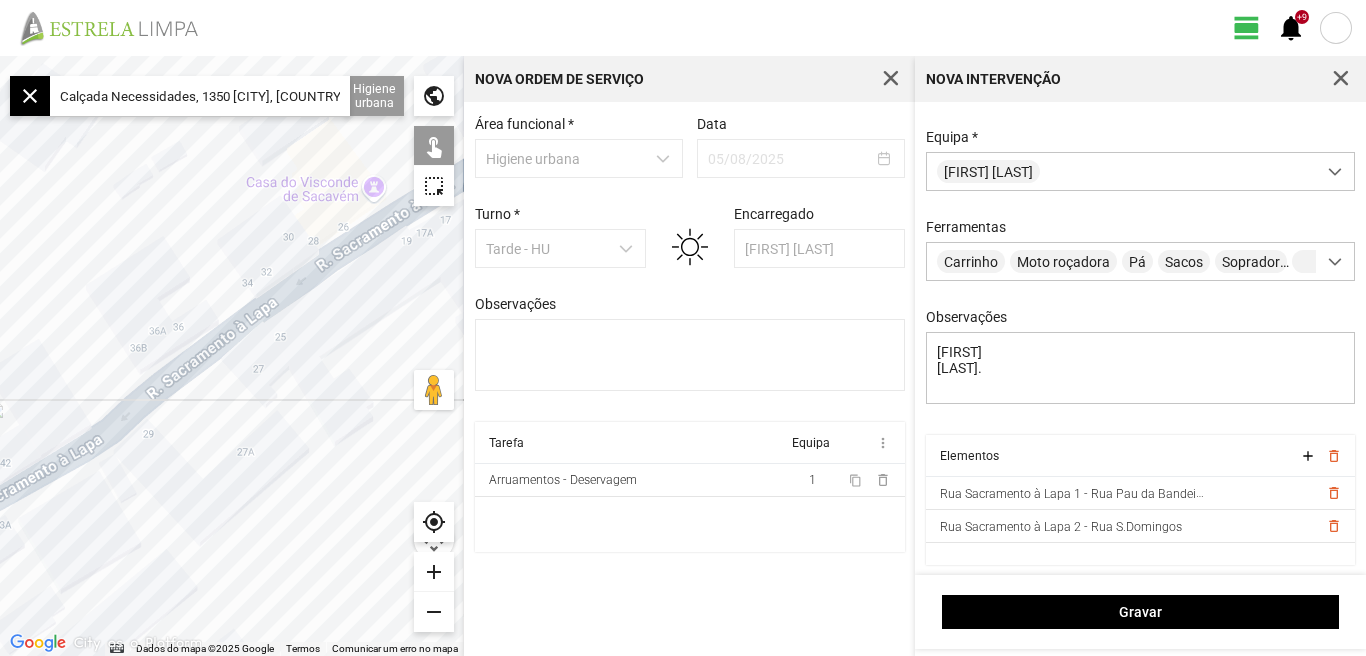 drag, startPoint x: 249, startPoint y: 426, endPoint x: 165, endPoint y: 499, distance: 111.28792 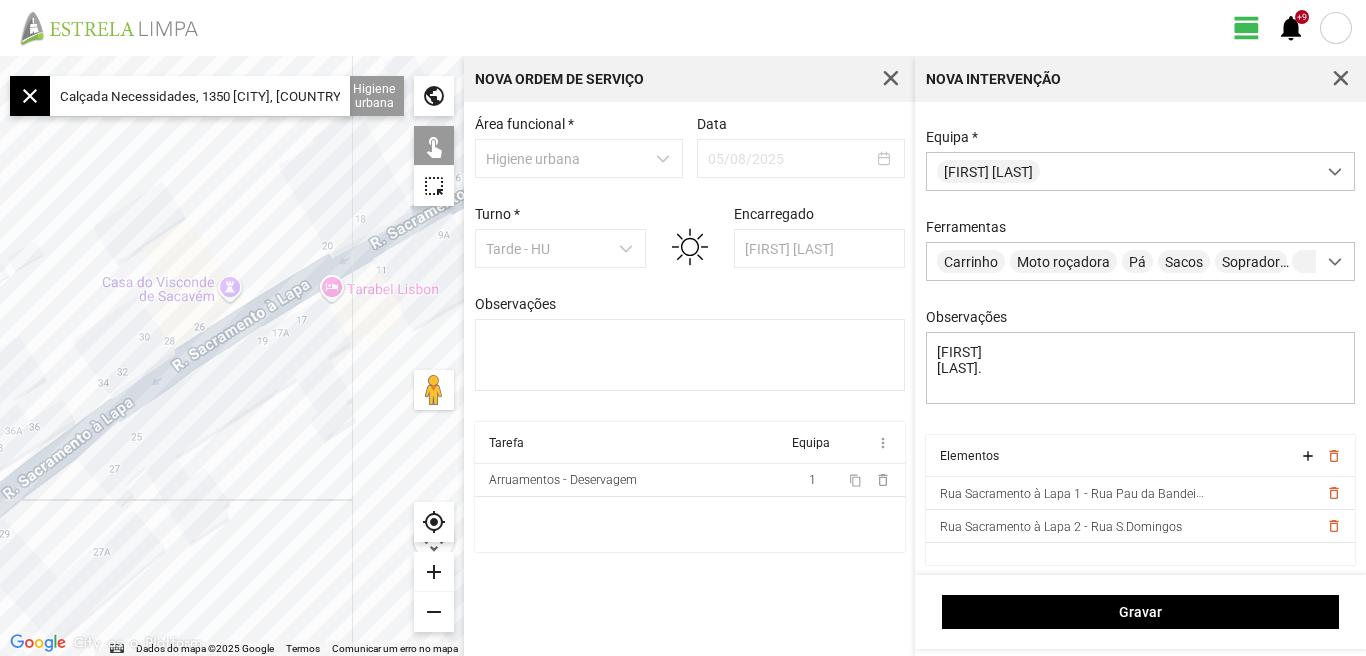 drag, startPoint x: 233, startPoint y: 435, endPoint x: 118, endPoint y: 509, distance: 136.7516 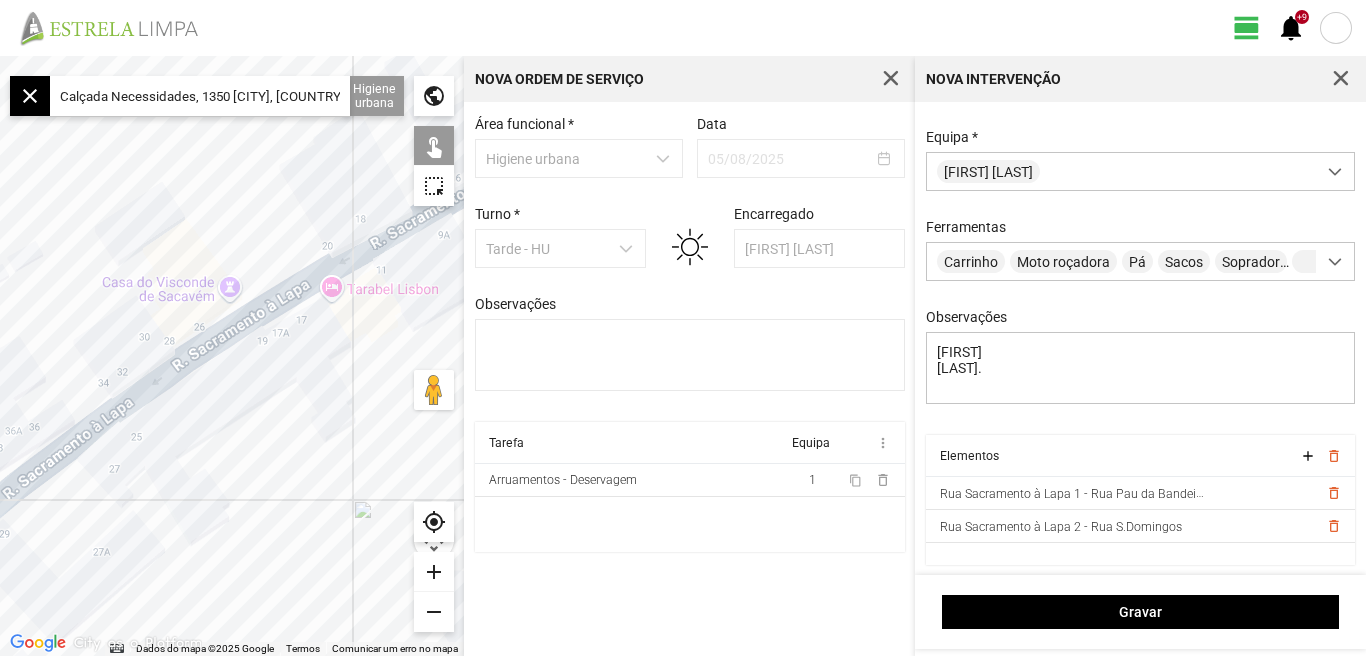 click 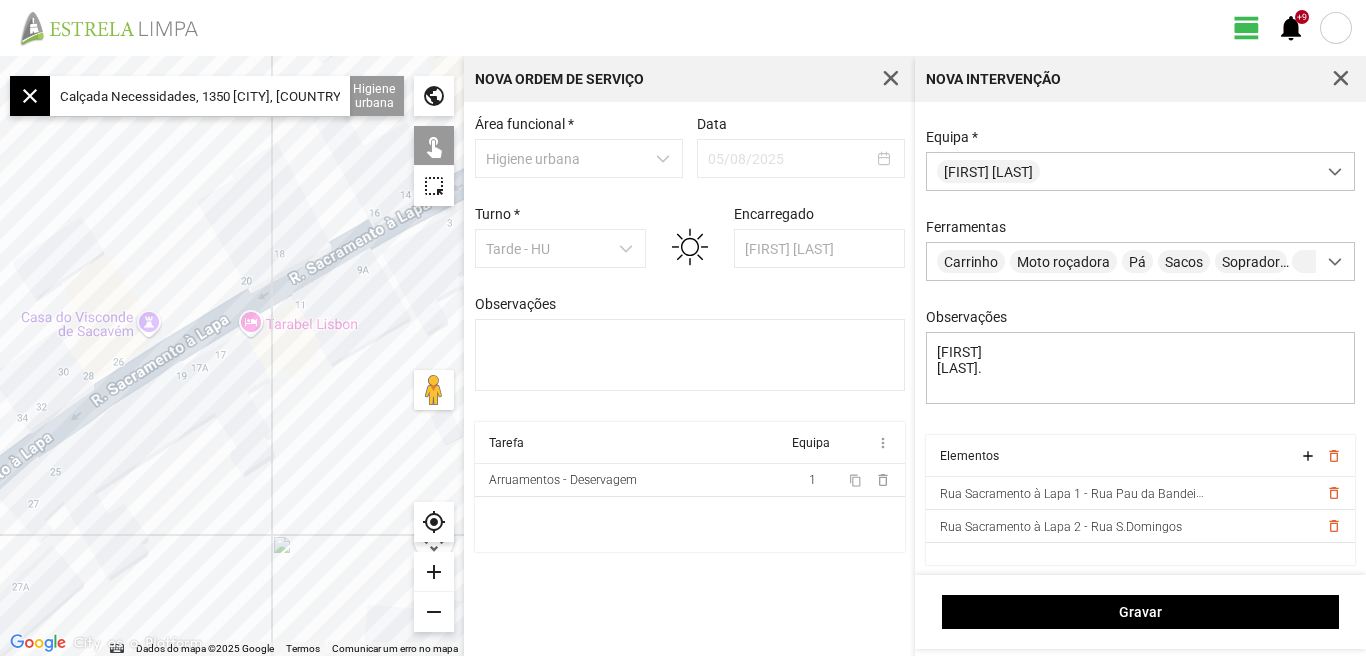 drag, startPoint x: 154, startPoint y: 484, endPoint x: 284, endPoint y: 397, distance: 156.4257 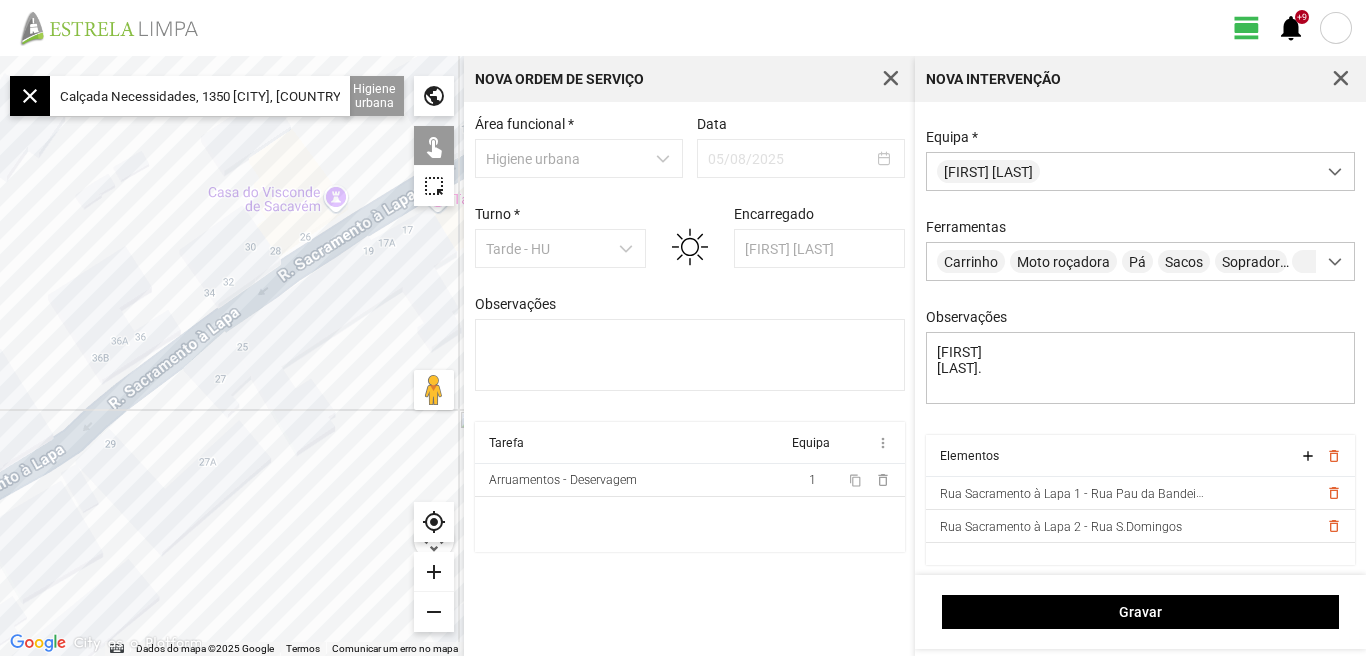 drag, startPoint x: 163, startPoint y: 452, endPoint x: 289, endPoint y: 363, distance: 154.26276 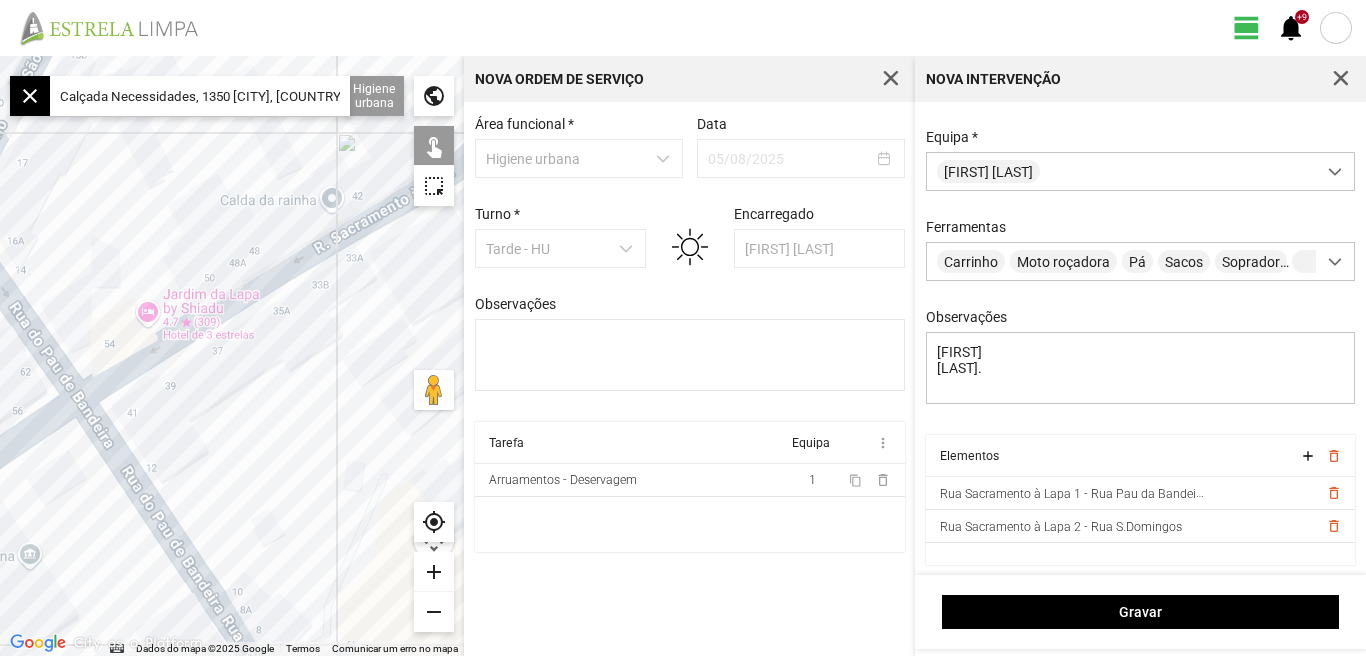 drag, startPoint x: 284, startPoint y: 369, endPoint x: 344, endPoint y: 325, distance: 74.404305 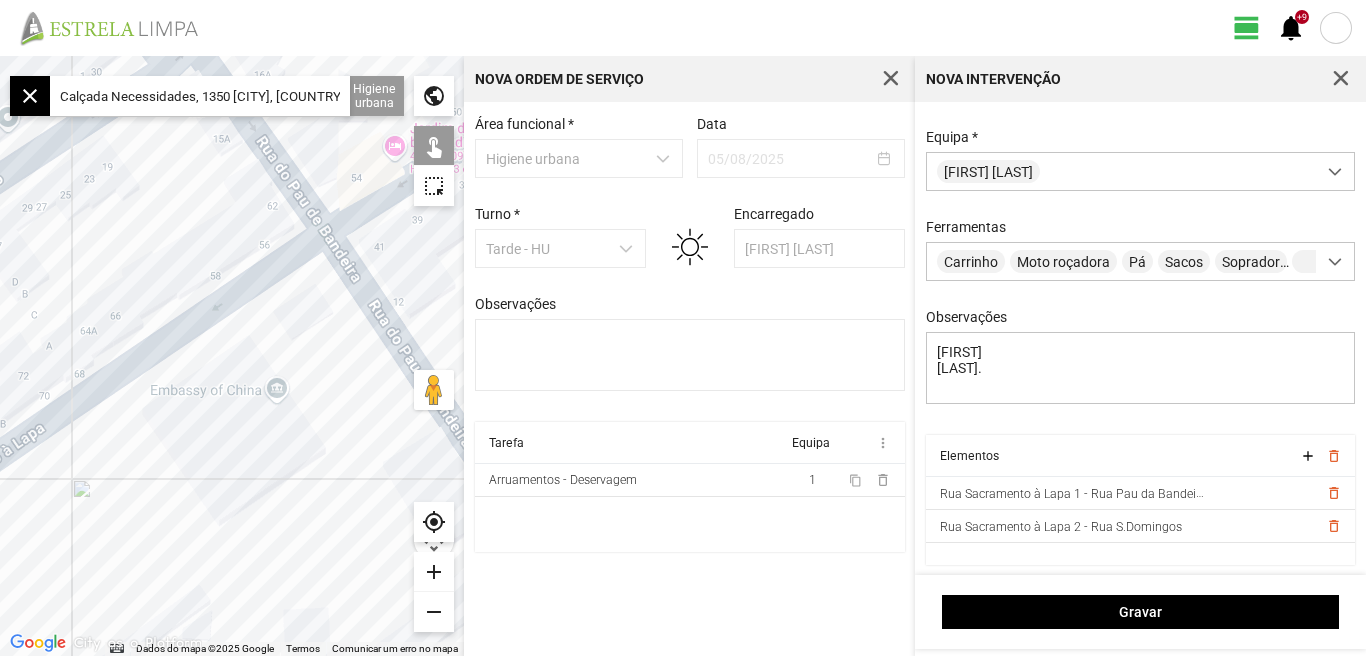 drag, startPoint x: 231, startPoint y: 389, endPoint x: 200, endPoint y: 337, distance: 60.53924 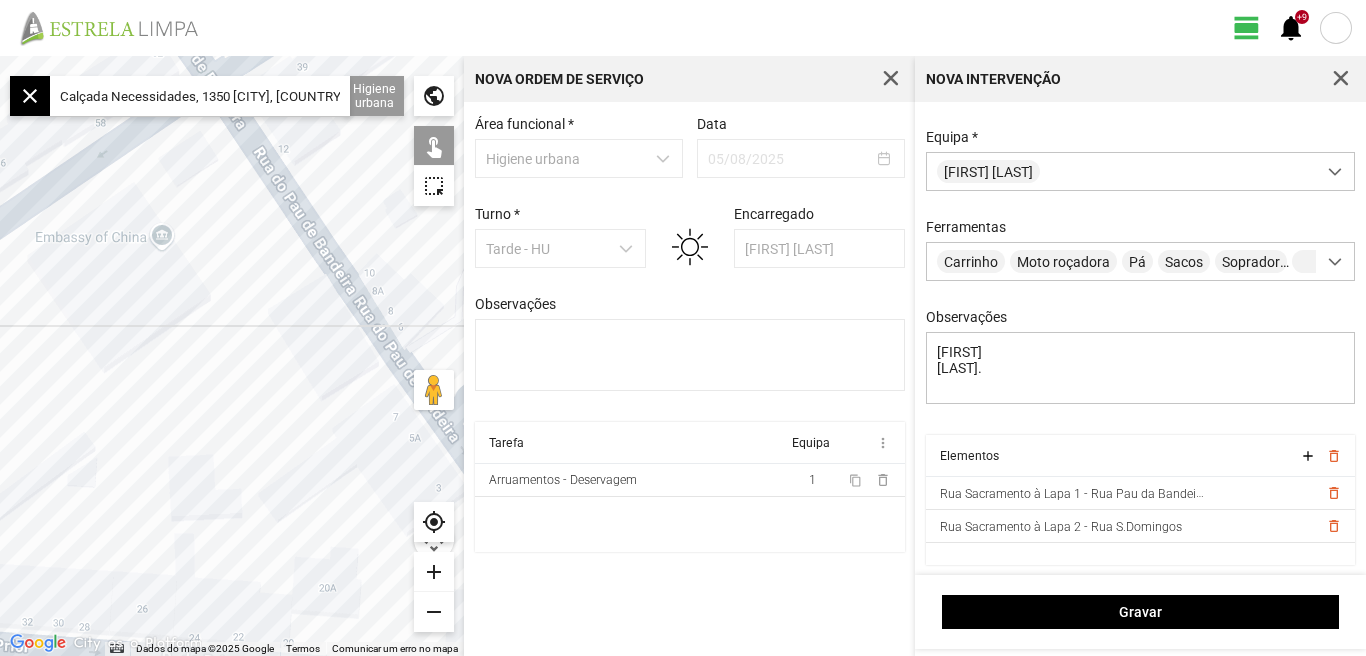 drag, startPoint x: 215, startPoint y: 364, endPoint x: 166, endPoint y: 306, distance: 75.9276 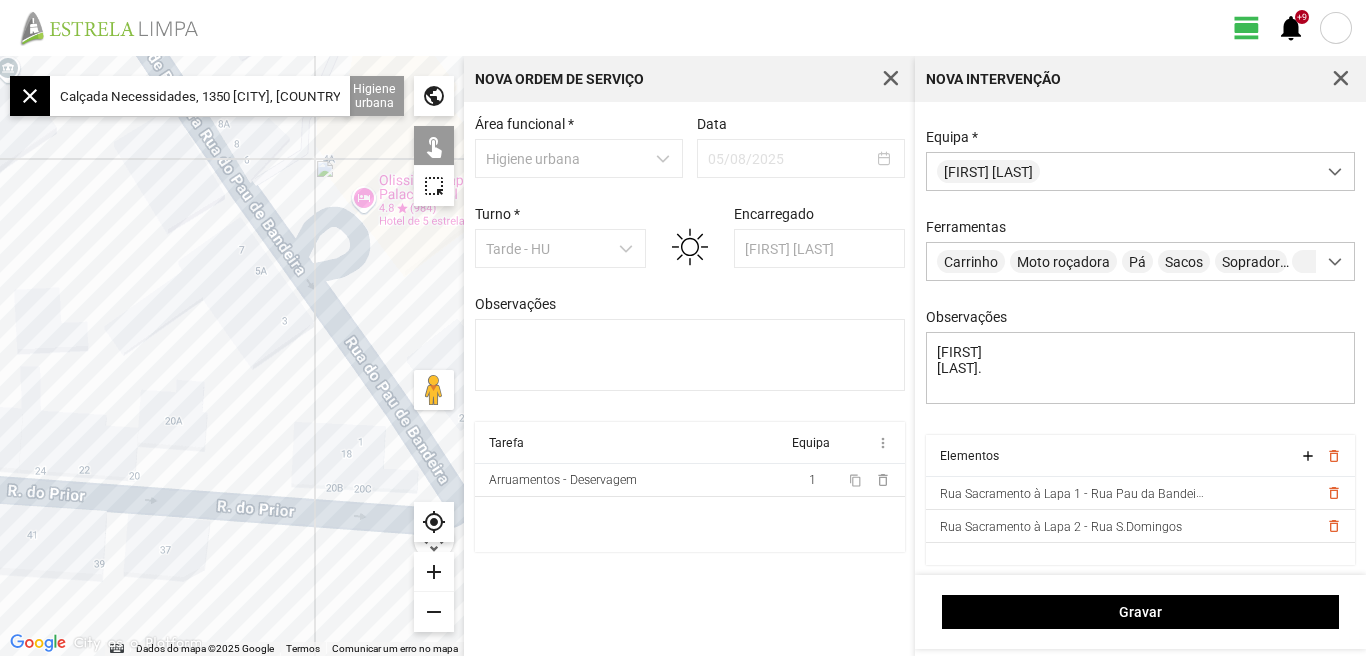 drag, startPoint x: 168, startPoint y: 351, endPoint x: 143, endPoint y: 298, distance: 58.60034 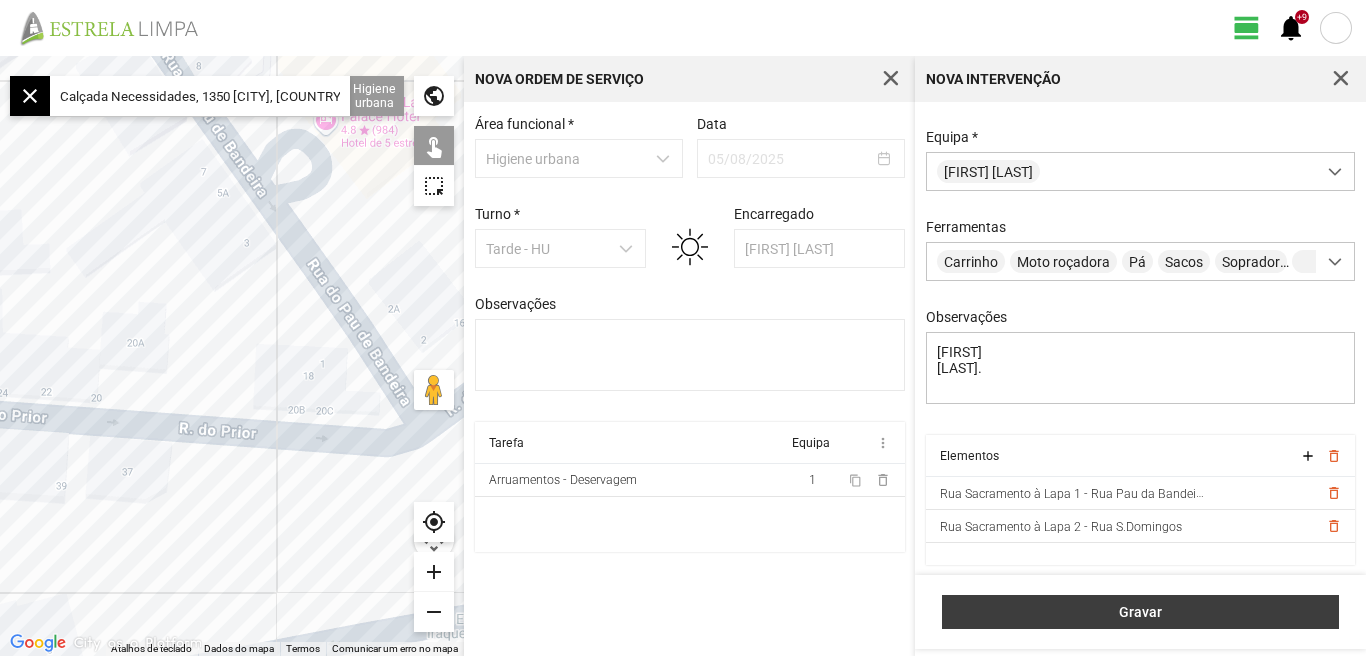 click on "Gravar" at bounding box center [1141, 612] 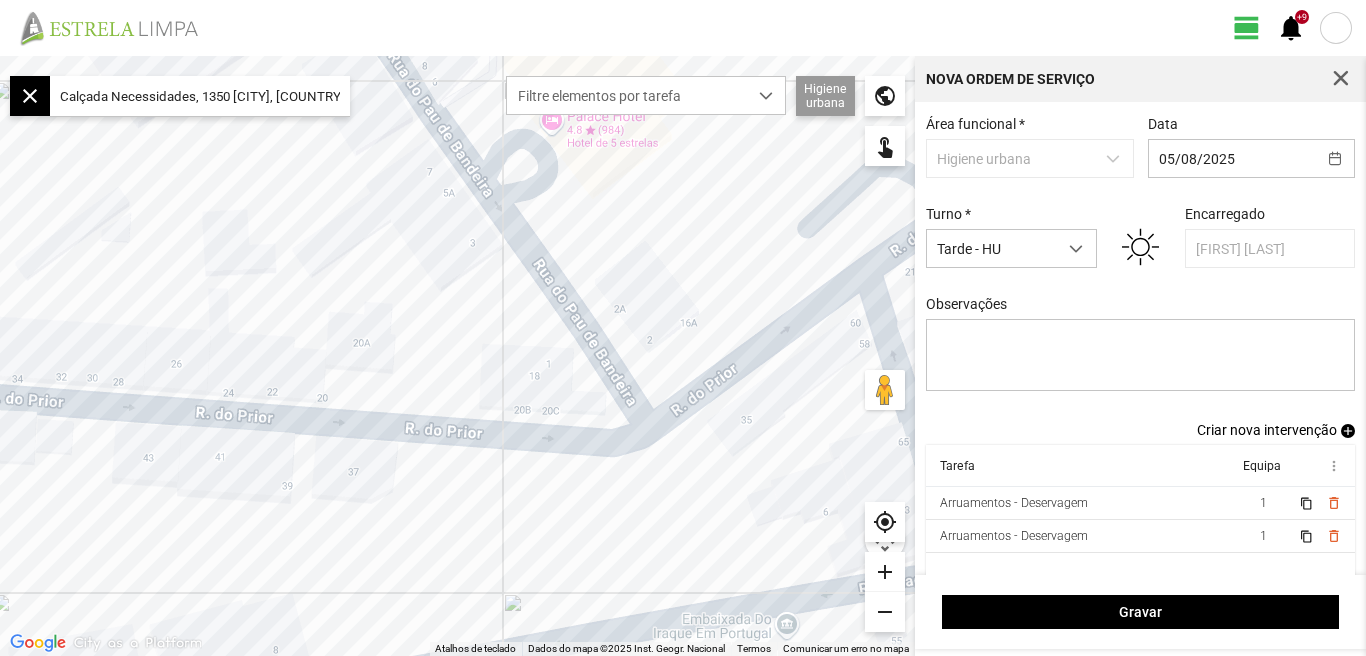 scroll, scrollTop: 17, scrollLeft: 0, axis: vertical 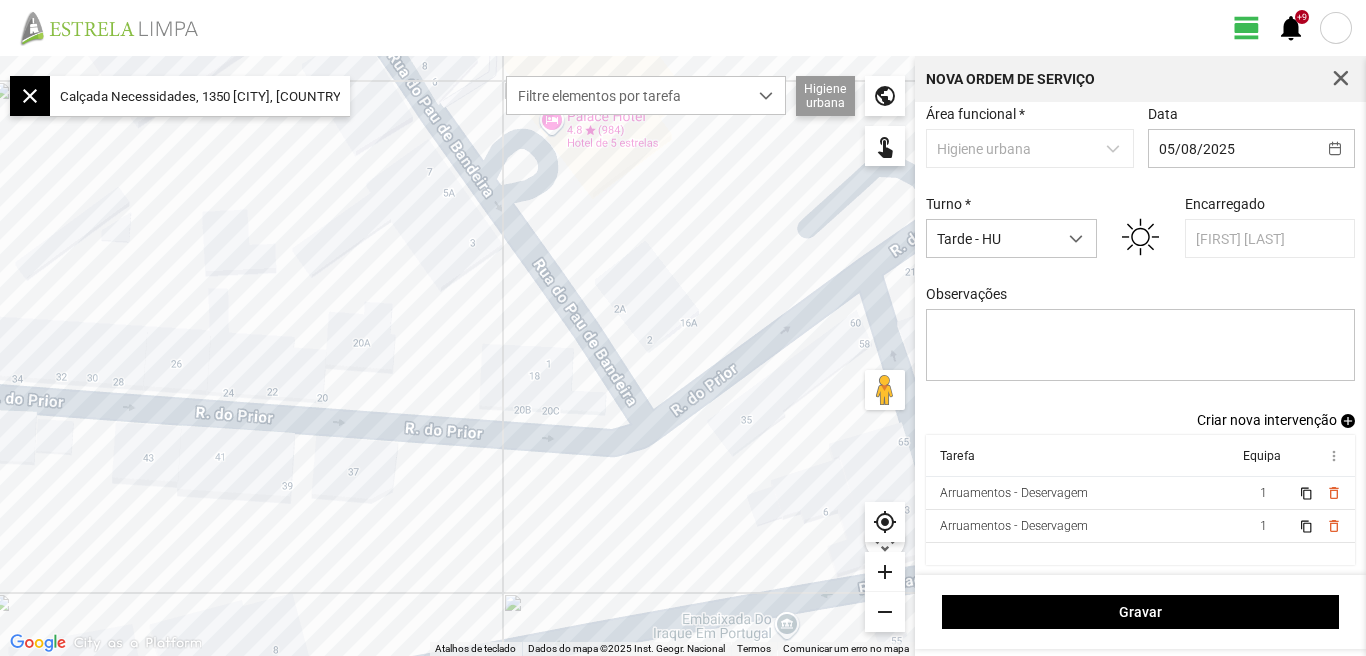 click on "Criar nova intervenção" at bounding box center (1267, 420) 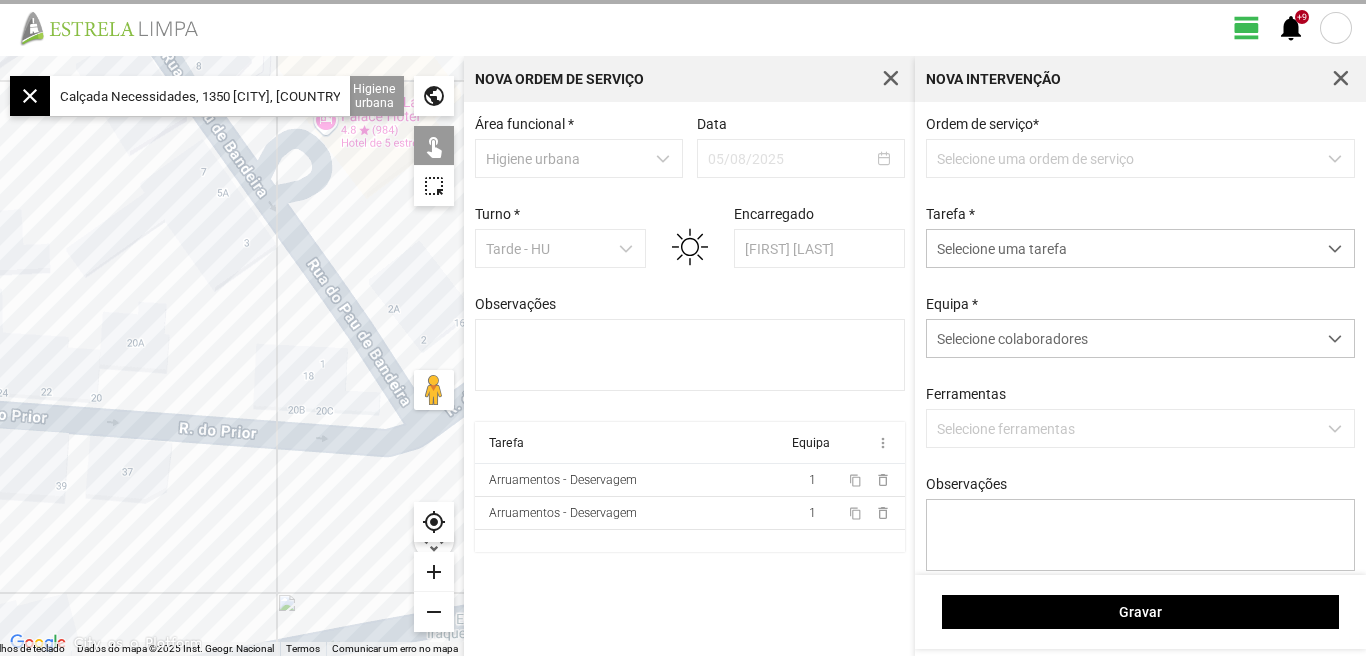 scroll, scrollTop: 0, scrollLeft: 0, axis: both 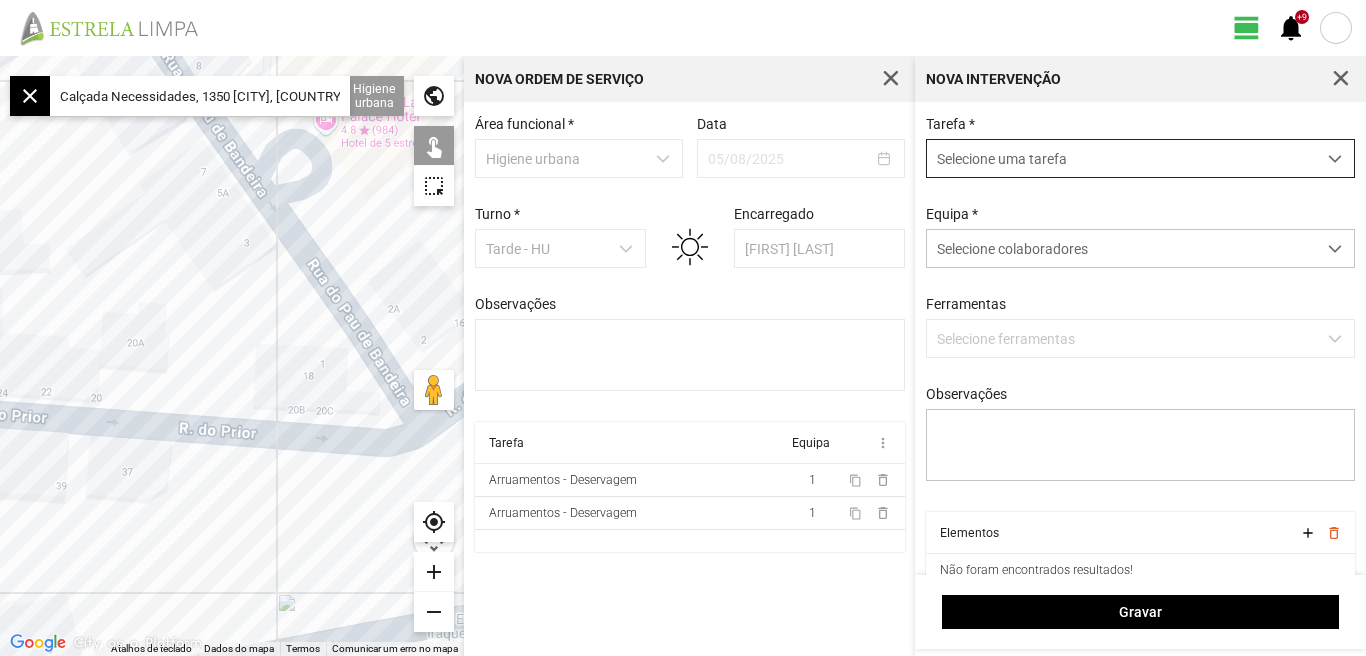 click at bounding box center (1335, 159) 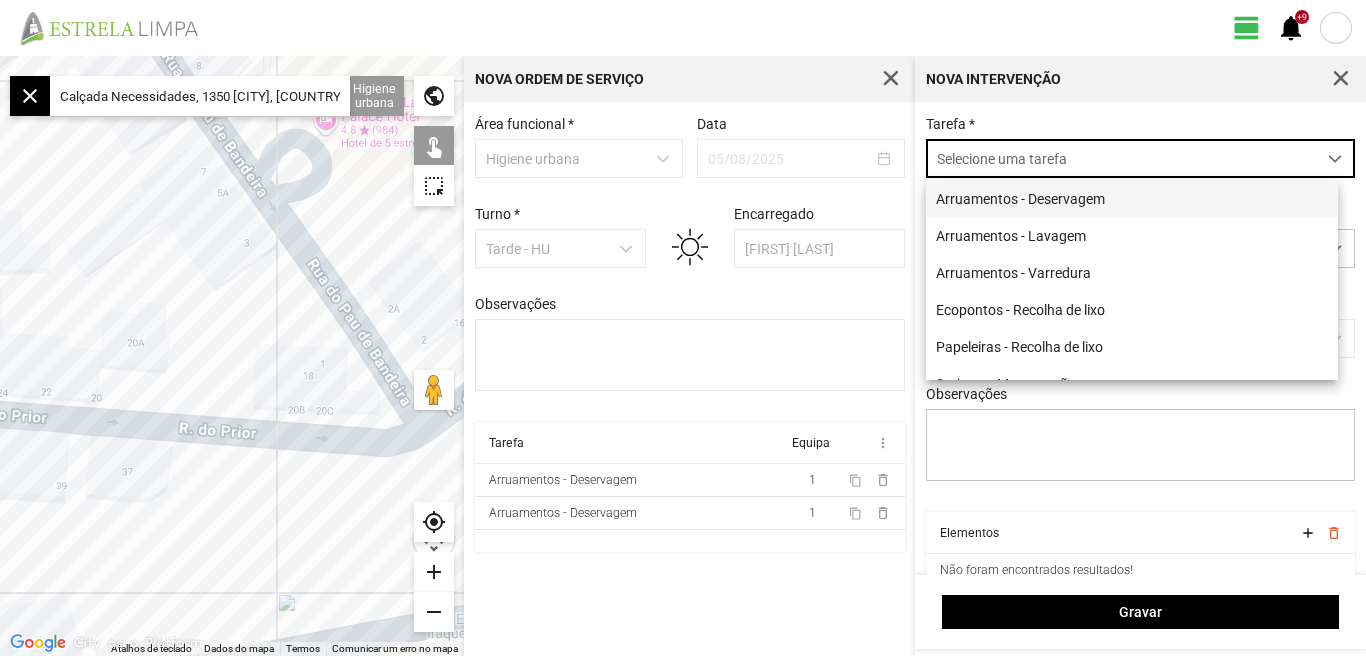 click on "Arruamentos - Deservagem" at bounding box center (1132, 198) 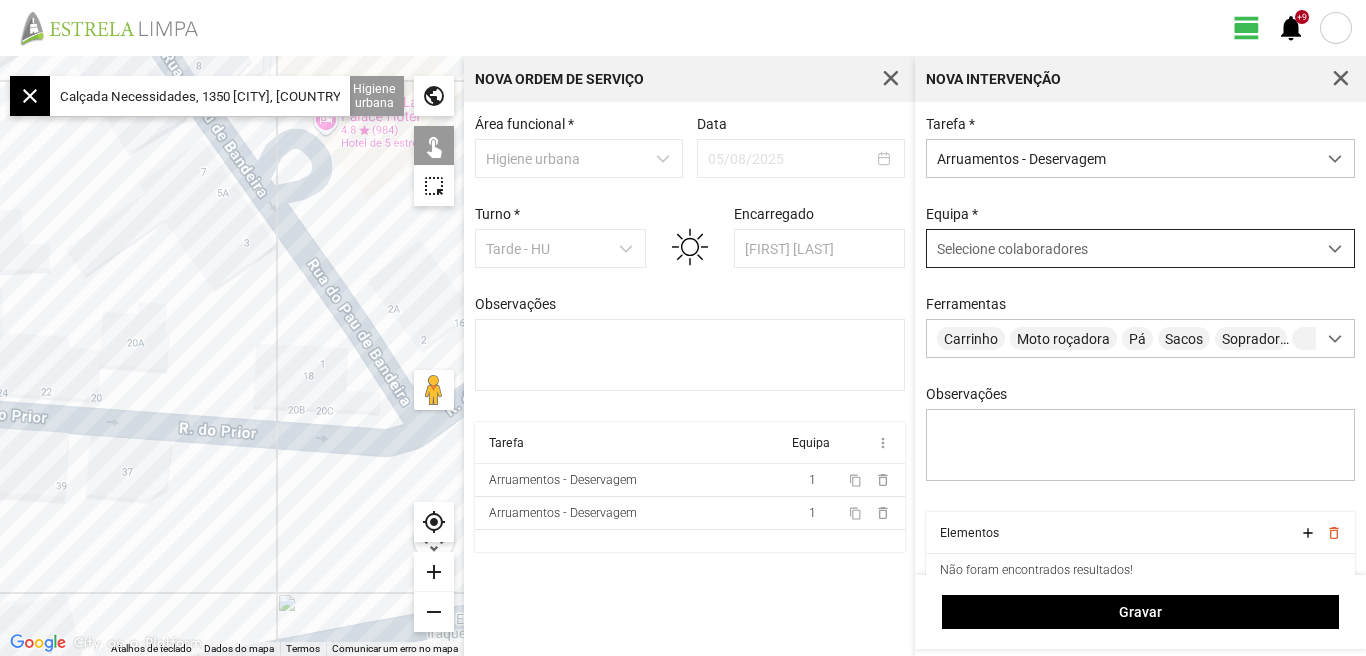click at bounding box center [1335, 249] 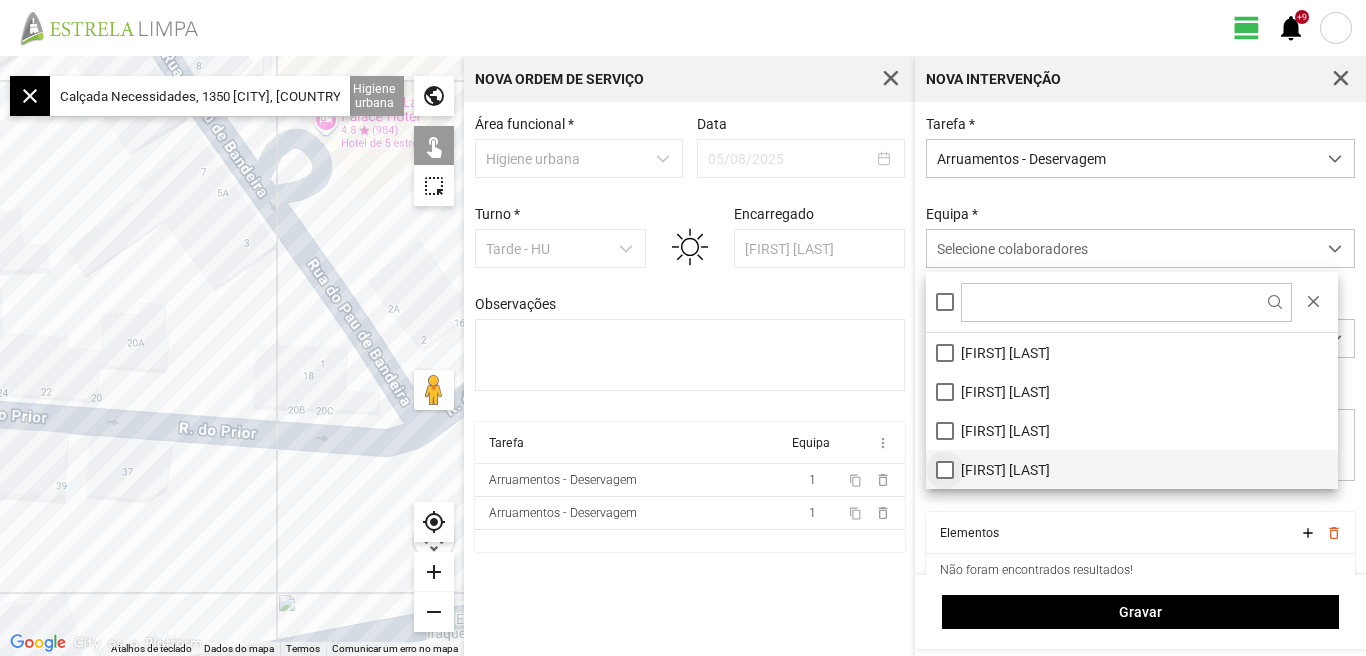 click on "[FIRST] [LAST]" at bounding box center [1132, 469] 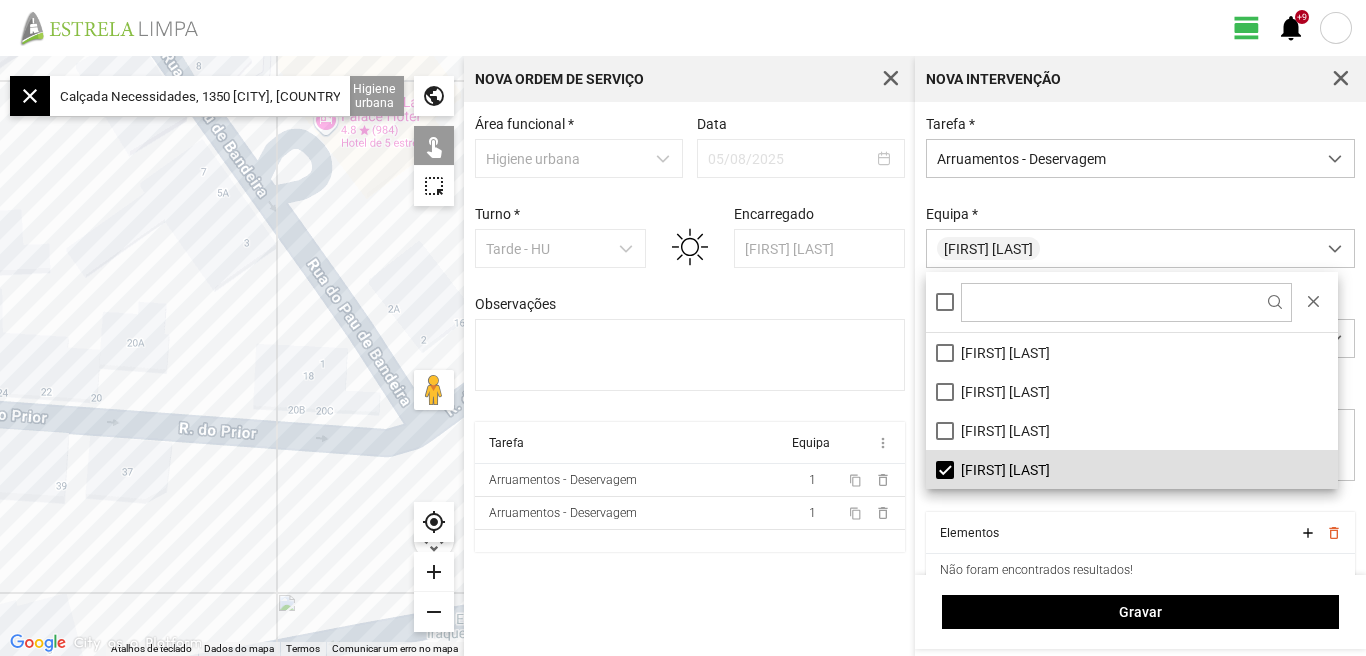 click on "Área funcional * Higiene urbana Data 05/08/2025 Turno * Tarde - HU Encarregado [LAST], [LAST] Observações Tarefa Equipa more_vert Arruamentos - Deservagem 1 content_copy delete_outline Arruamentos - Deservagem 1 content_copy delete_outline" at bounding box center [689, 379] 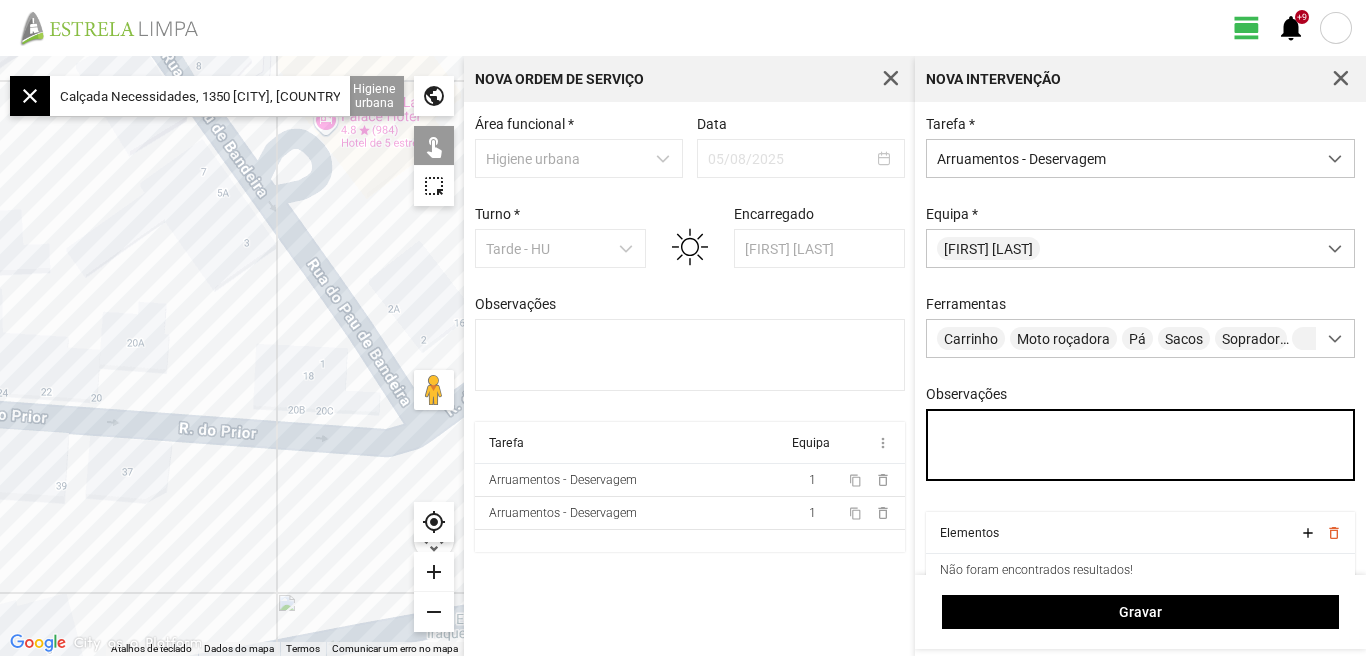 click on "Observações" at bounding box center [1141, 445] 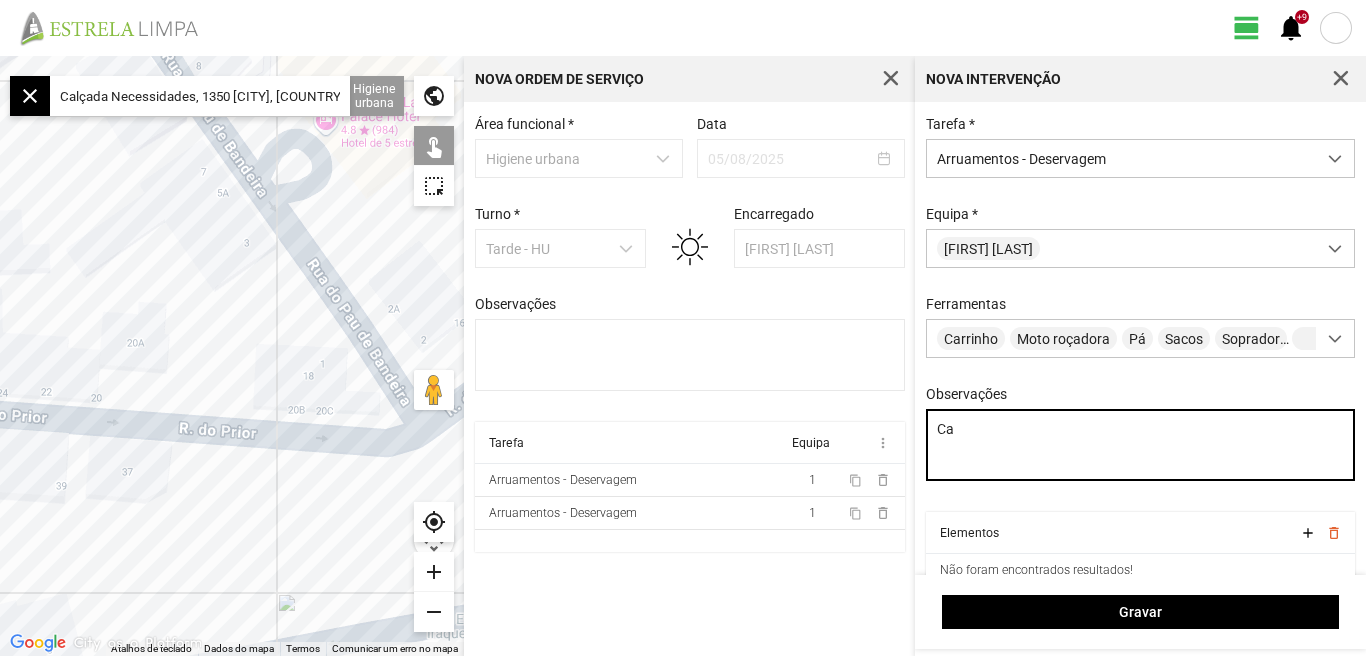type on "C" 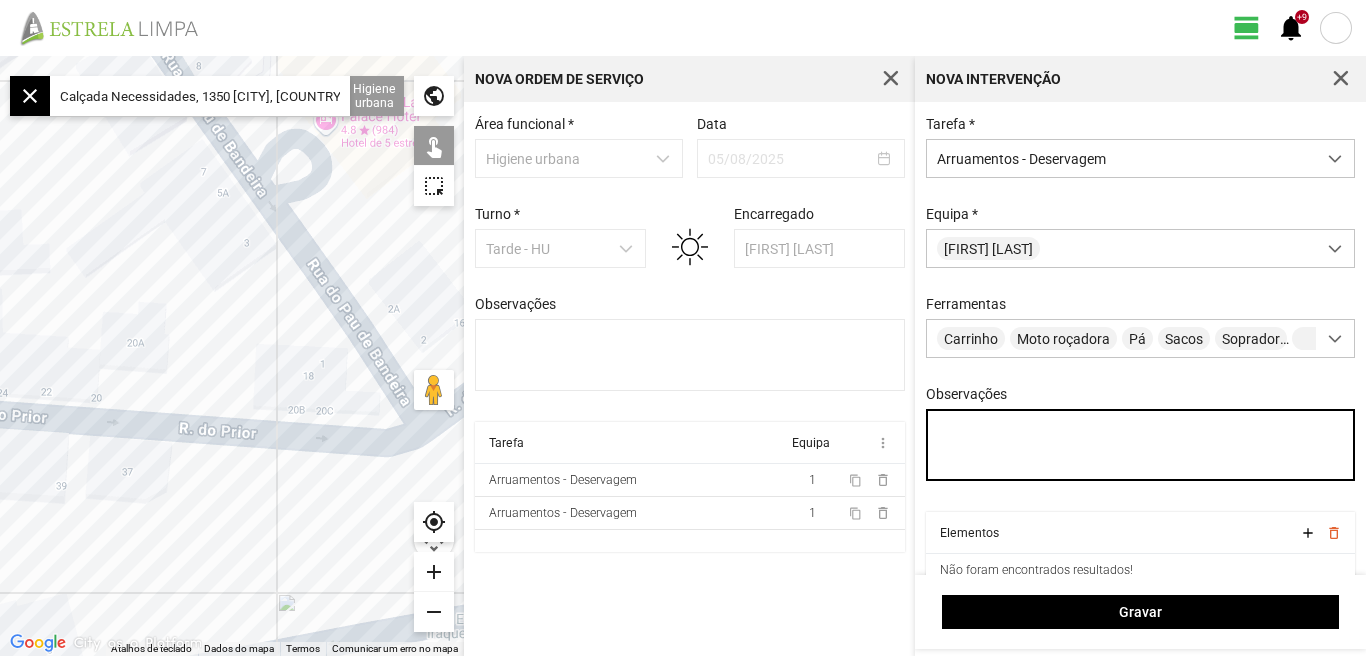 type on "C" 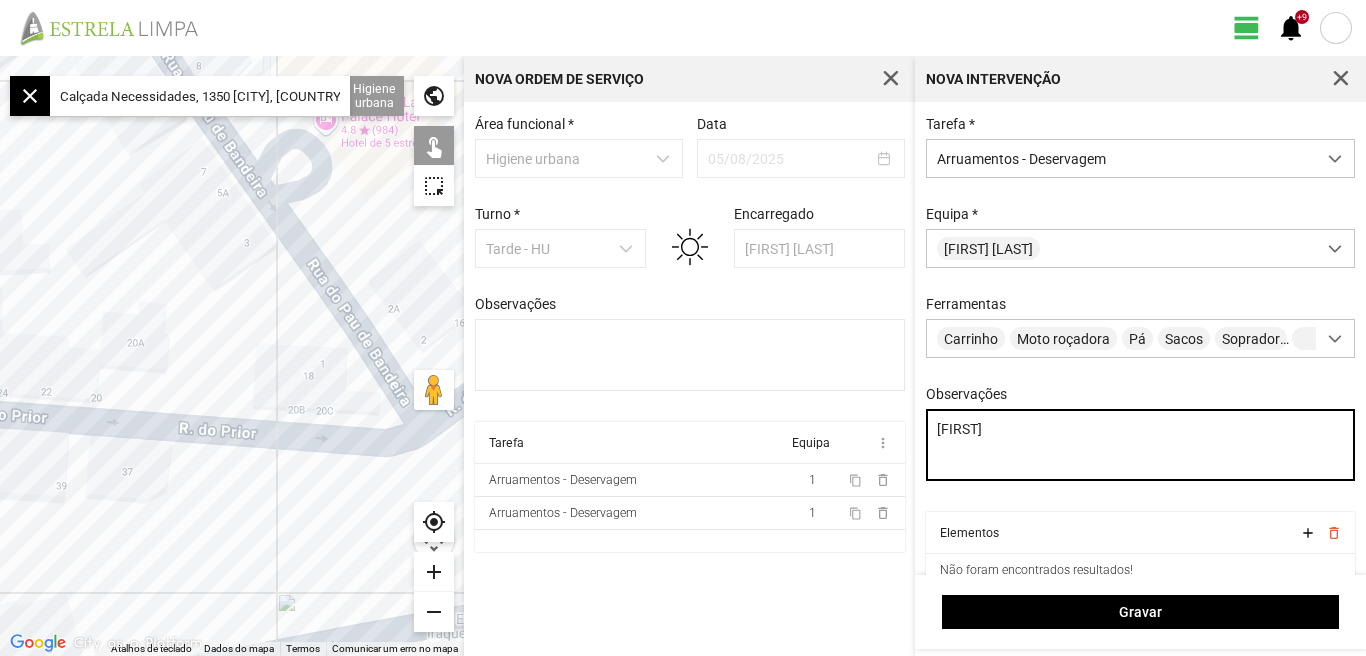 type on "[FIRST]" 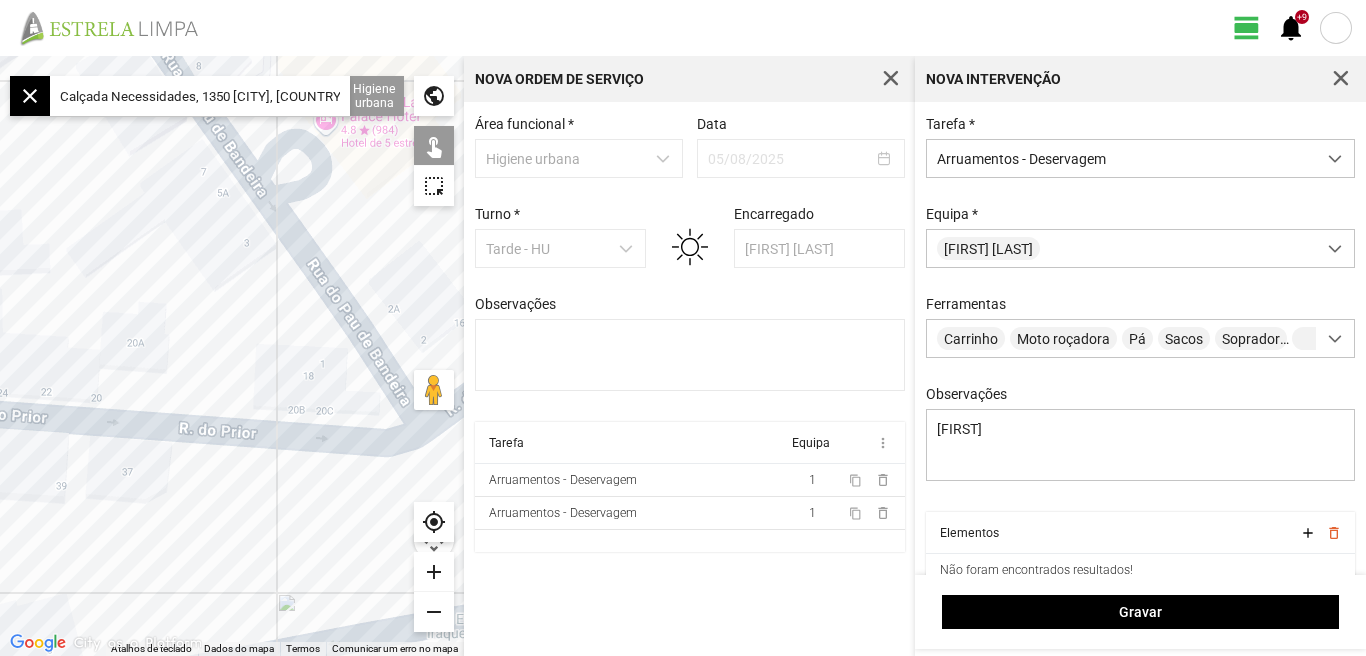 click on "add" 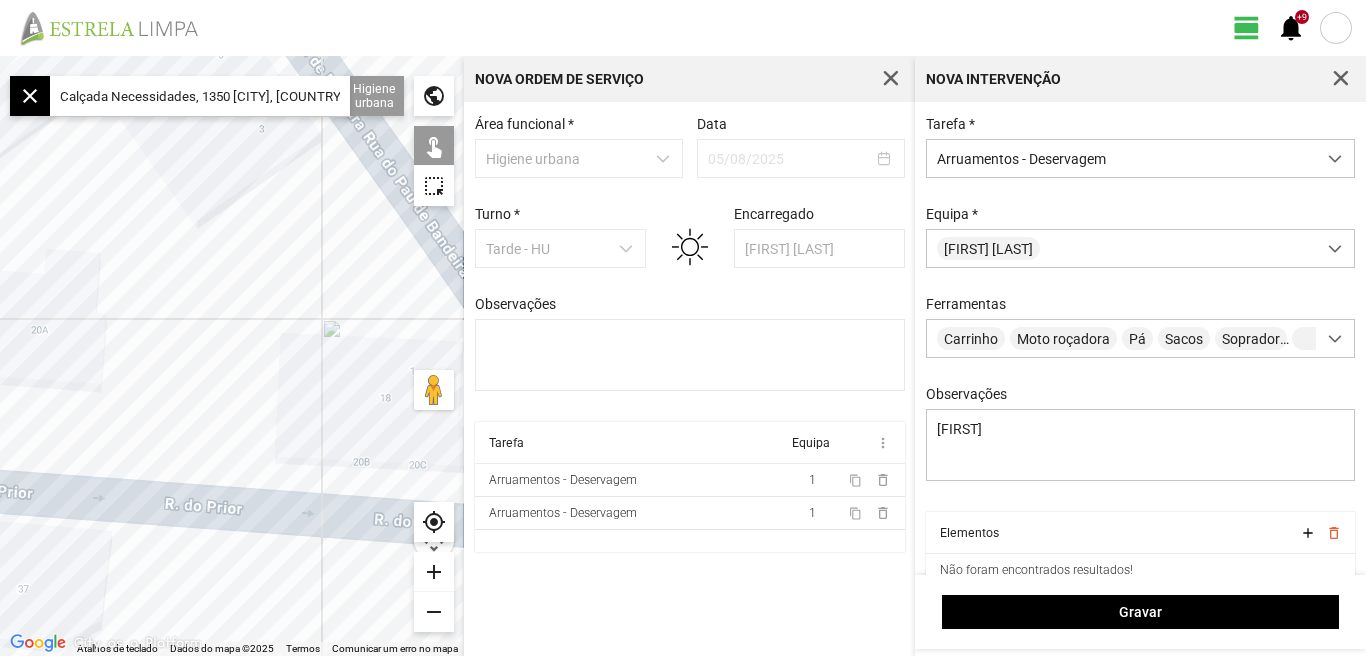 click on "remove" 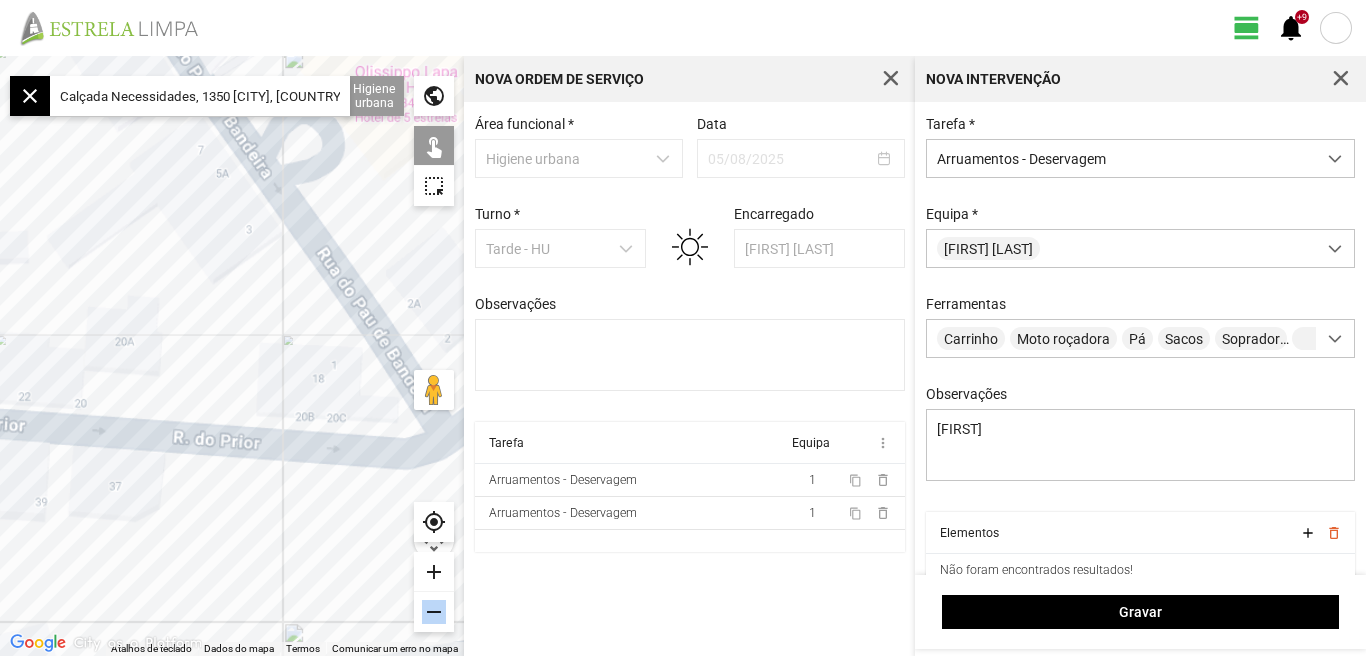 click on "remove" 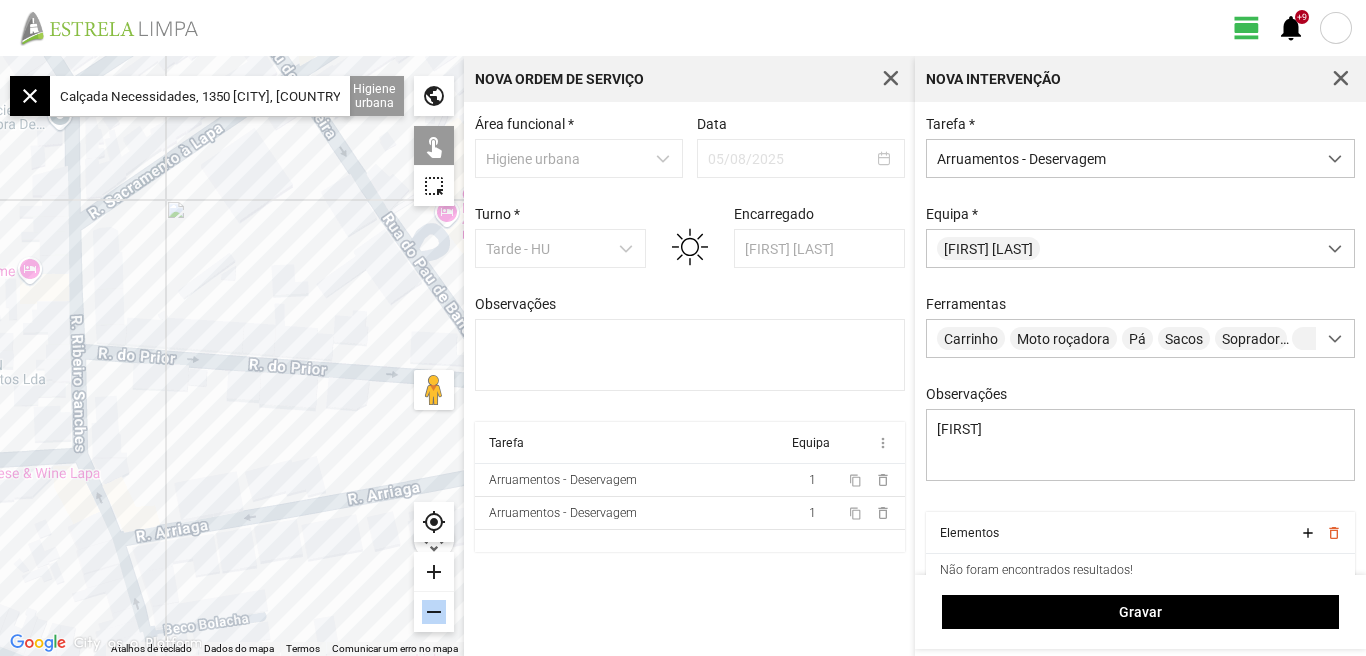 drag, startPoint x: 239, startPoint y: 433, endPoint x: 404, endPoint y: 414, distance: 166.09033 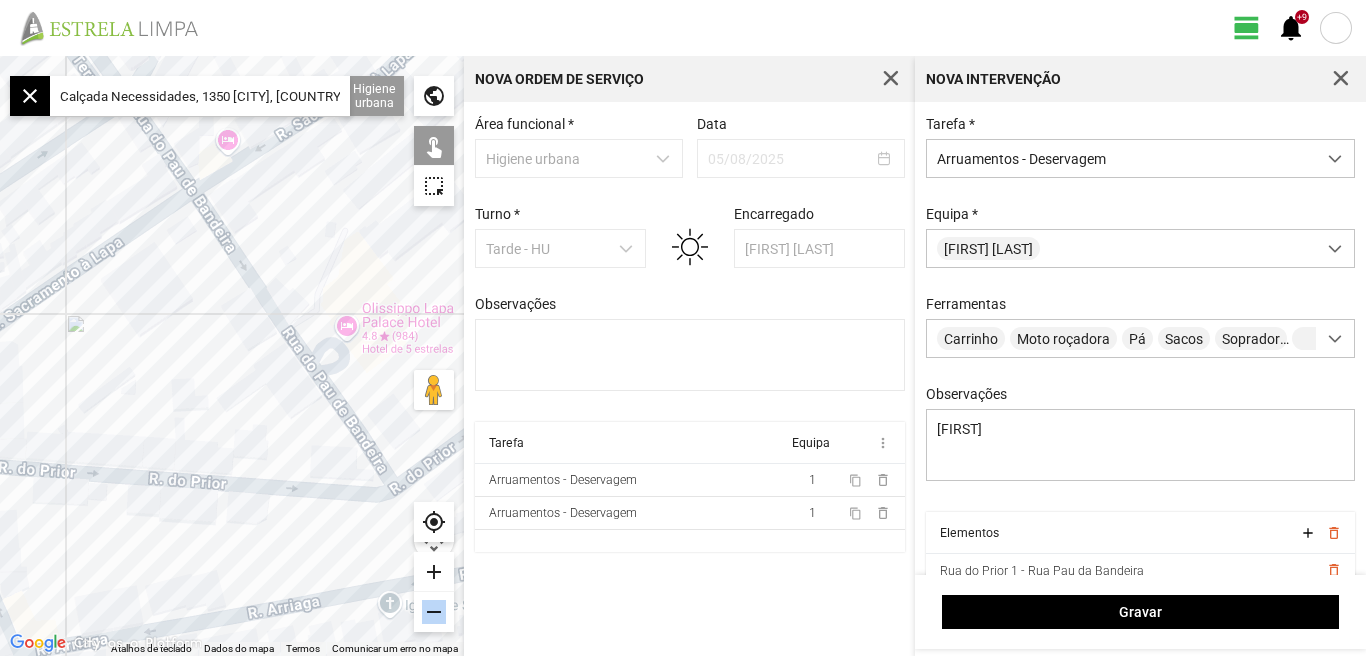 drag, startPoint x: 213, startPoint y: 235, endPoint x: 118, endPoint y: 340, distance: 141.59802 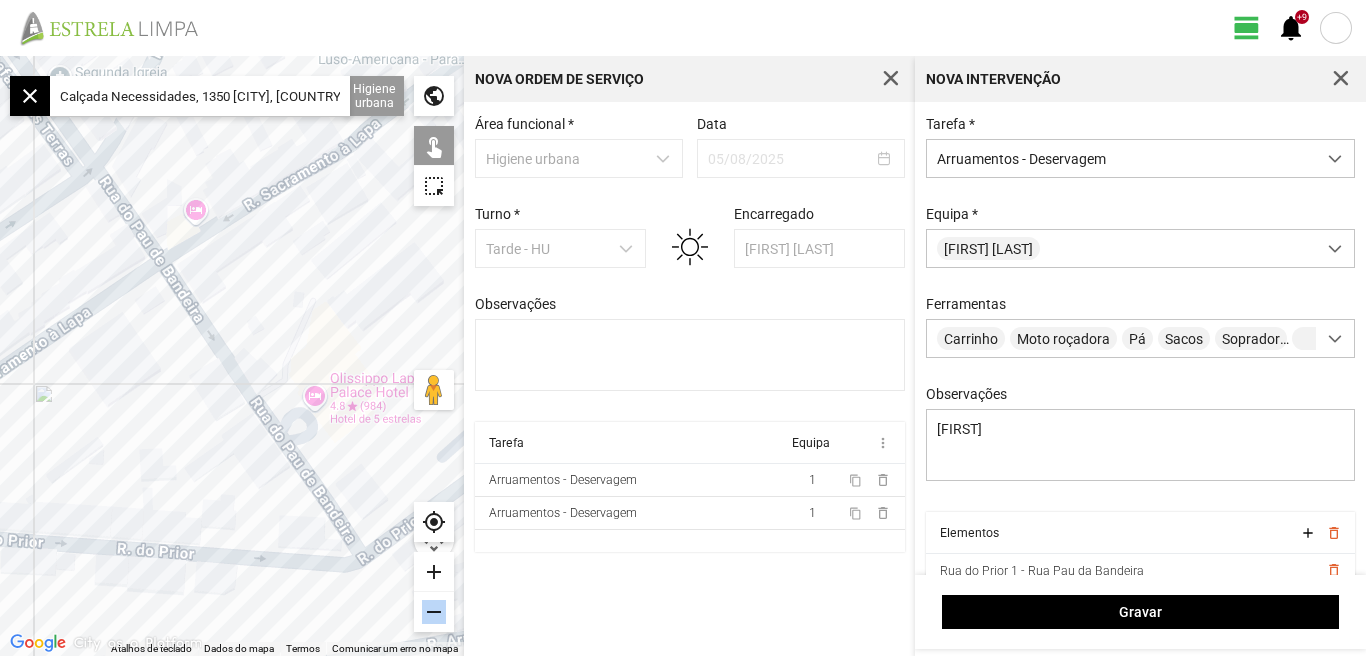 drag, startPoint x: 116, startPoint y: 390, endPoint x: 32, endPoint y: 517, distance: 152.26622 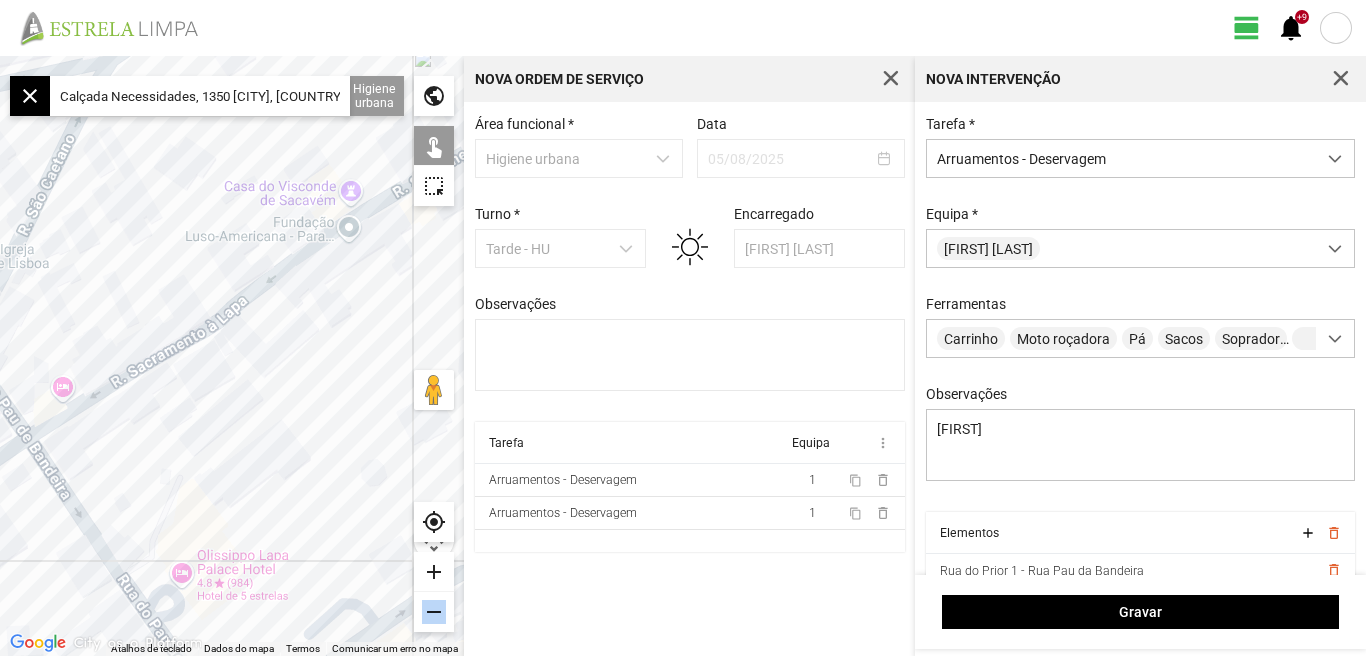 drag, startPoint x: 77, startPoint y: 461, endPoint x: 54, endPoint y: 462, distance: 23.021729 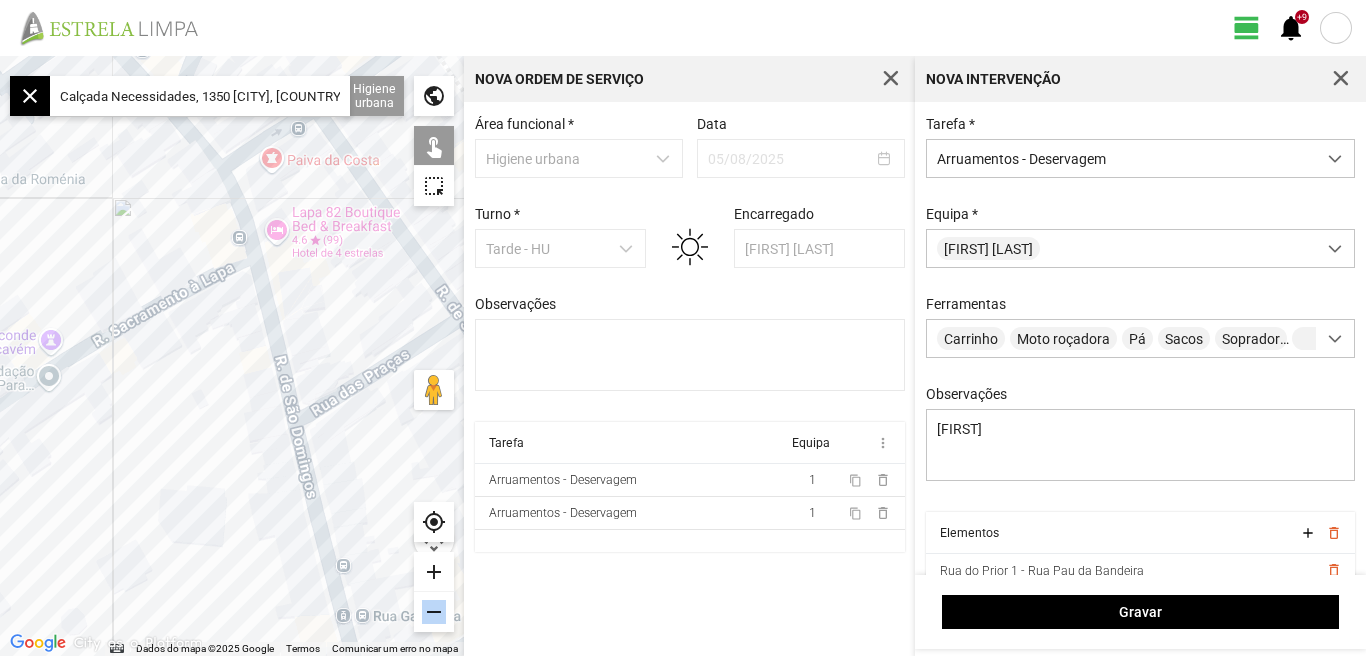 drag, startPoint x: 178, startPoint y: 396, endPoint x: 177, endPoint y: 434, distance: 38.013157 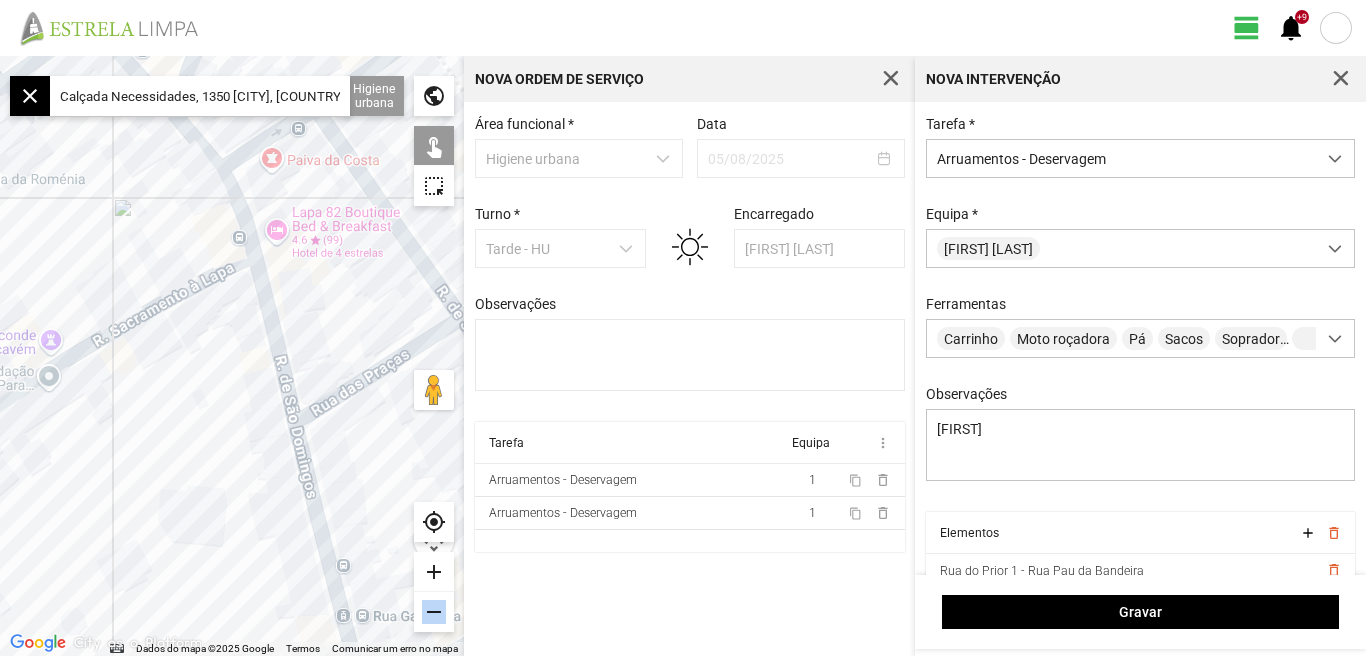 click 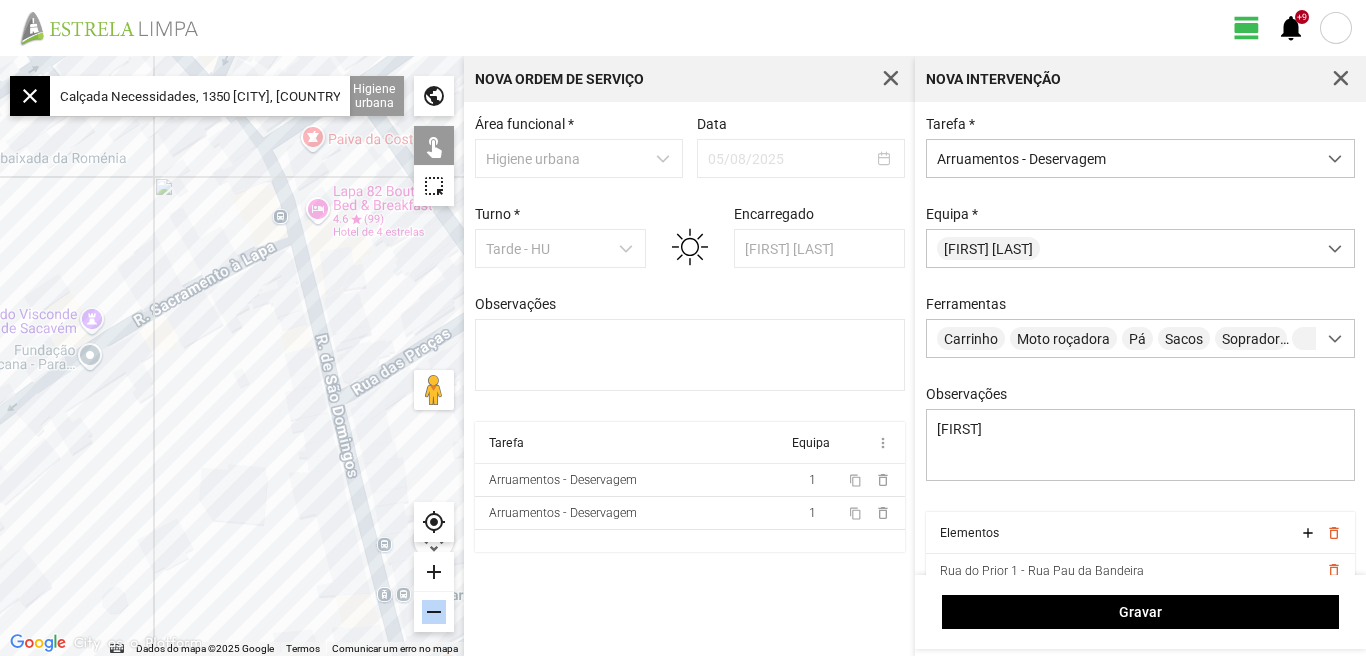 drag, startPoint x: 131, startPoint y: 470, endPoint x: 262, endPoint y: 371, distance: 164.2011 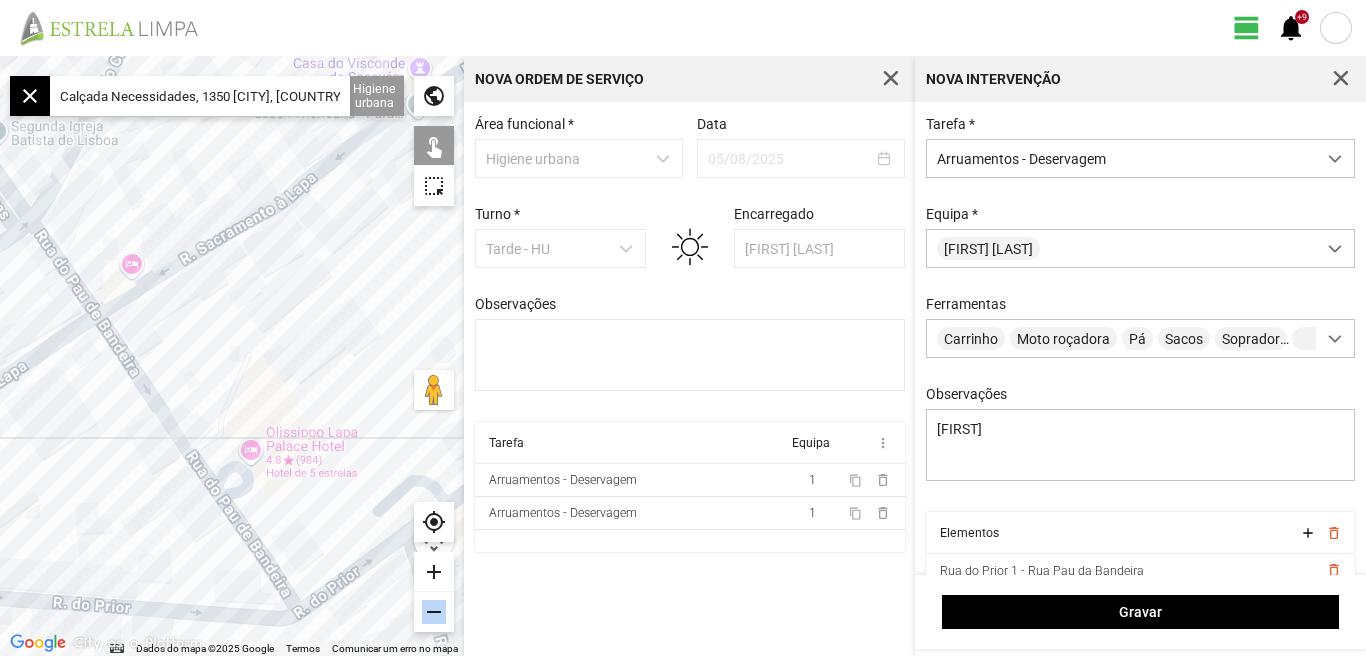 drag, startPoint x: 191, startPoint y: 430, endPoint x: 291, endPoint y: 330, distance: 141.42136 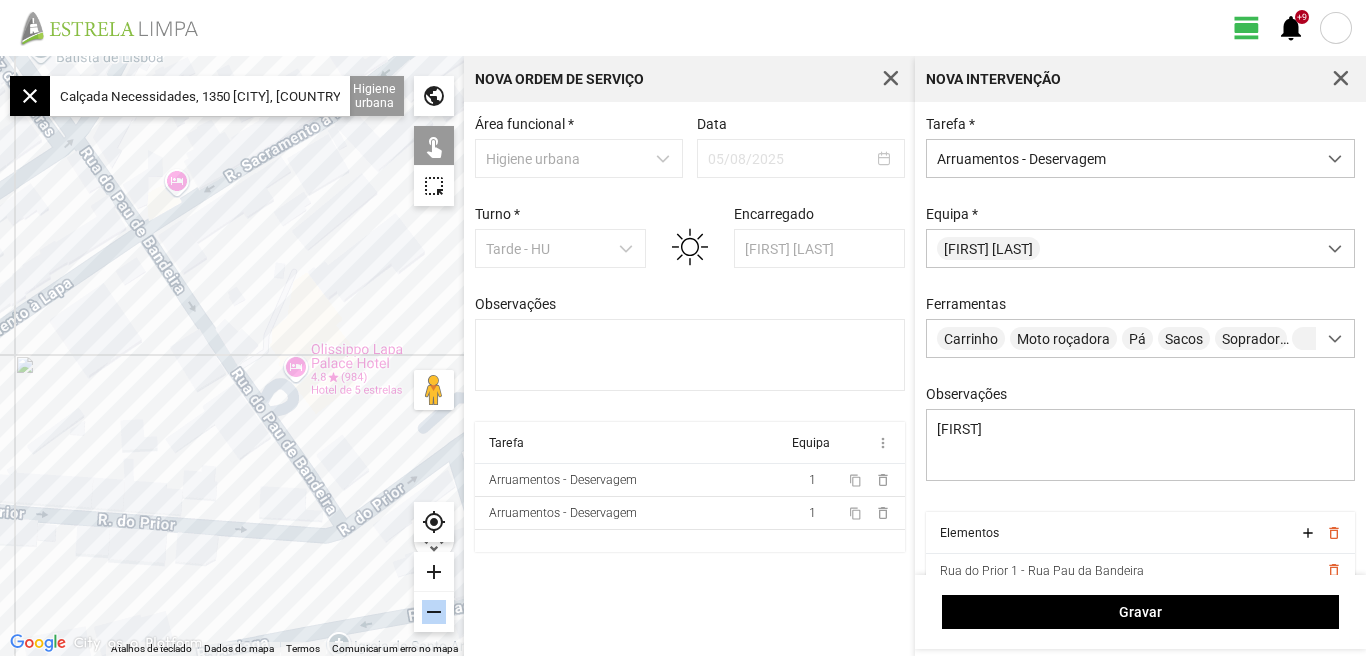 drag, startPoint x: 313, startPoint y: 380, endPoint x: 220, endPoint y: 263, distance: 149.45903 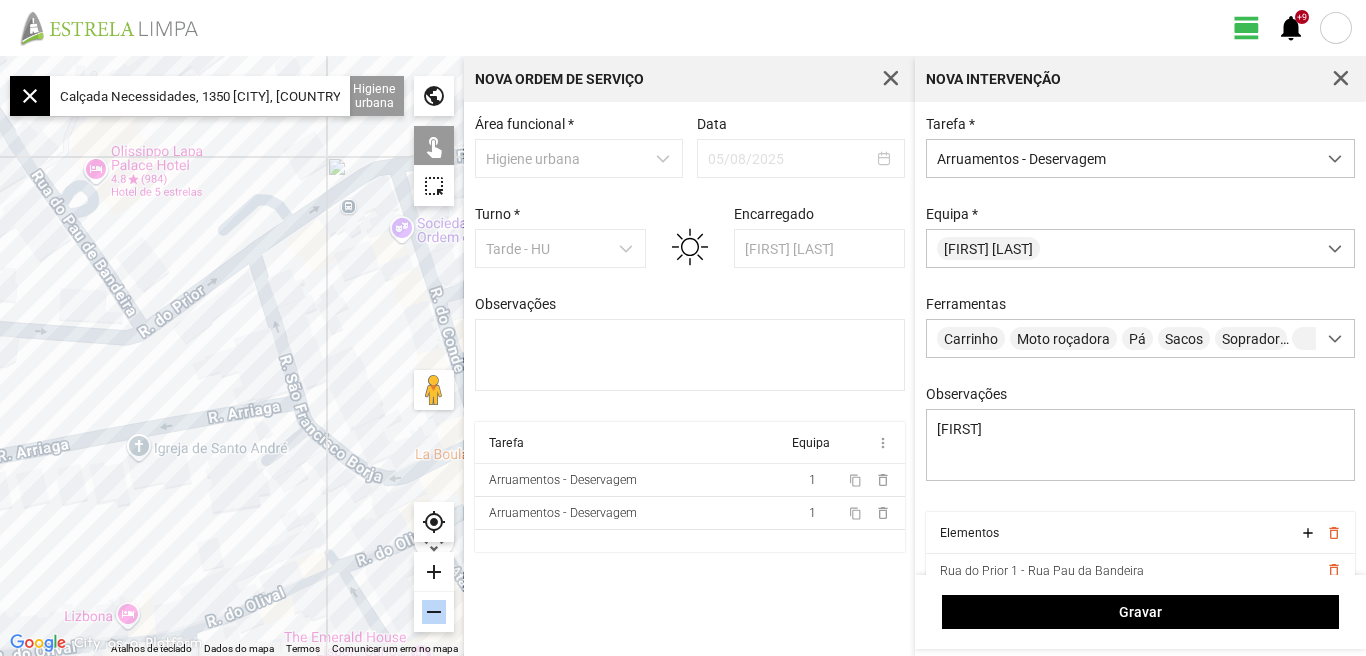 click 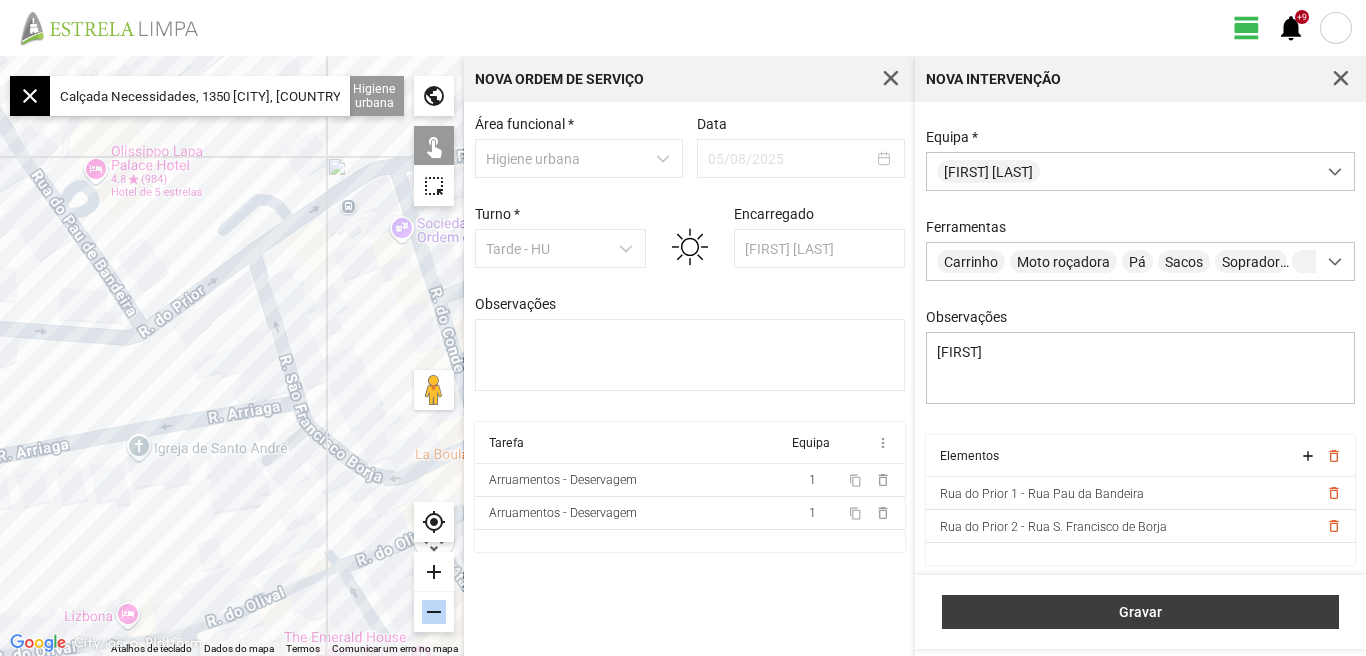 click on "Gravar" at bounding box center (1141, 612) 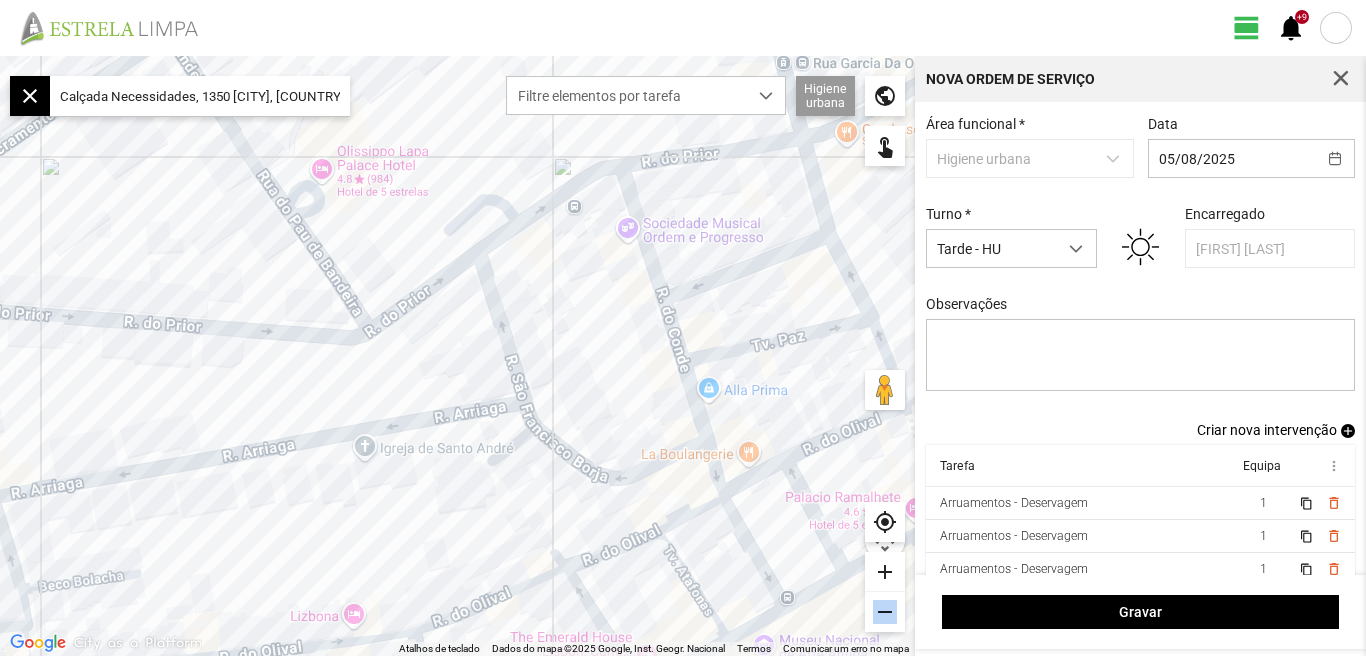 scroll, scrollTop: 17, scrollLeft: 0, axis: vertical 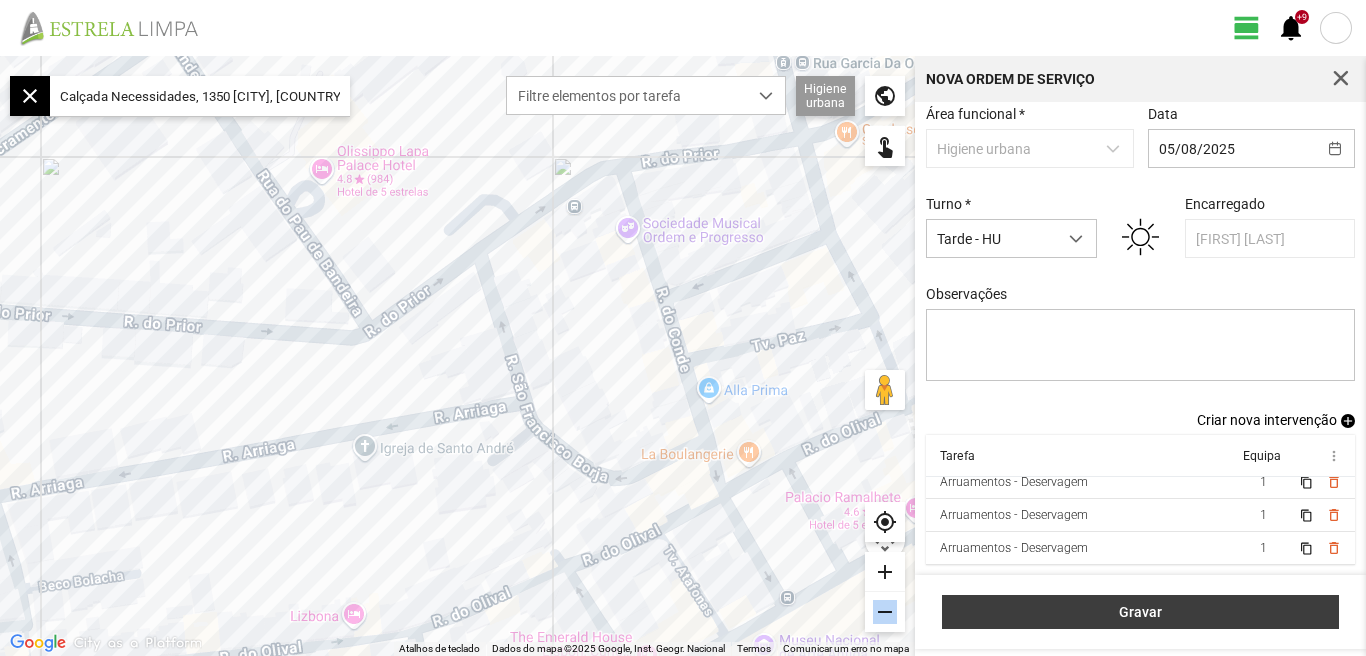 click on "Gravar" at bounding box center (1141, 612) 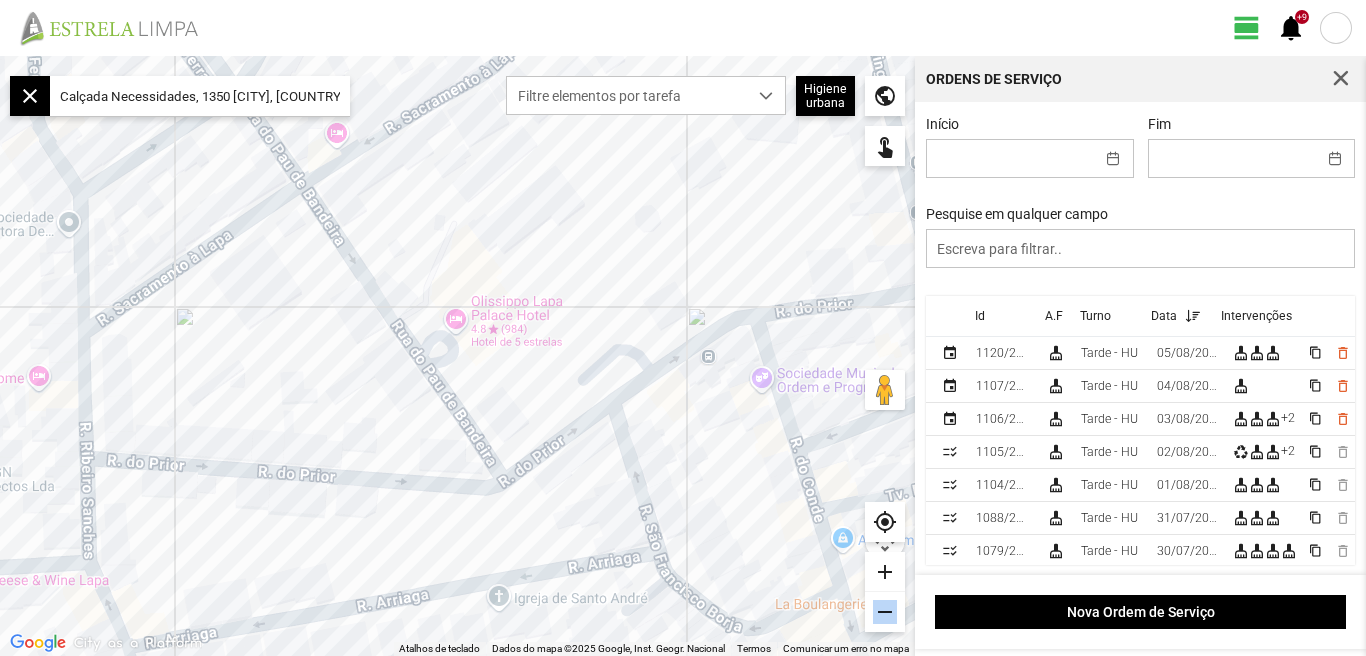 drag, startPoint x: 242, startPoint y: 244, endPoint x: 382, endPoint y: 398, distance: 208.12497 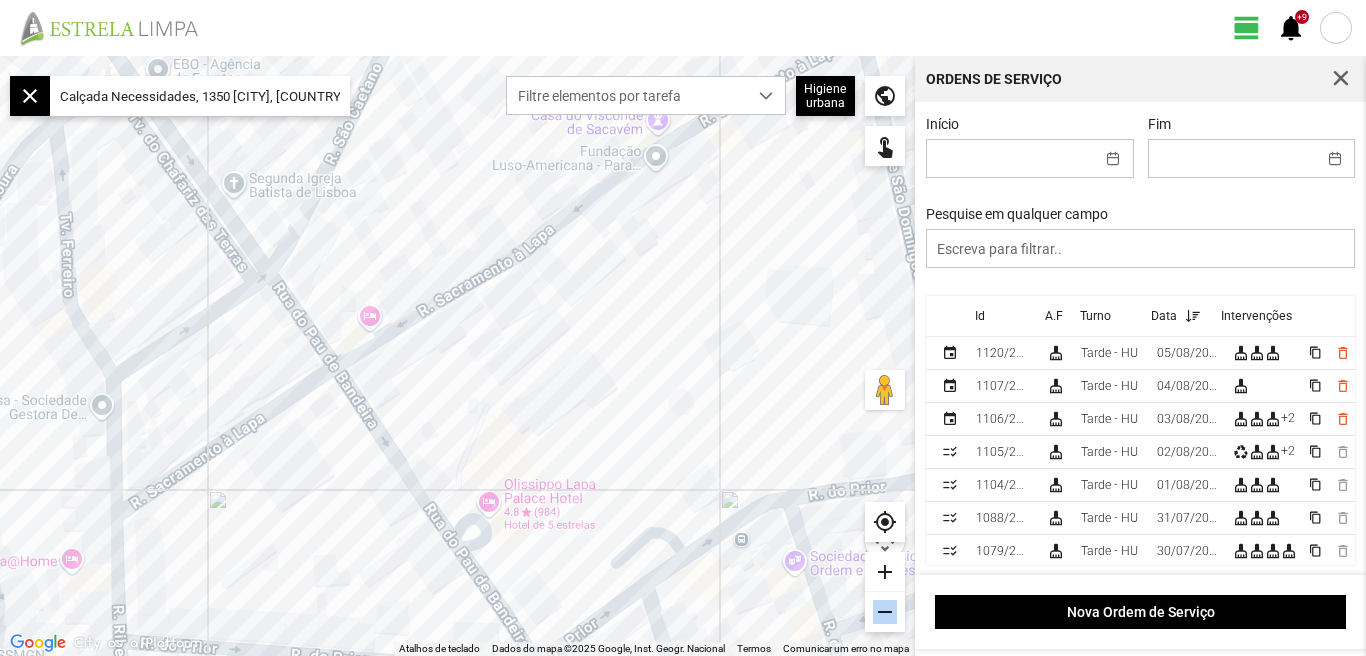 drag, startPoint x: 323, startPoint y: 340, endPoint x: 357, endPoint y: 522, distance: 185.14859 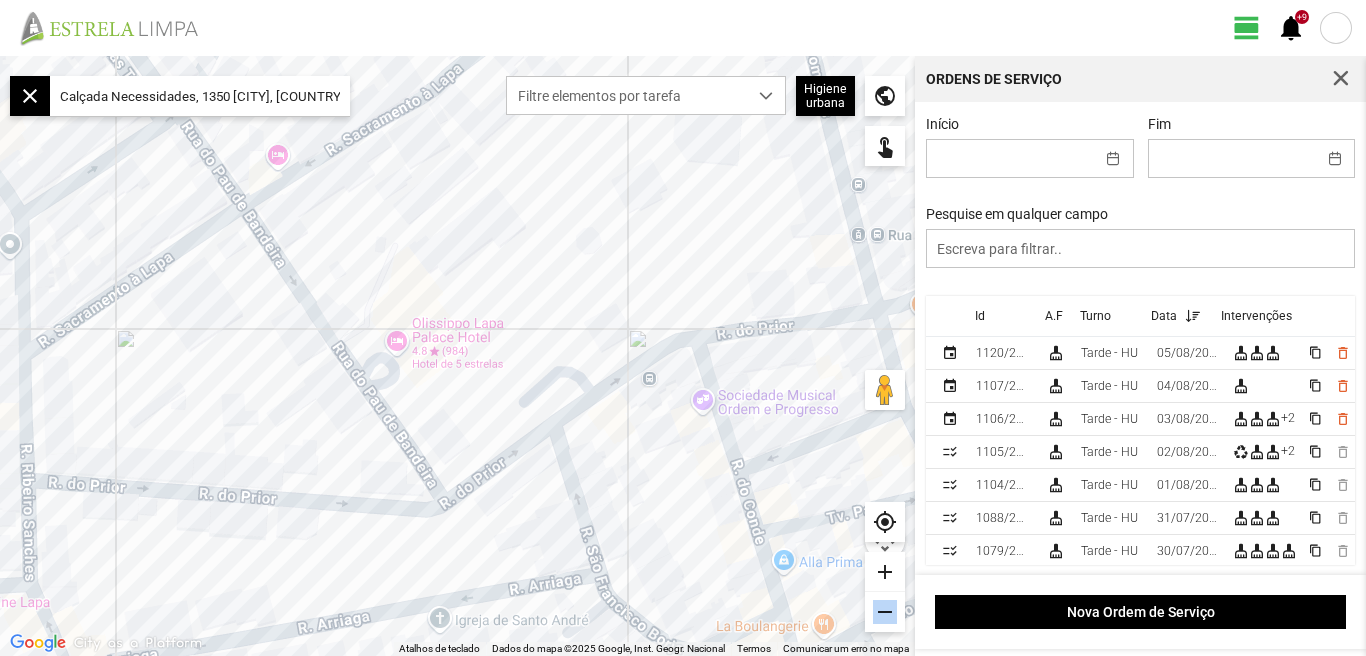 drag, startPoint x: 281, startPoint y: 486, endPoint x: 193, endPoint y: 324, distance: 184.35835 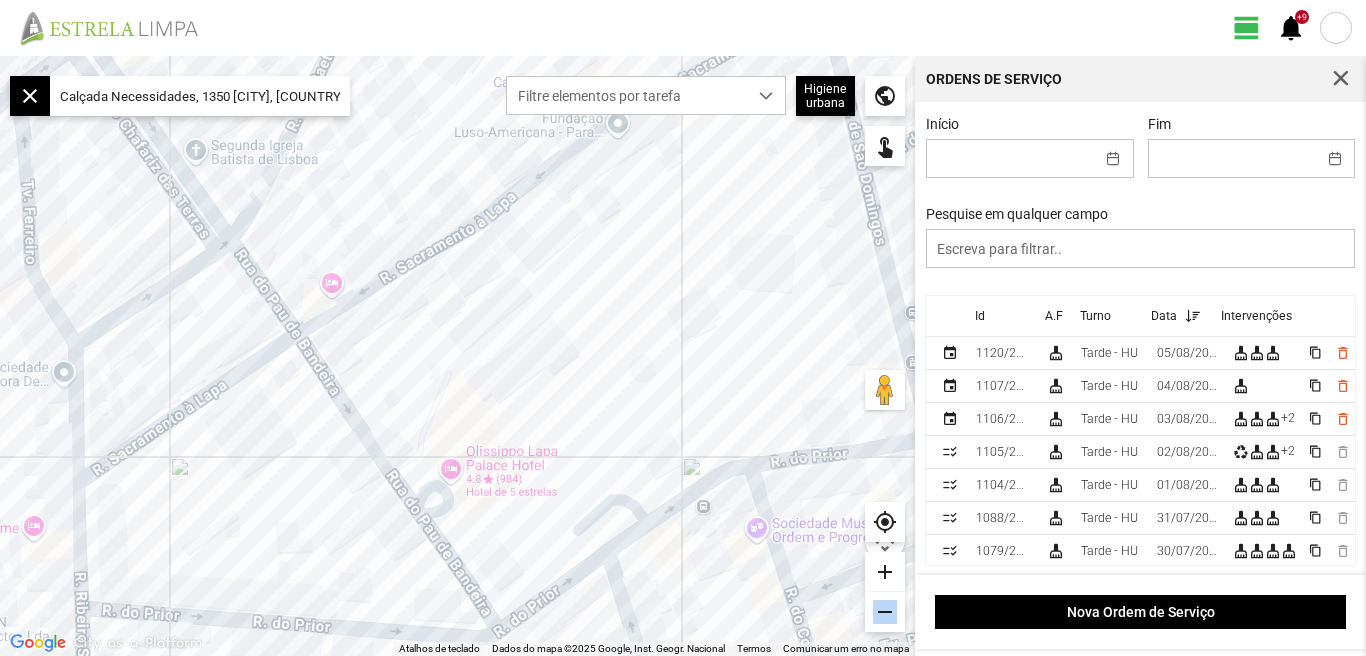 drag, startPoint x: 282, startPoint y: 361, endPoint x: 338, endPoint y: 493, distance: 143.38759 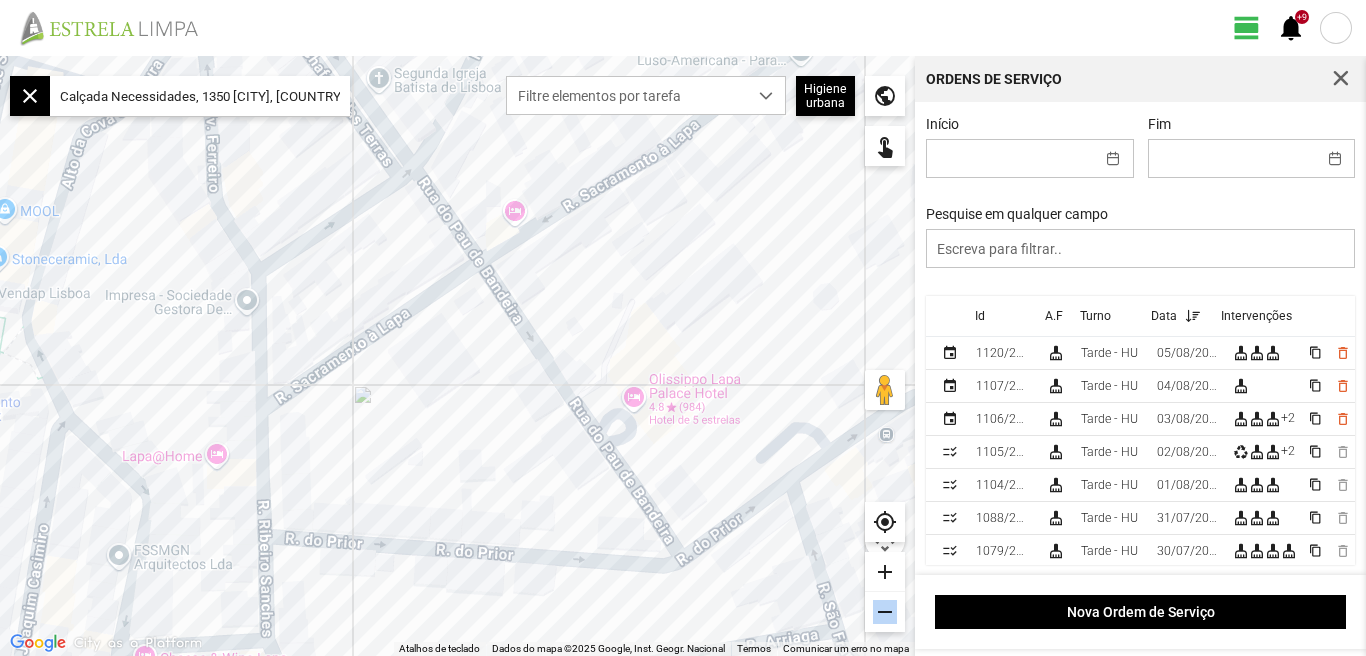 drag, startPoint x: 243, startPoint y: 467, endPoint x: 438, endPoint y: 401, distance: 205.86646 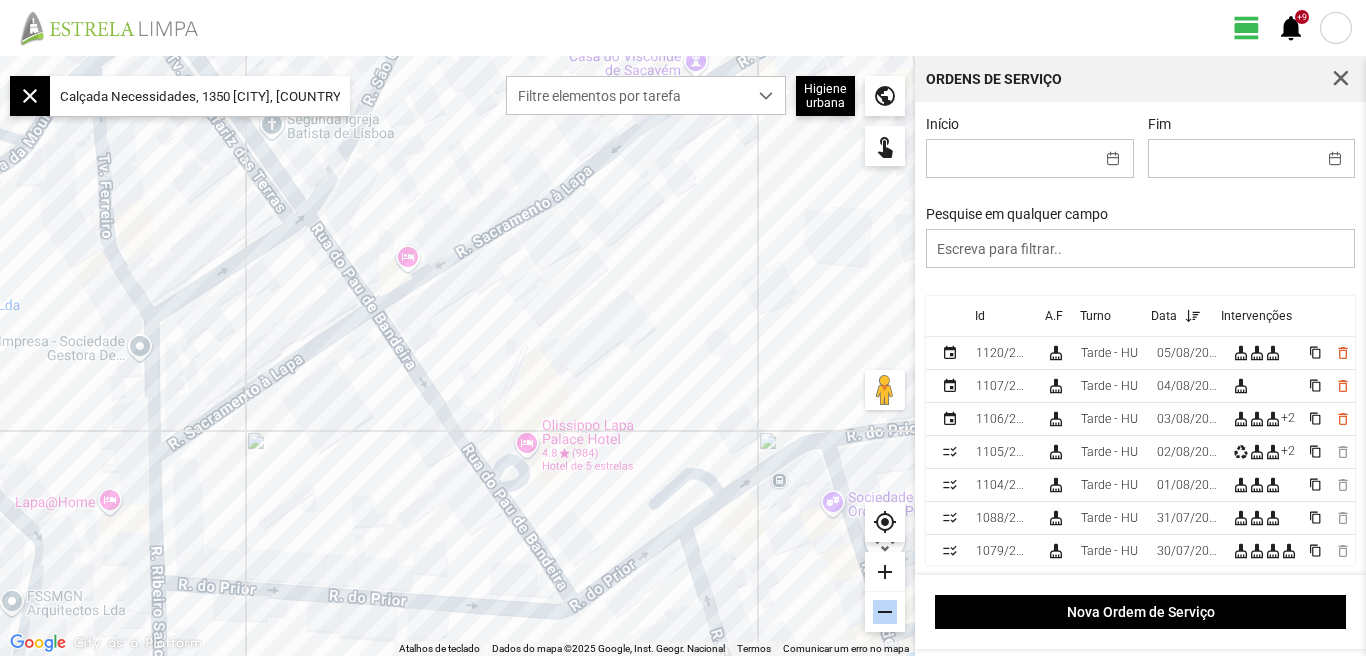 drag, startPoint x: 434, startPoint y: 398, endPoint x: 327, endPoint y: 450, distance: 118.966385 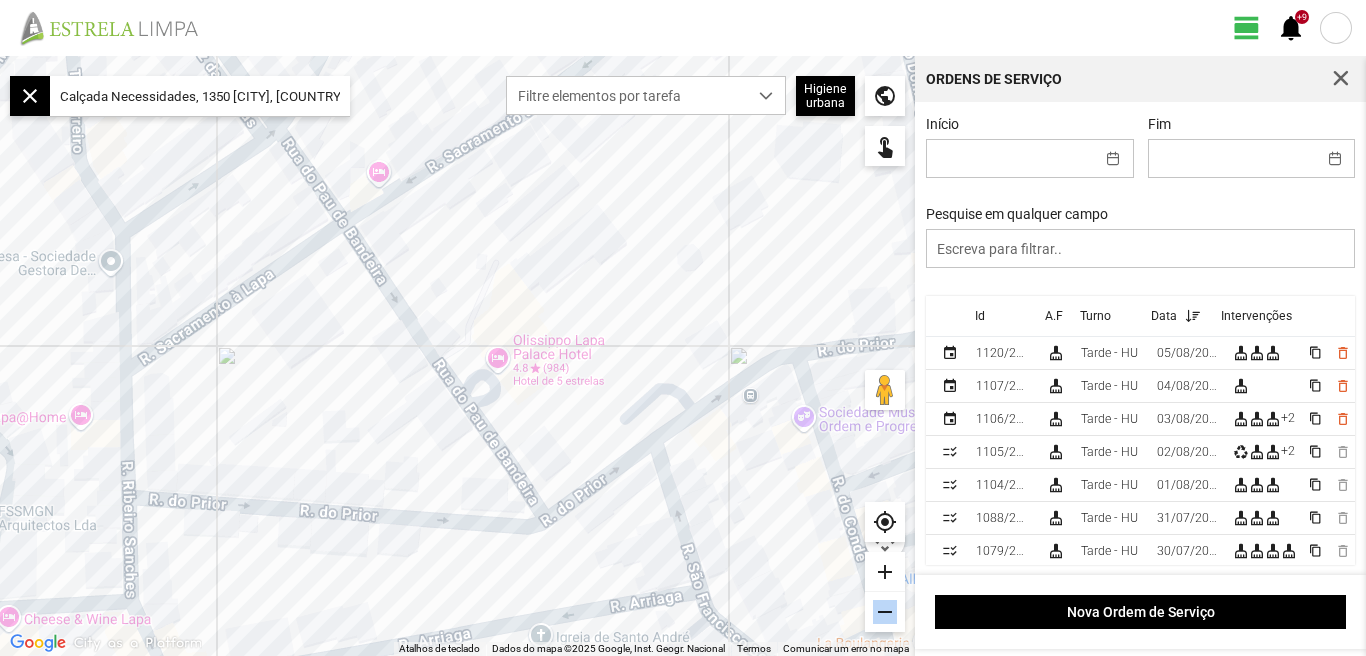 drag, startPoint x: 352, startPoint y: 481, endPoint x: 324, endPoint y: 391, distance: 94.254974 